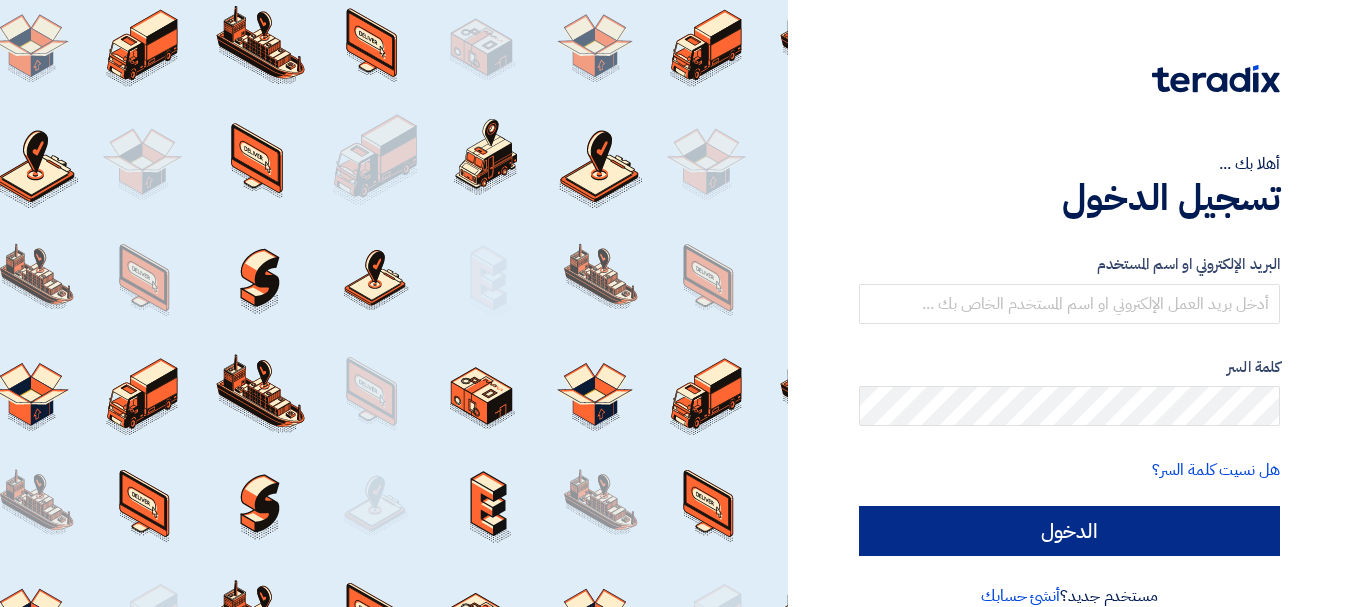 scroll, scrollTop: 0, scrollLeft: 0, axis: both 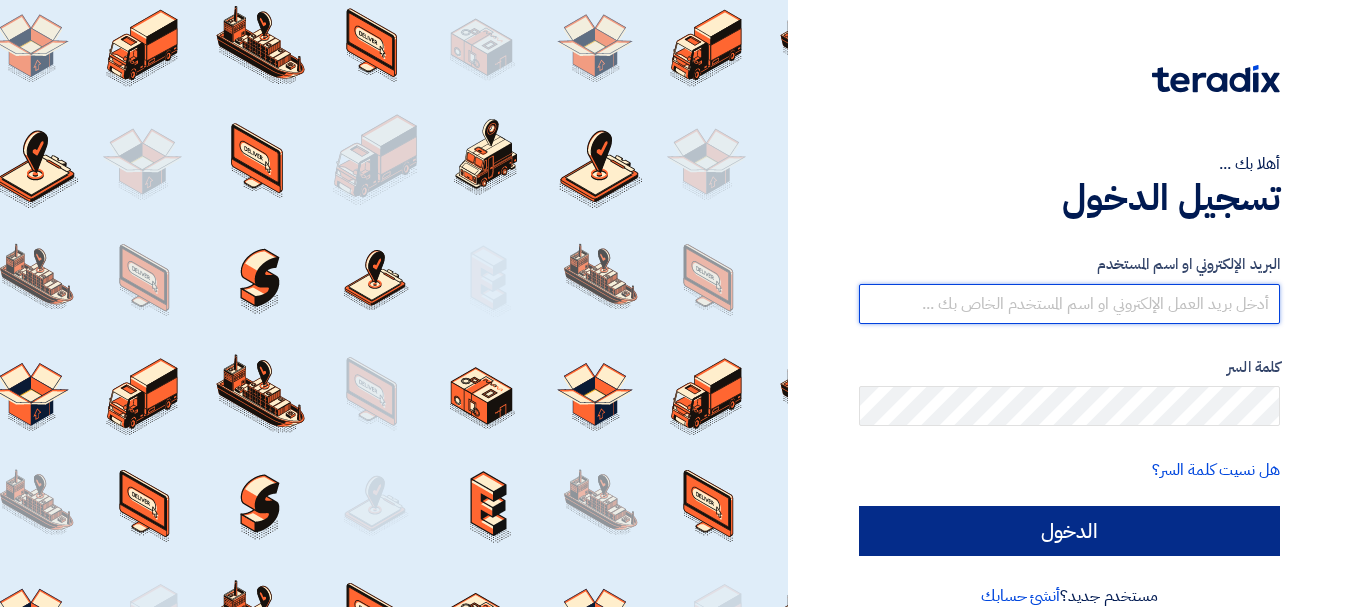 type on "[EMAIL_ADDRESS][DOMAIN_NAME]" 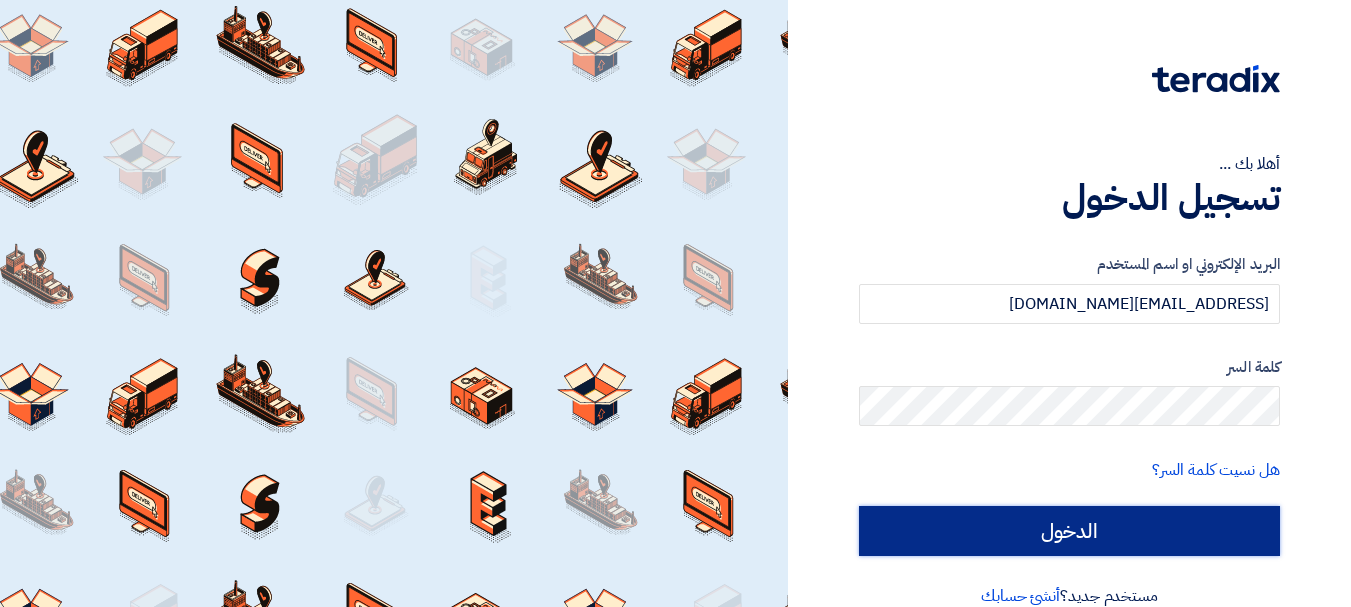 click on "الدخول" 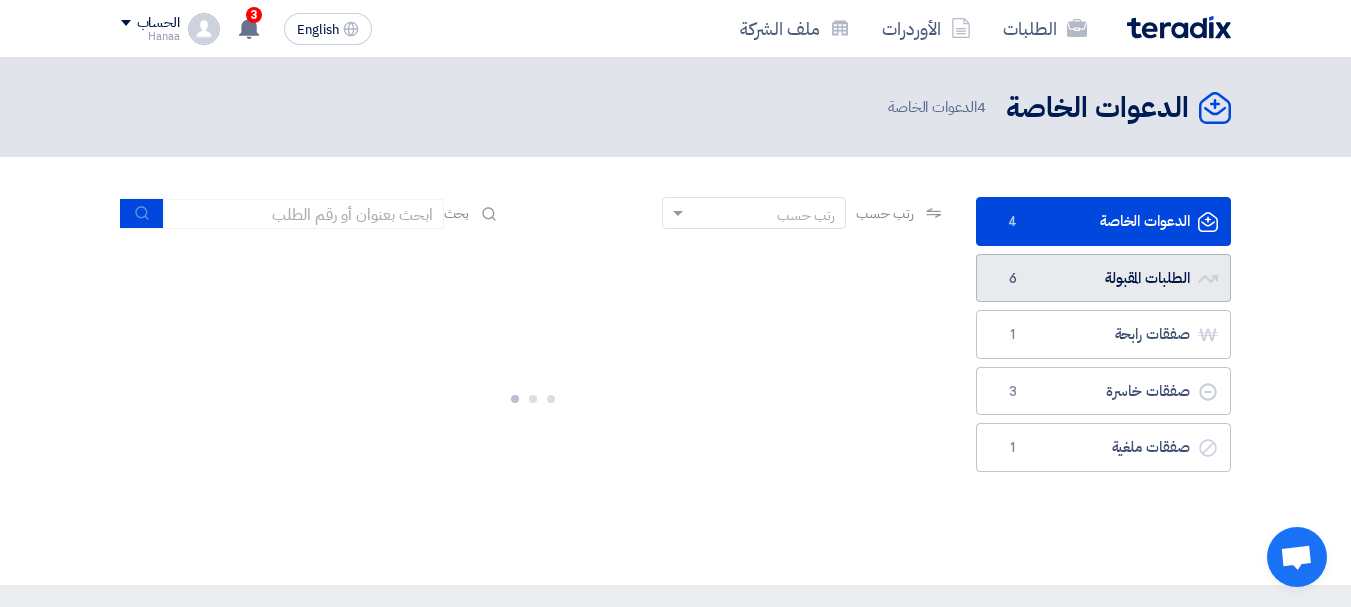 click on "الطلبات المقبولة
الطلبات المقبولة
6" 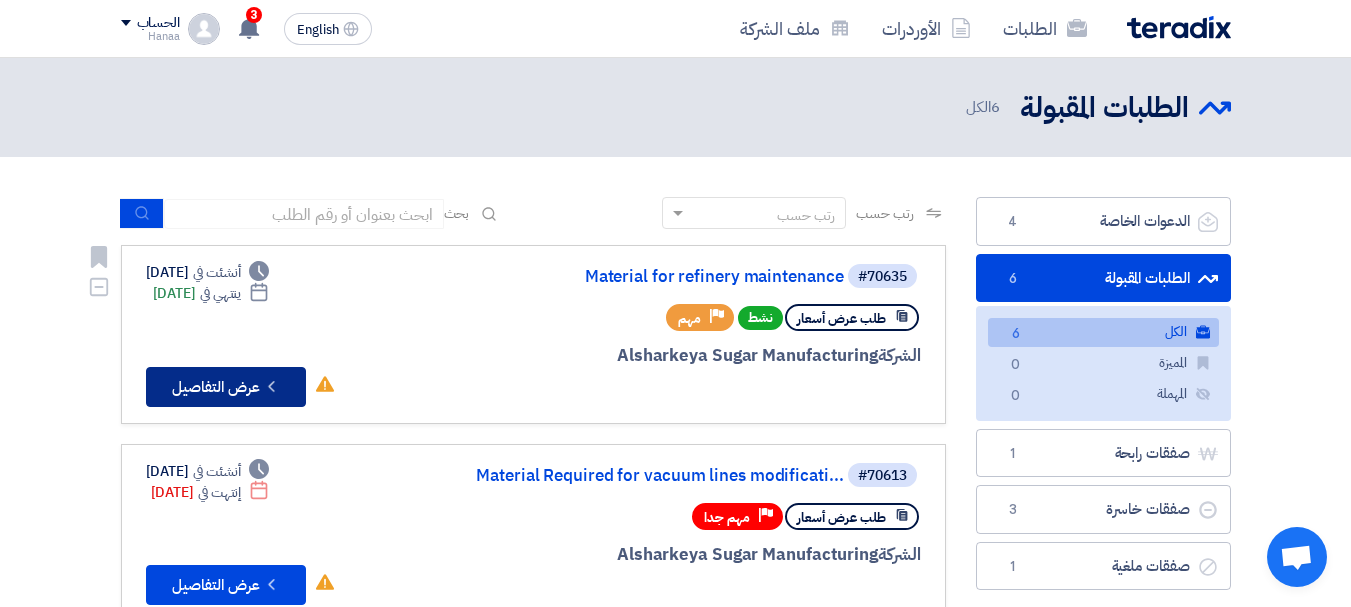 click on "Check details
عرض التفاصيل" 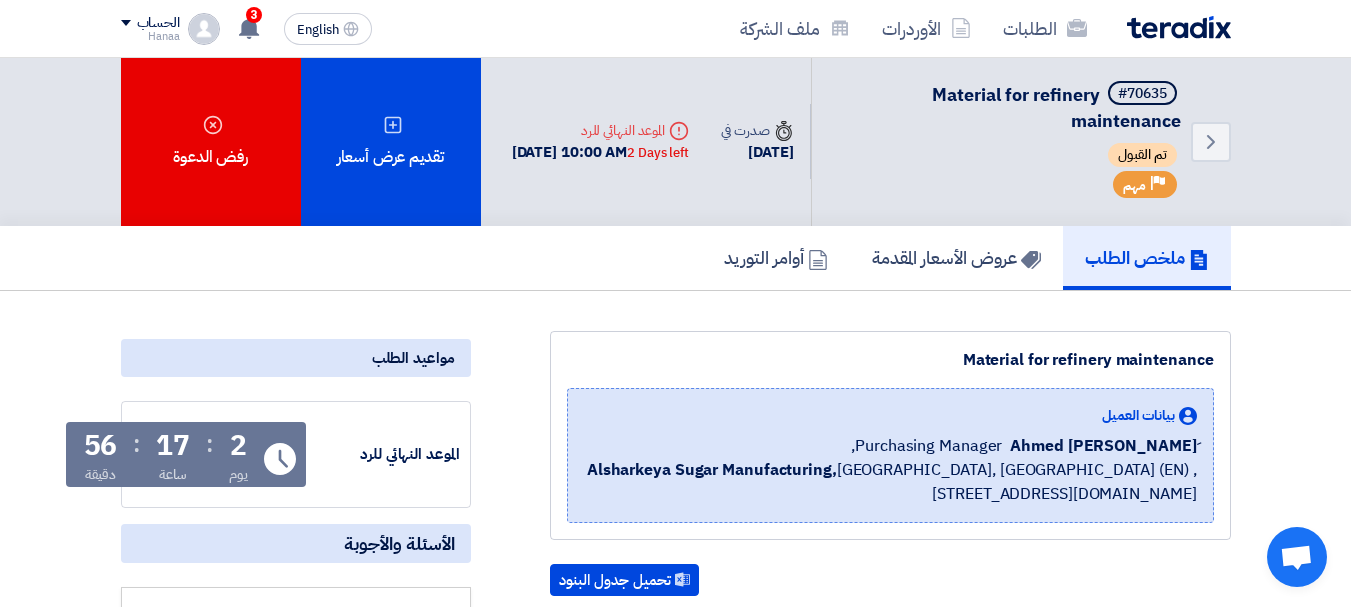 scroll, scrollTop: 0, scrollLeft: 0, axis: both 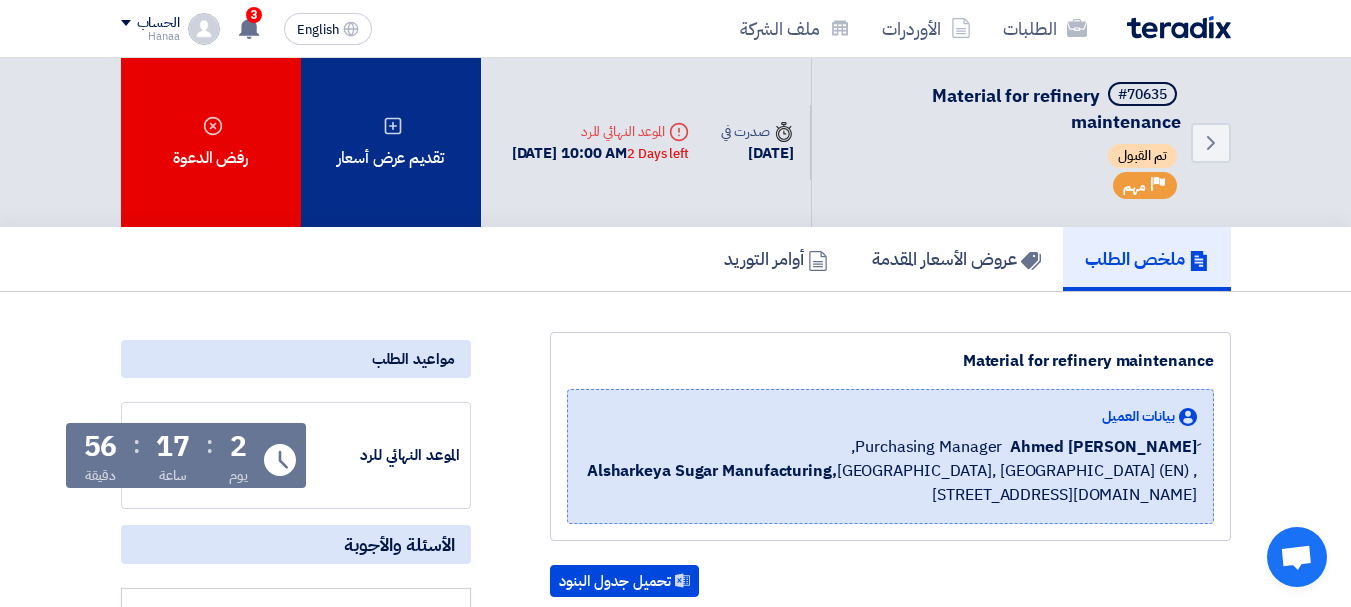 click on "تقديم عرض أسعار" 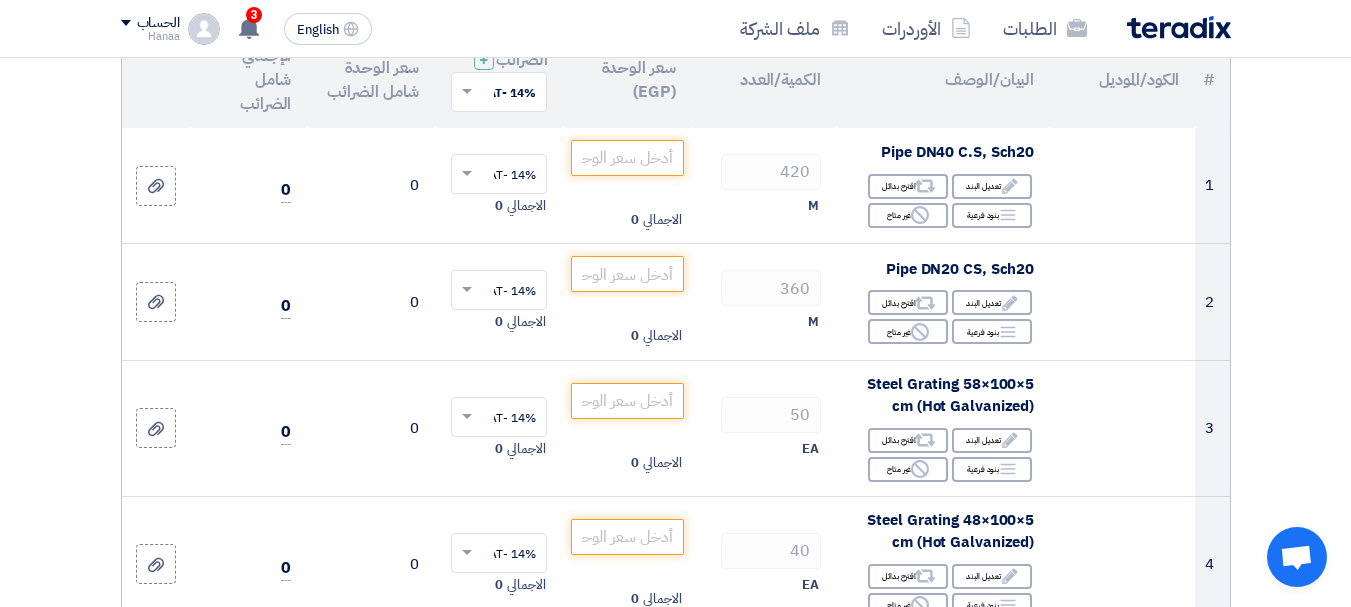 scroll, scrollTop: 300, scrollLeft: 0, axis: vertical 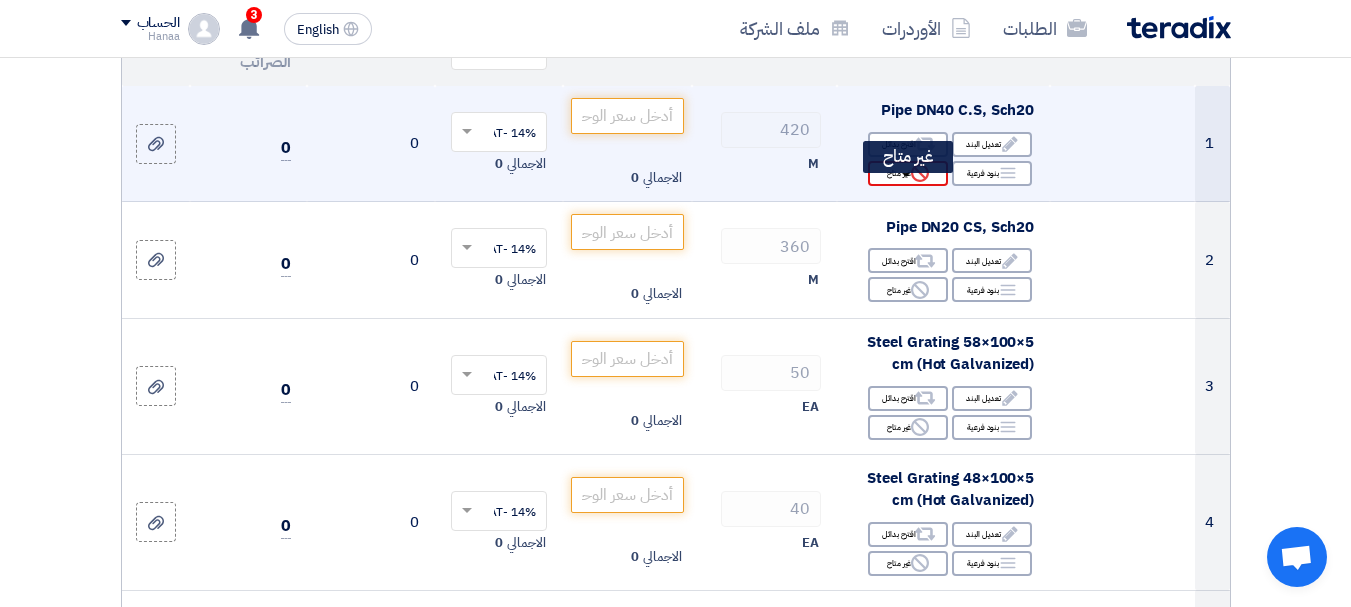 click on "Reject
غير متاح" 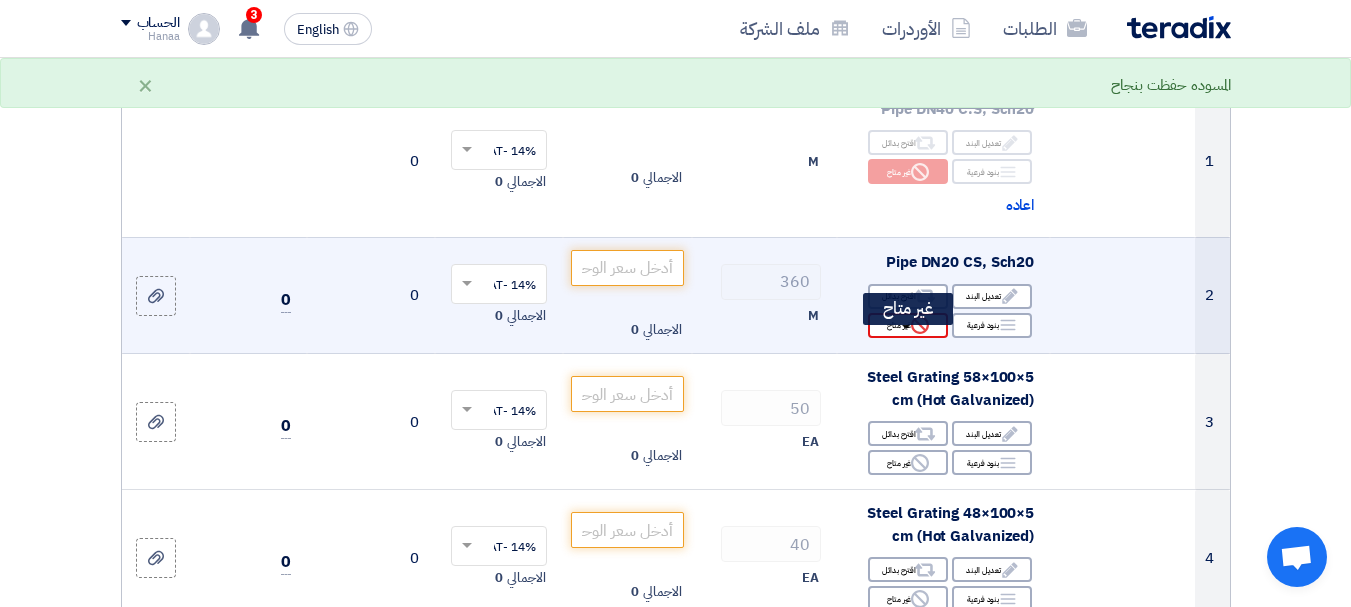 click on "Reject
غير متاح" 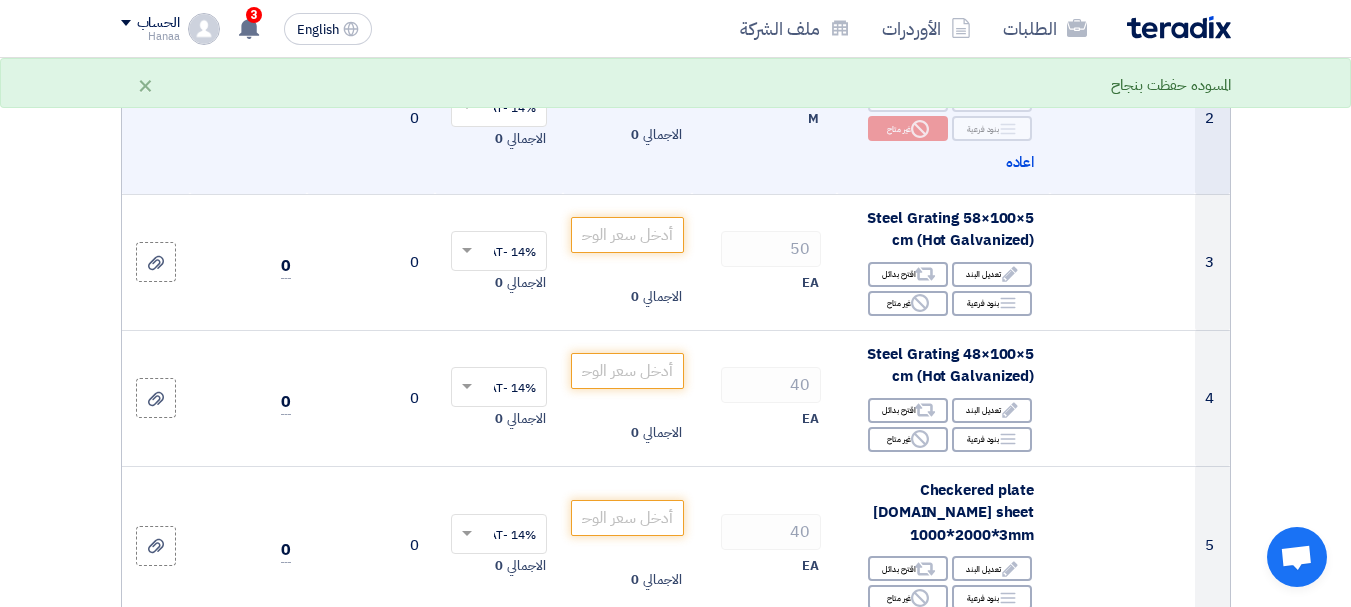 scroll, scrollTop: 500, scrollLeft: 0, axis: vertical 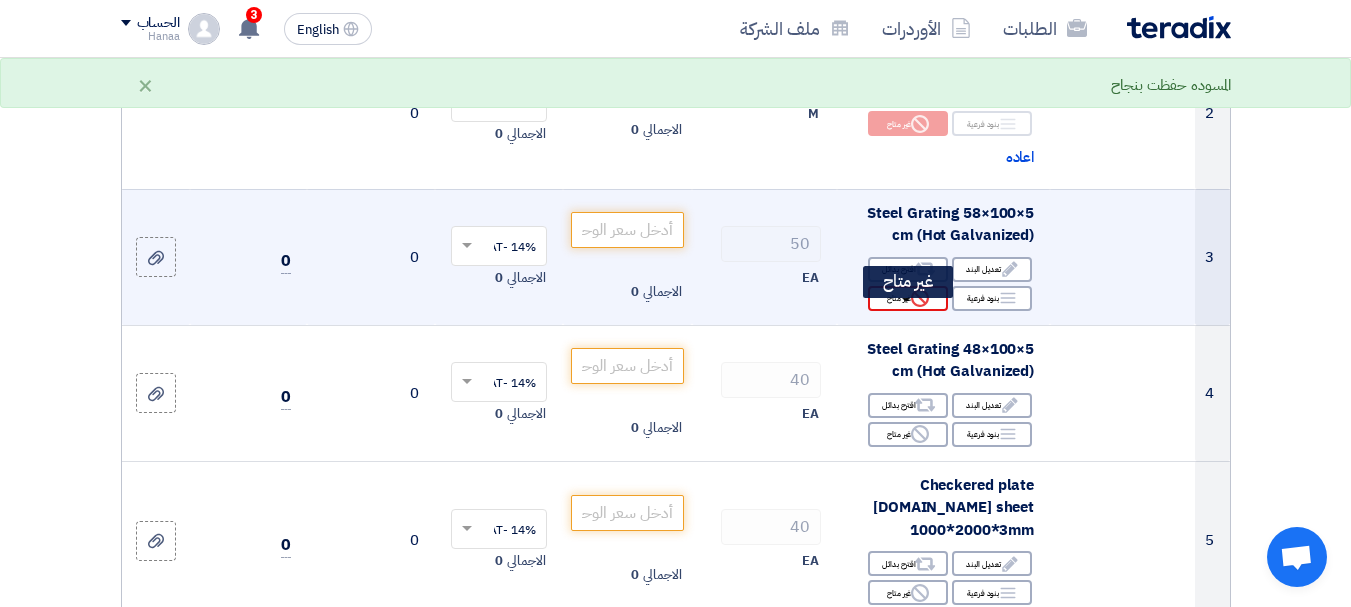 click 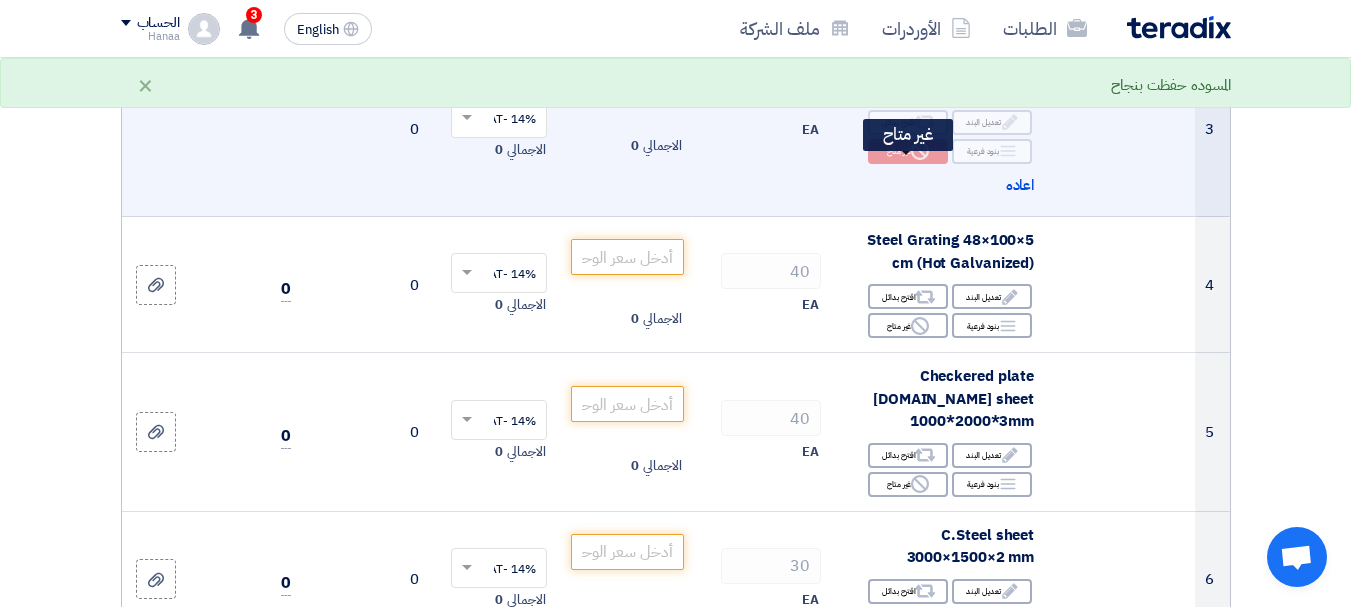 scroll, scrollTop: 700, scrollLeft: 0, axis: vertical 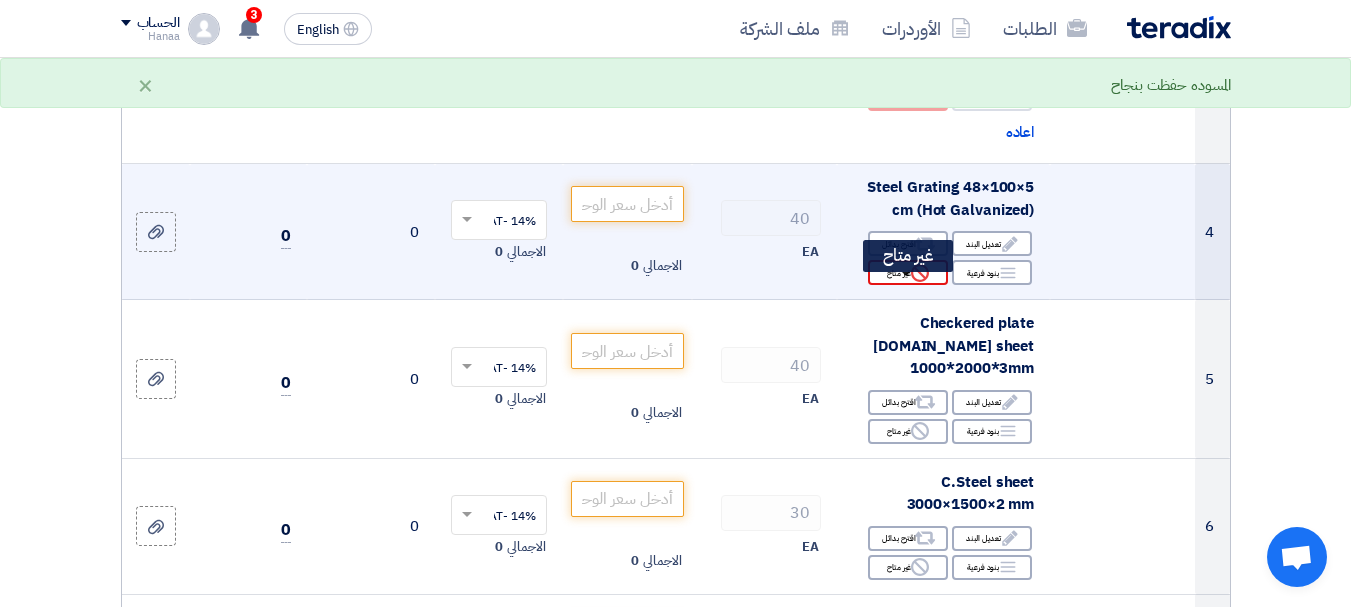 click on "Reject
غير متاح" 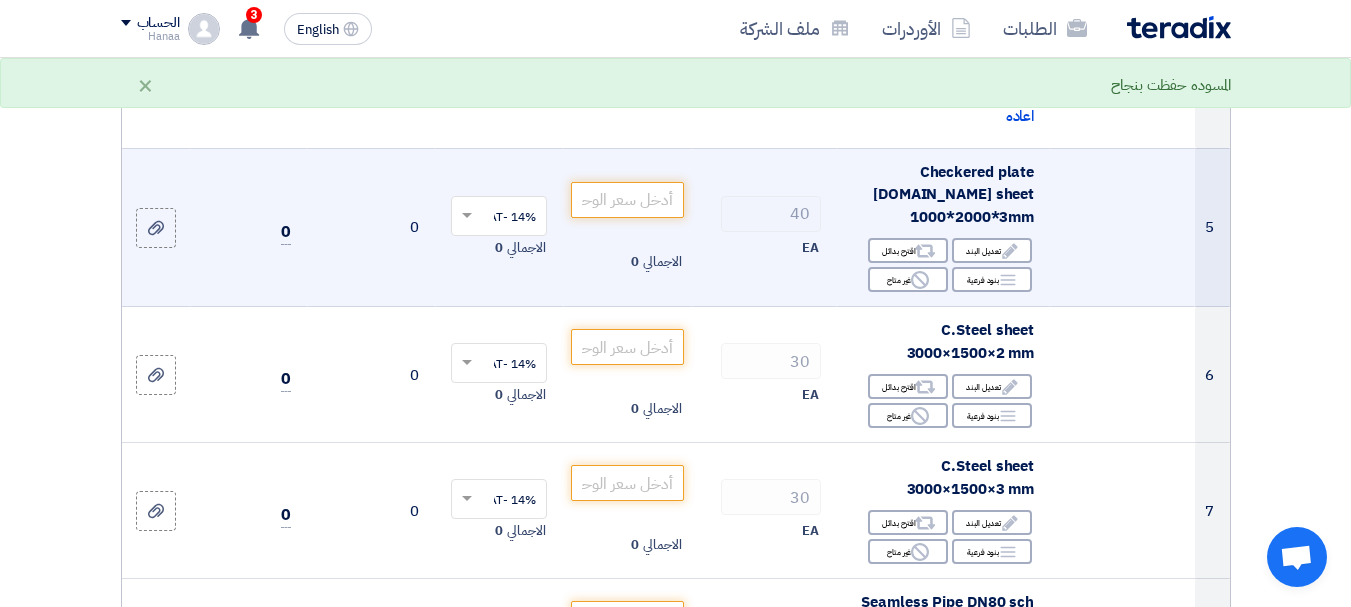 scroll, scrollTop: 900, scrollLeft: 0, axis: vertical 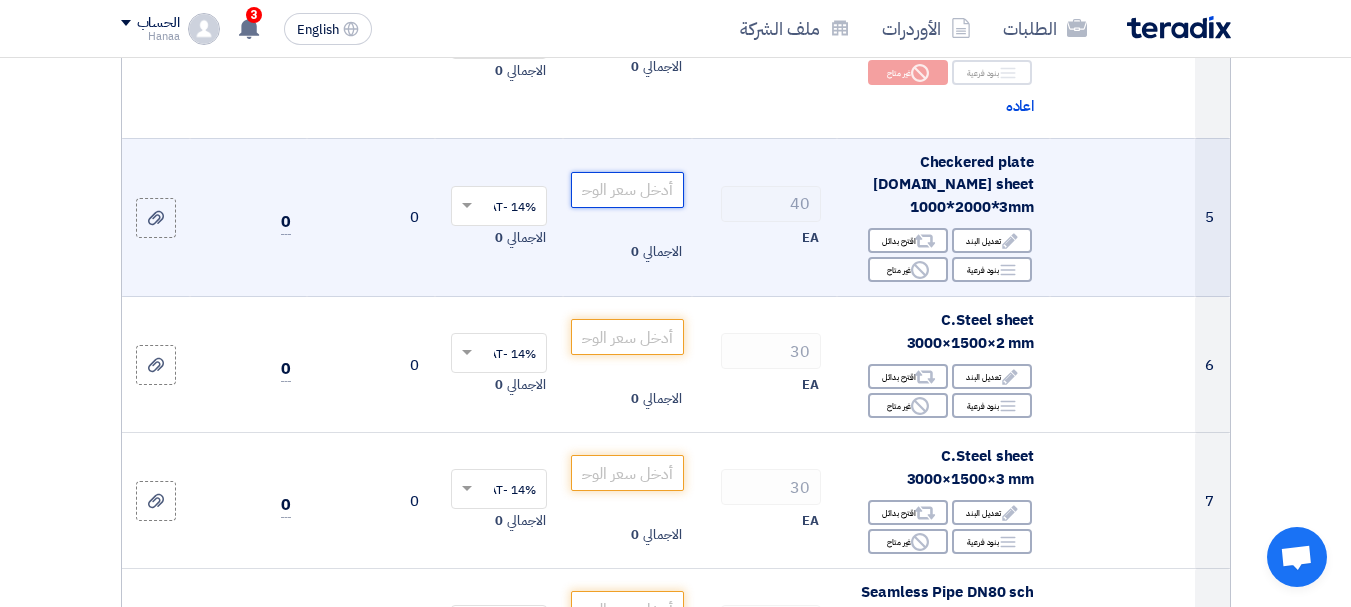 click 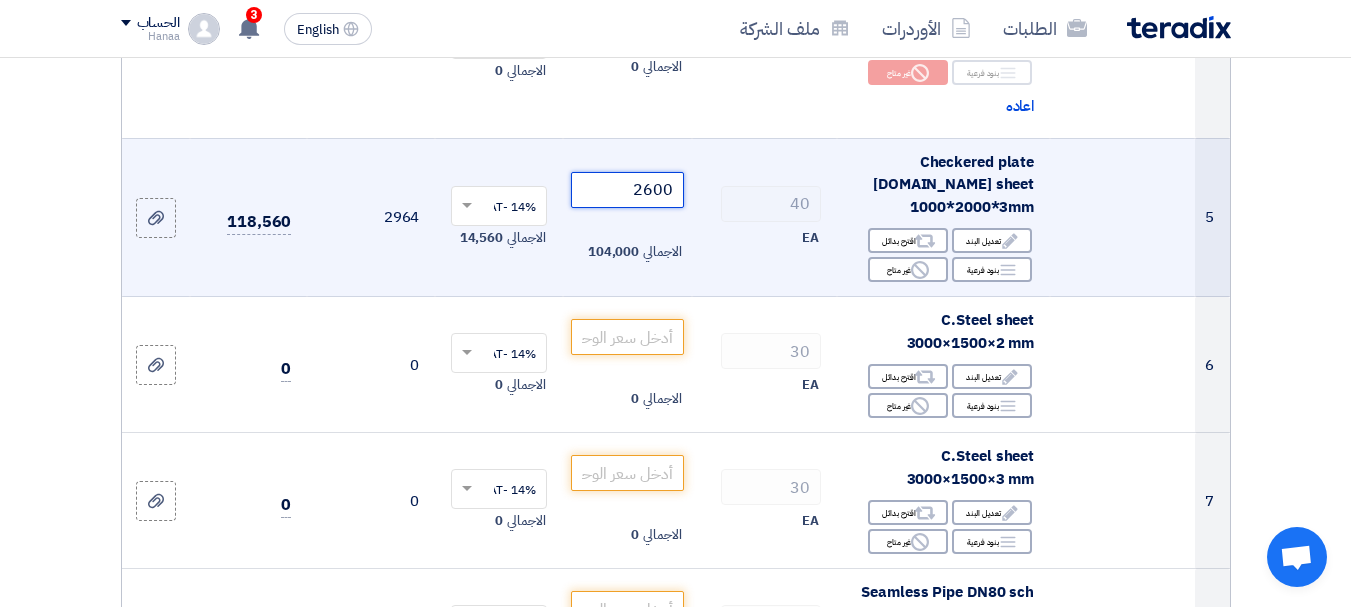 type on "2600" 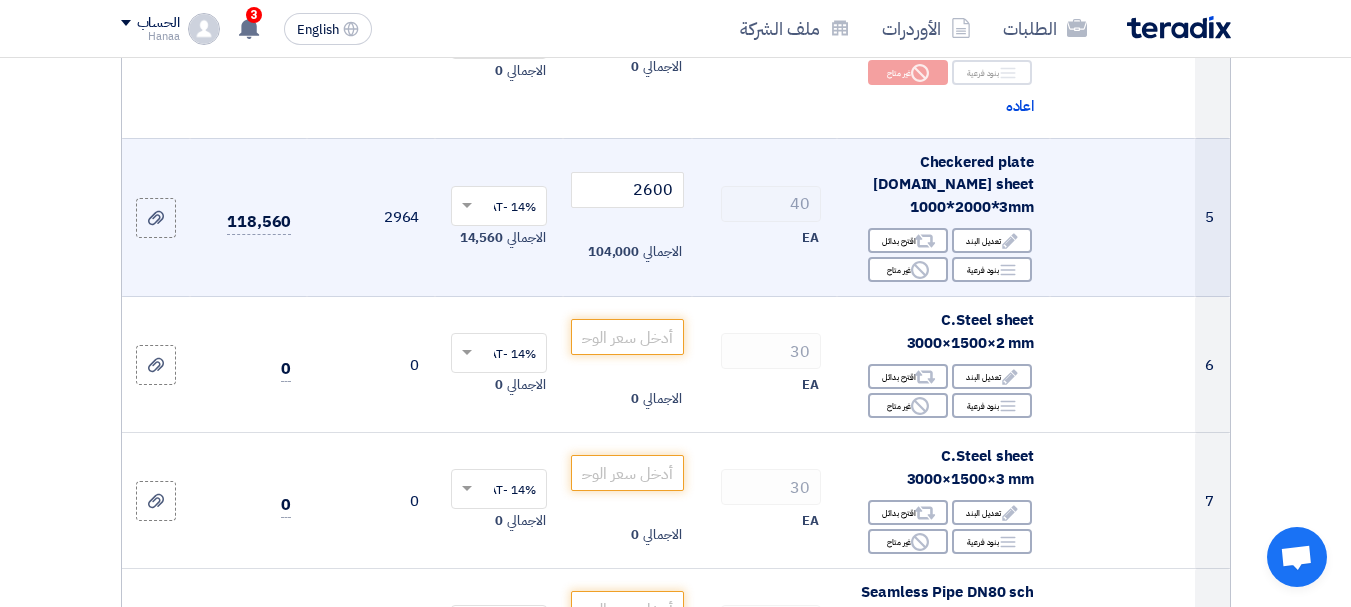 click 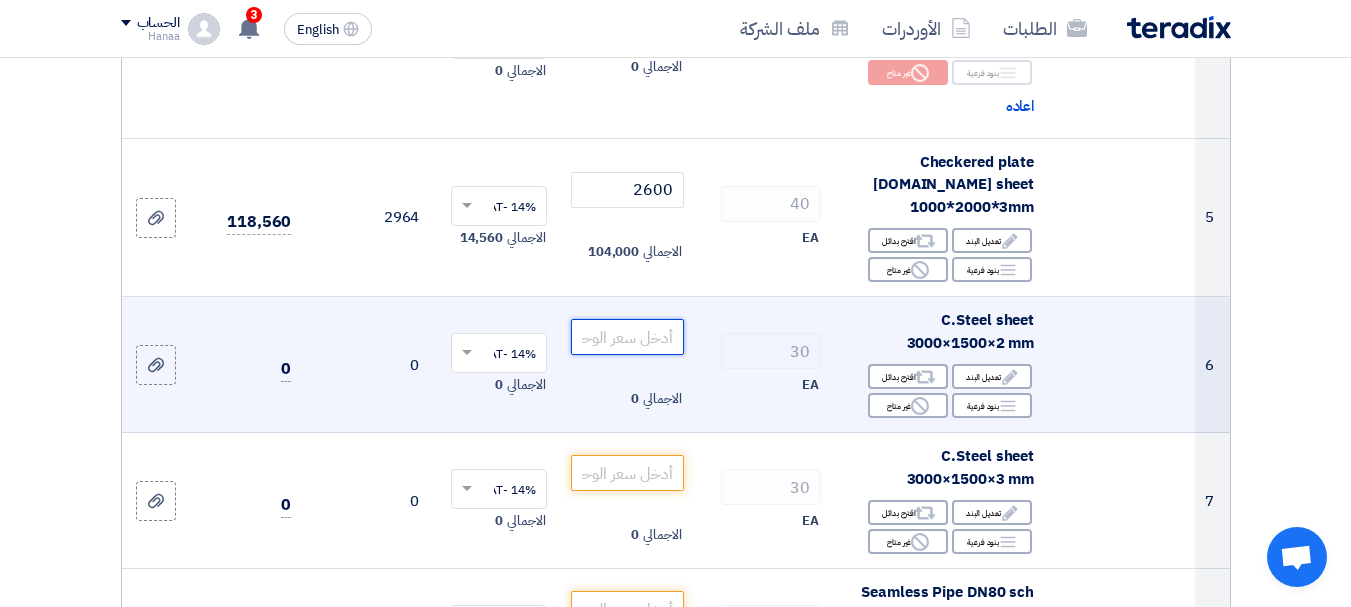 click 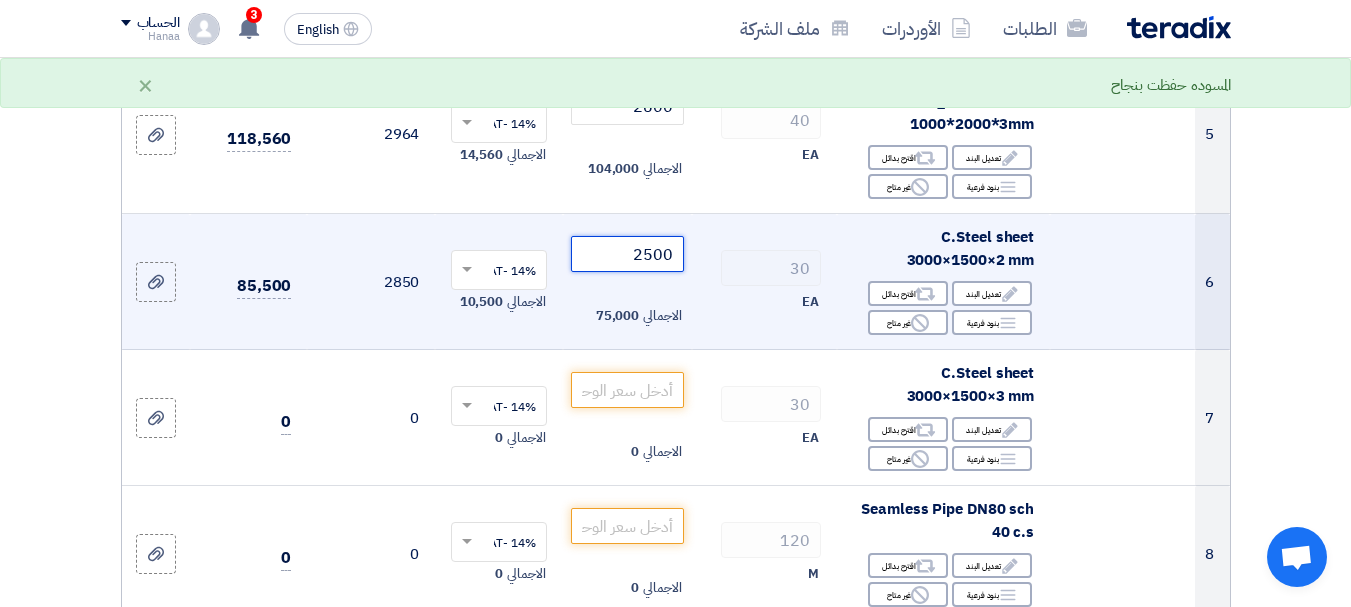 scroll, scrollTop: 1000, scrollLeft: 0, axis: vertical 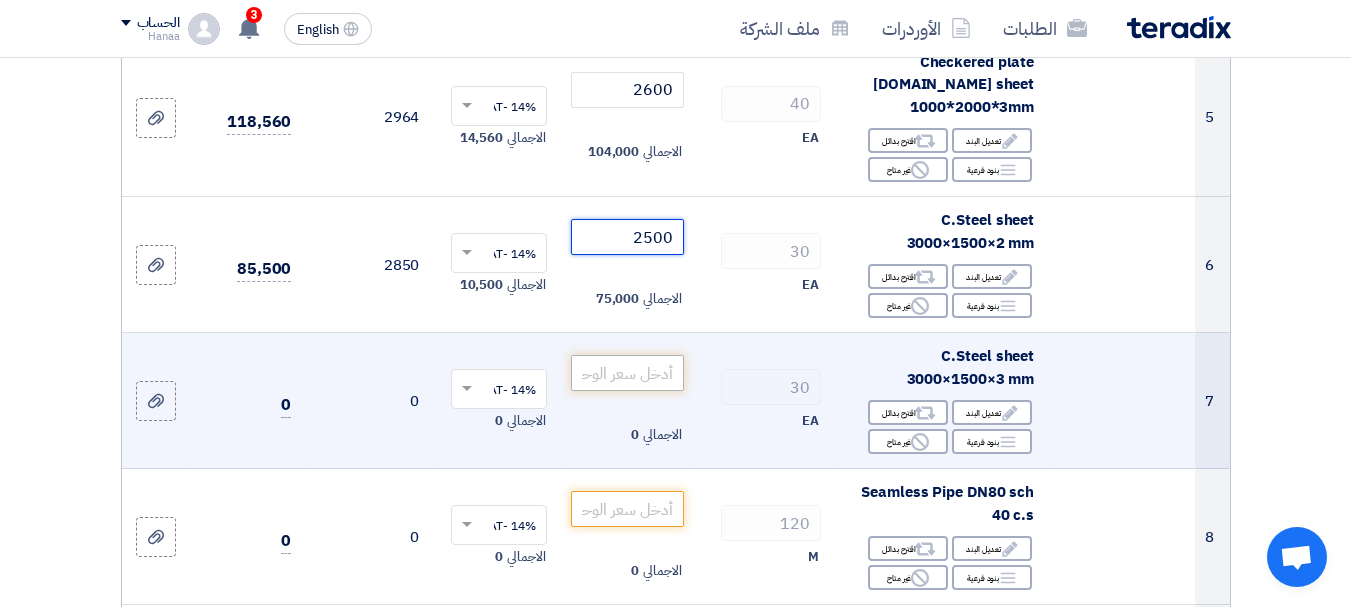 type on "2500" 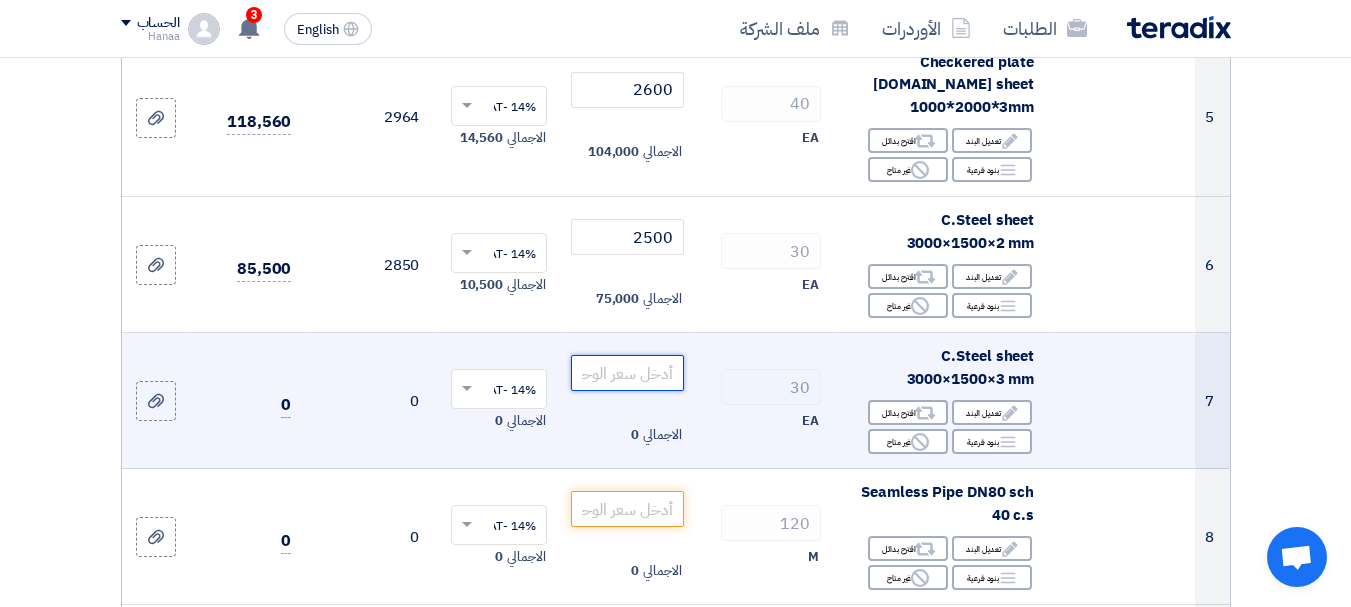 click 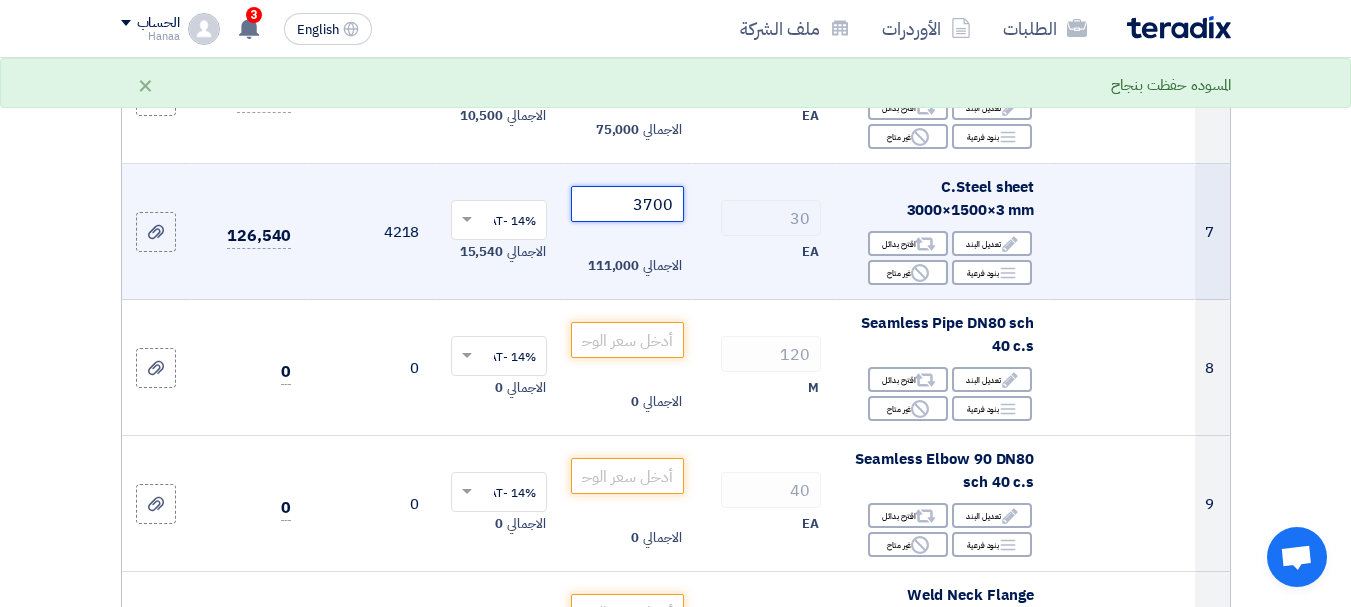 scroll, scrollTop: 1200, scrollLeft: 0, axis: vertical 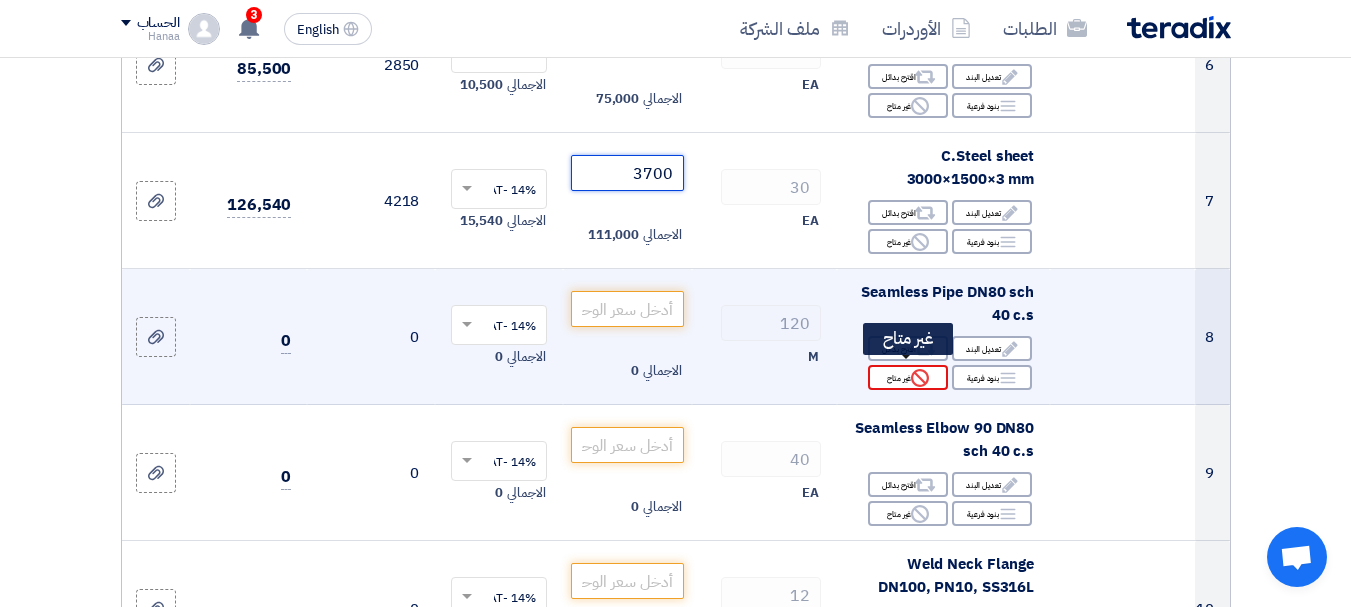 type on "3700" 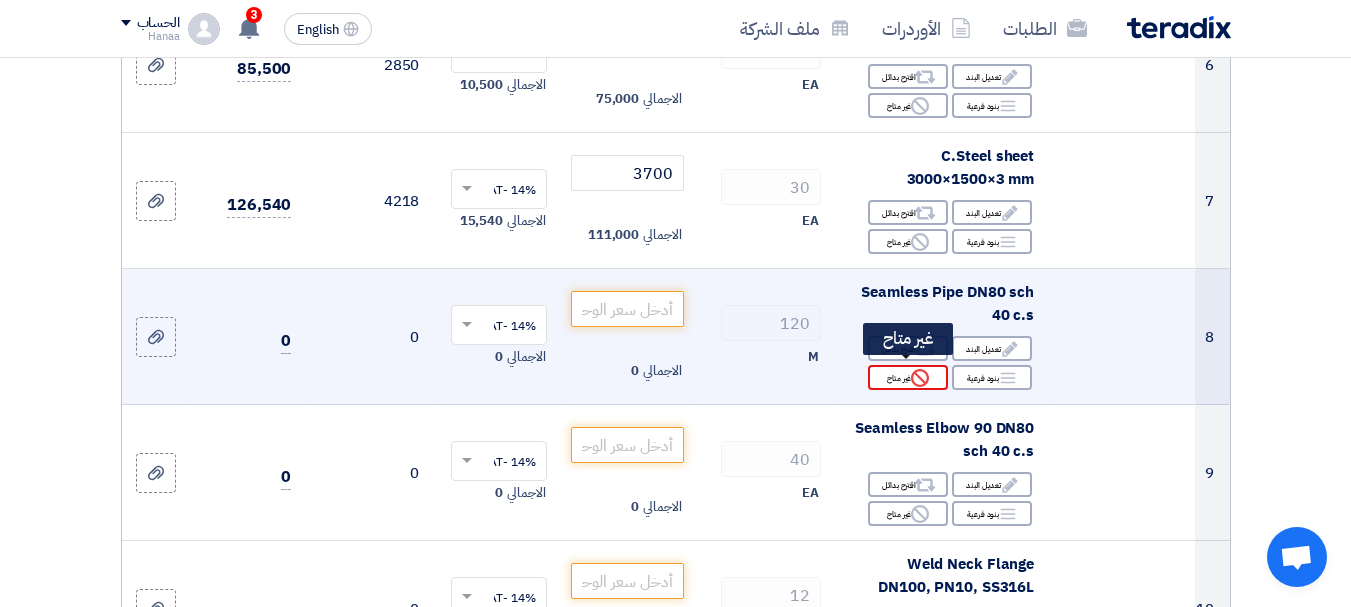 click on "Reject
غير متاح" 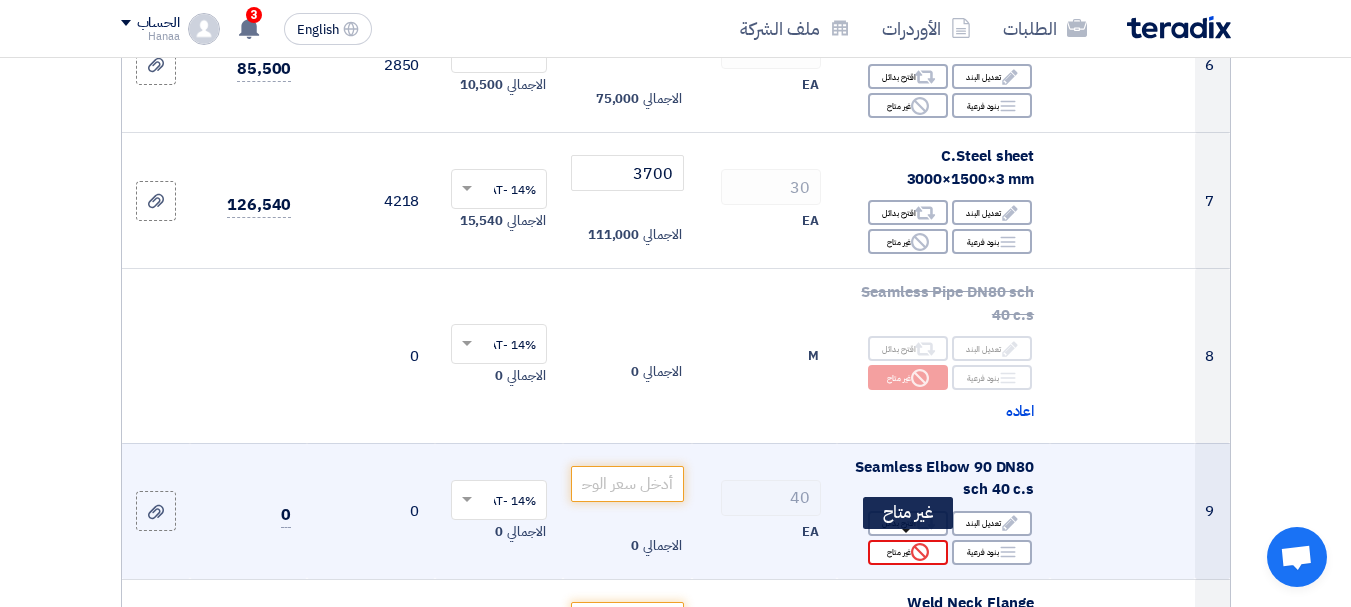click on "Reject" 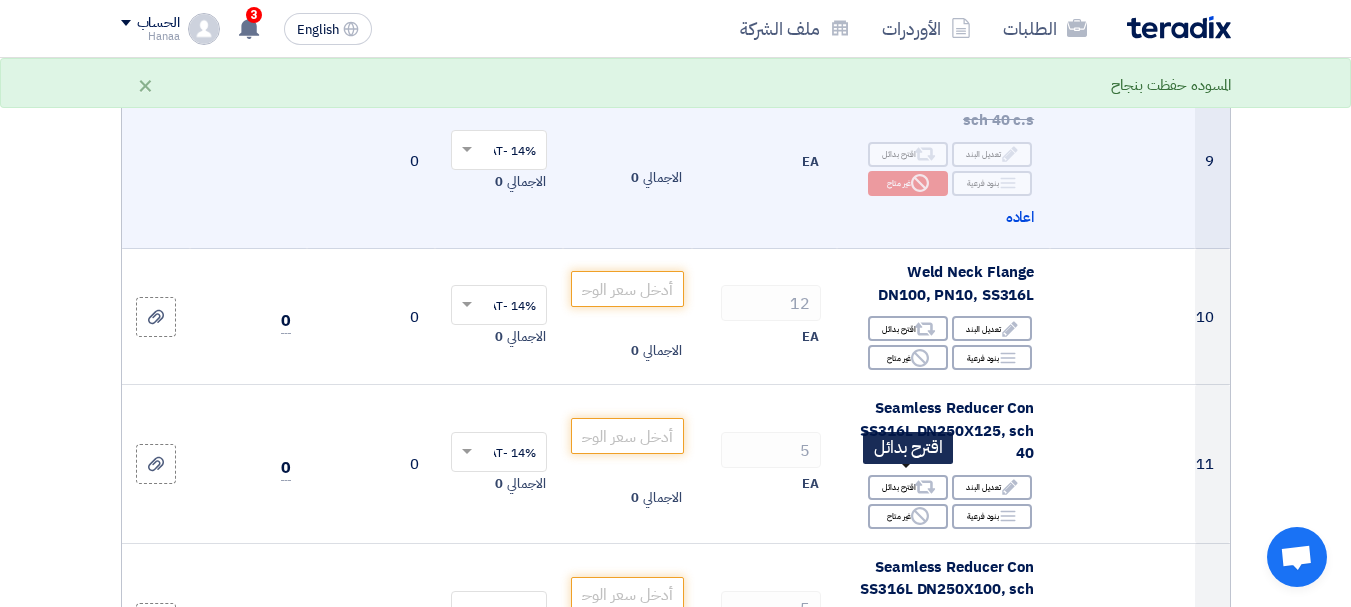 scroll, scrollTop: 1600, scrollLeft: 0, axis: vertical 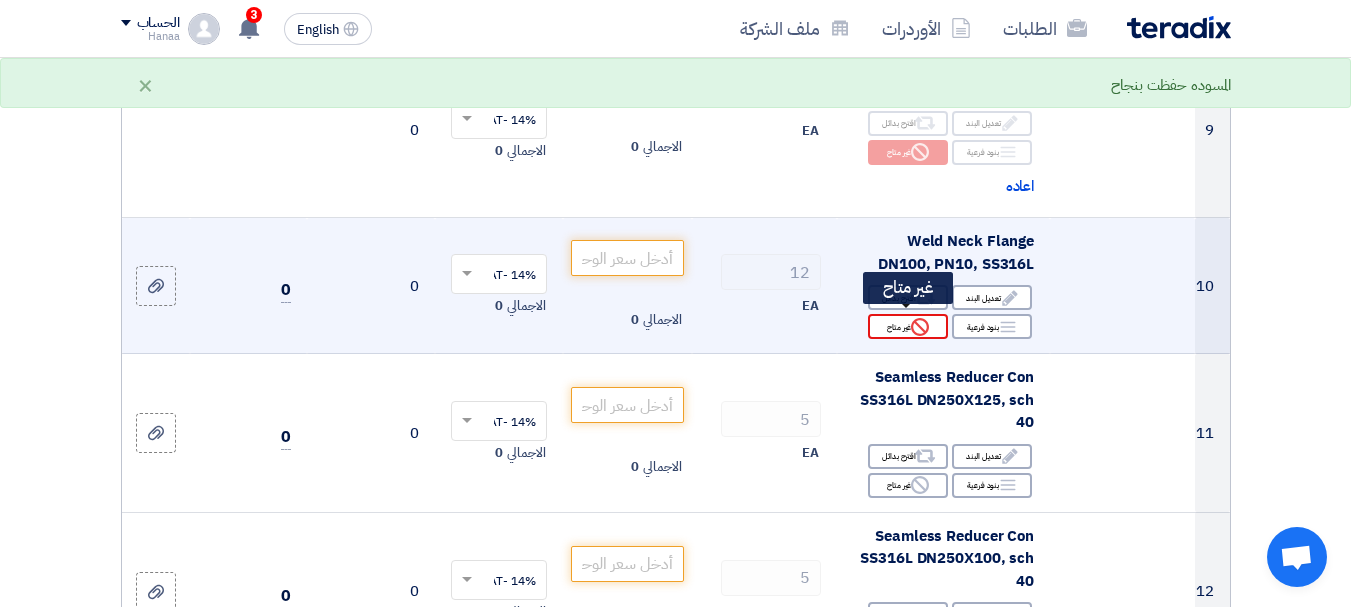 click on "Reject" 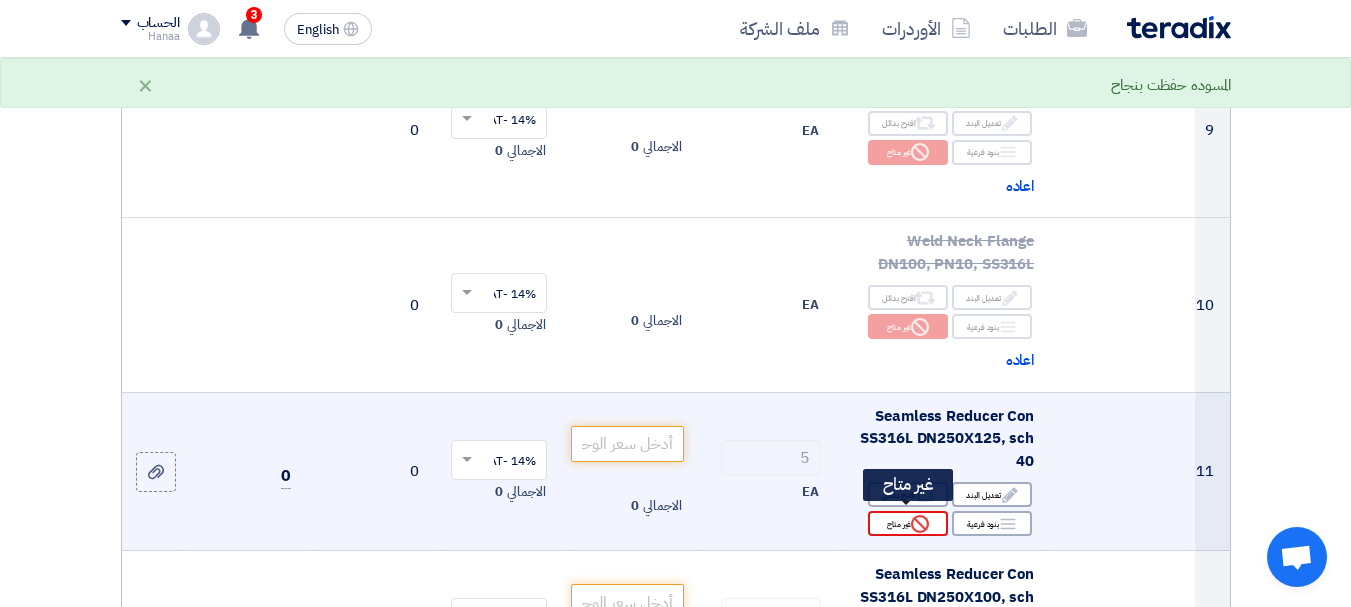 click on "Reject
غير متاح" 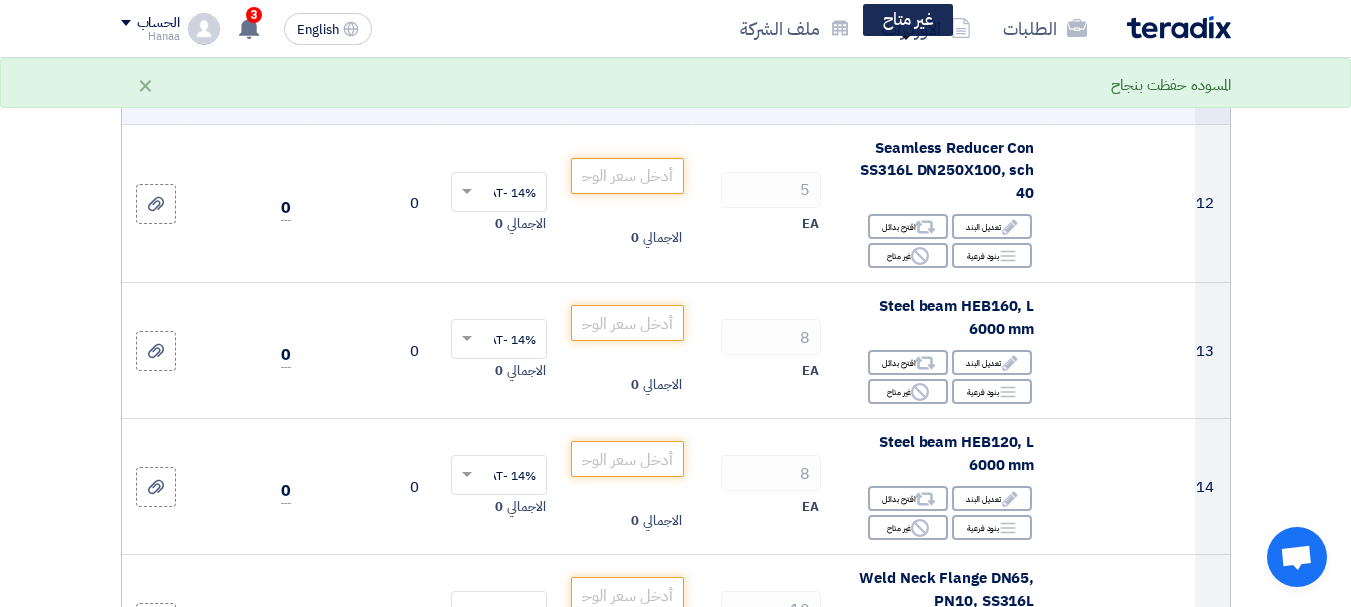 scroll, scrollTop: 2100, scrollLeft: 0, axis: vertical 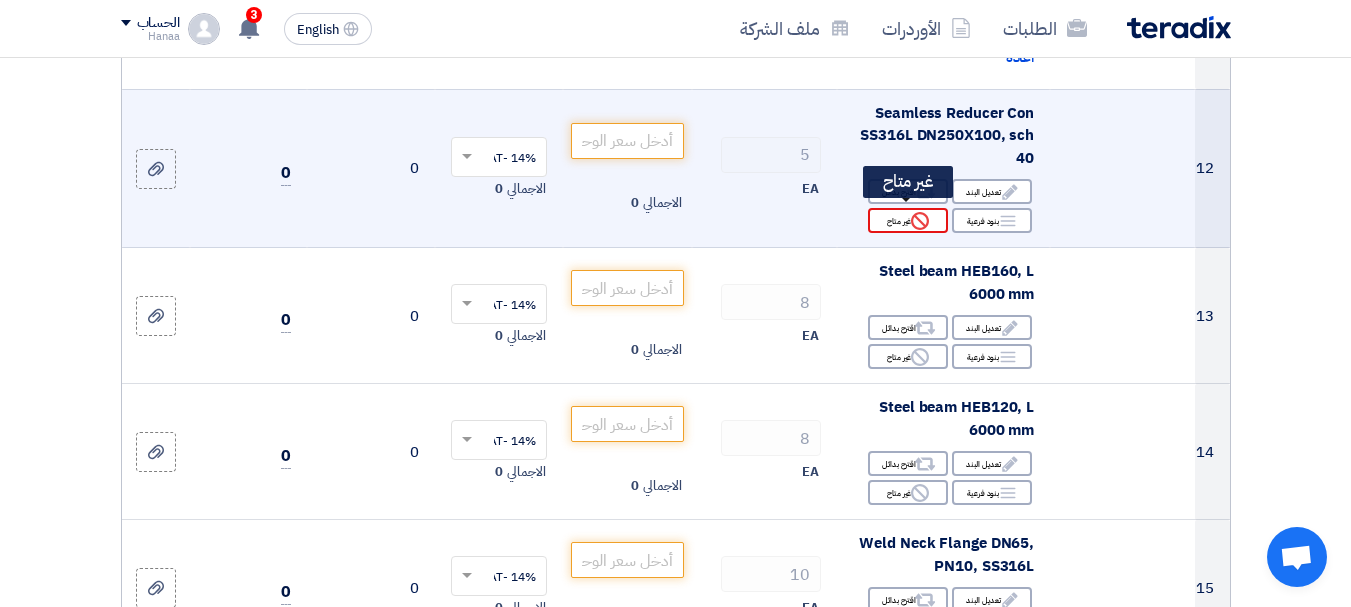 click on "Reject" 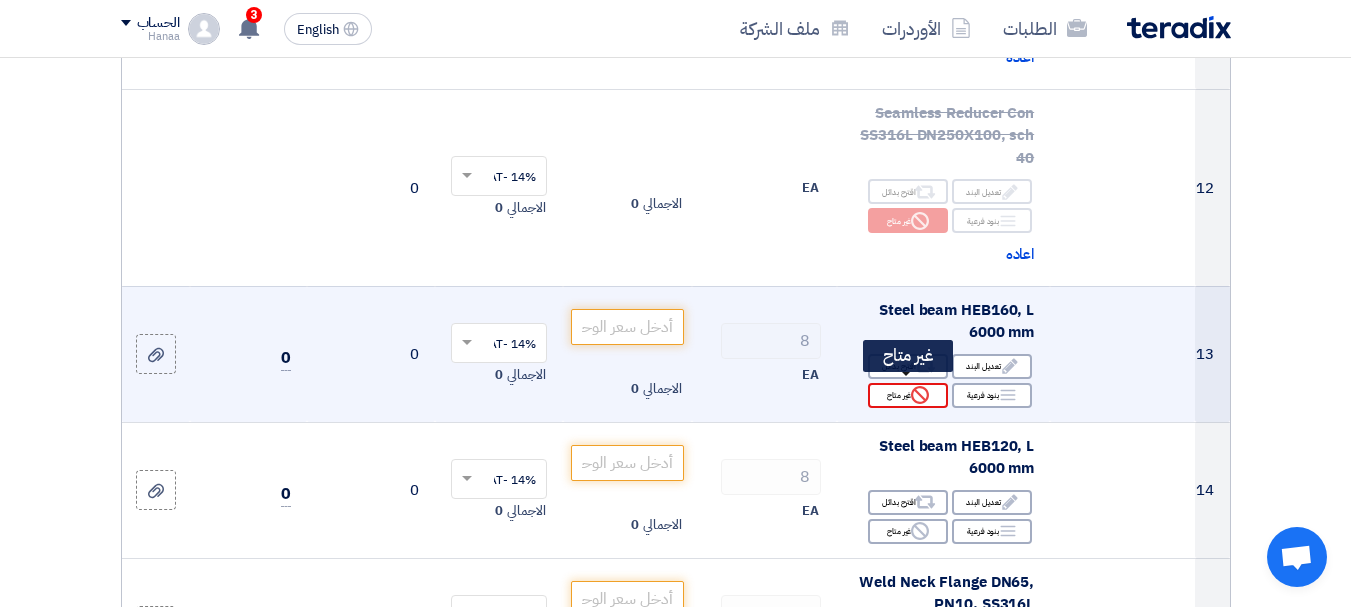 click on "Reject" 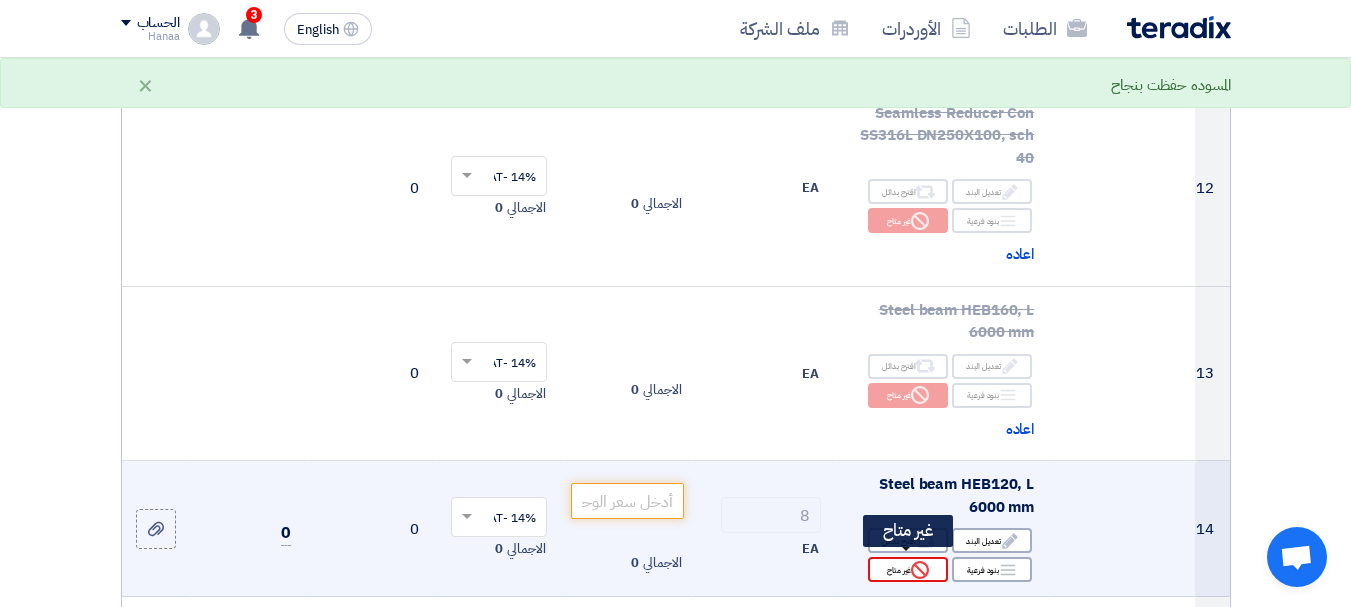 click 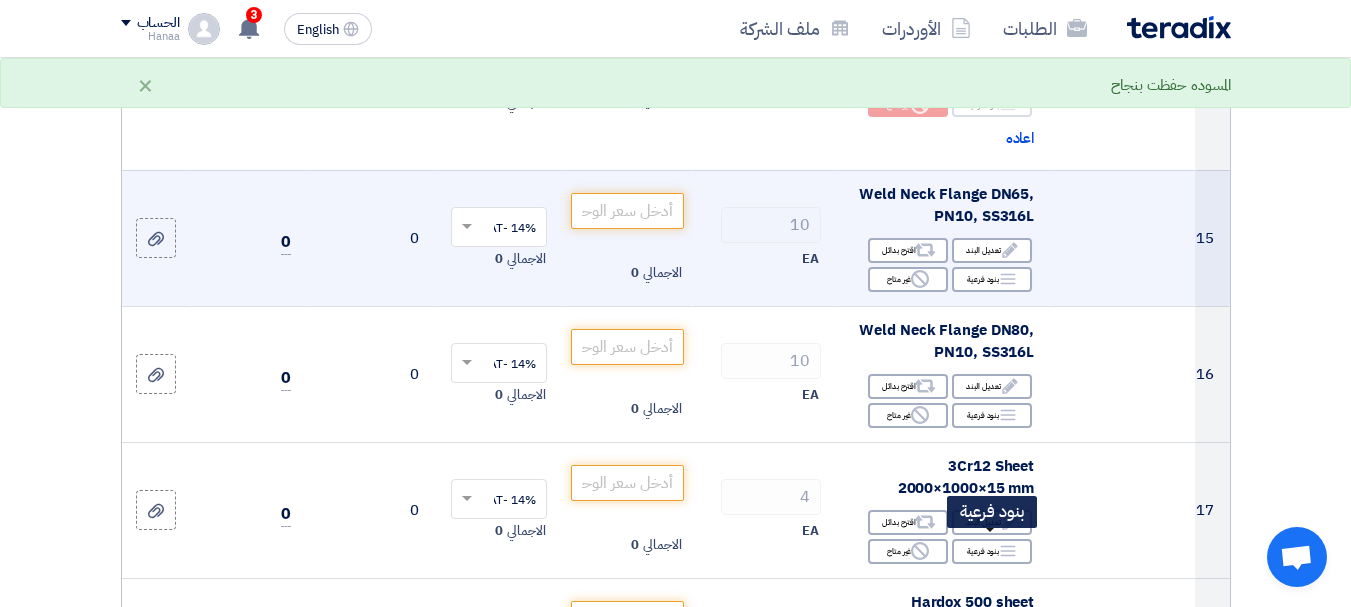 scroll, scrollTop: 2600, scrollLeft: 0, axis: vertical 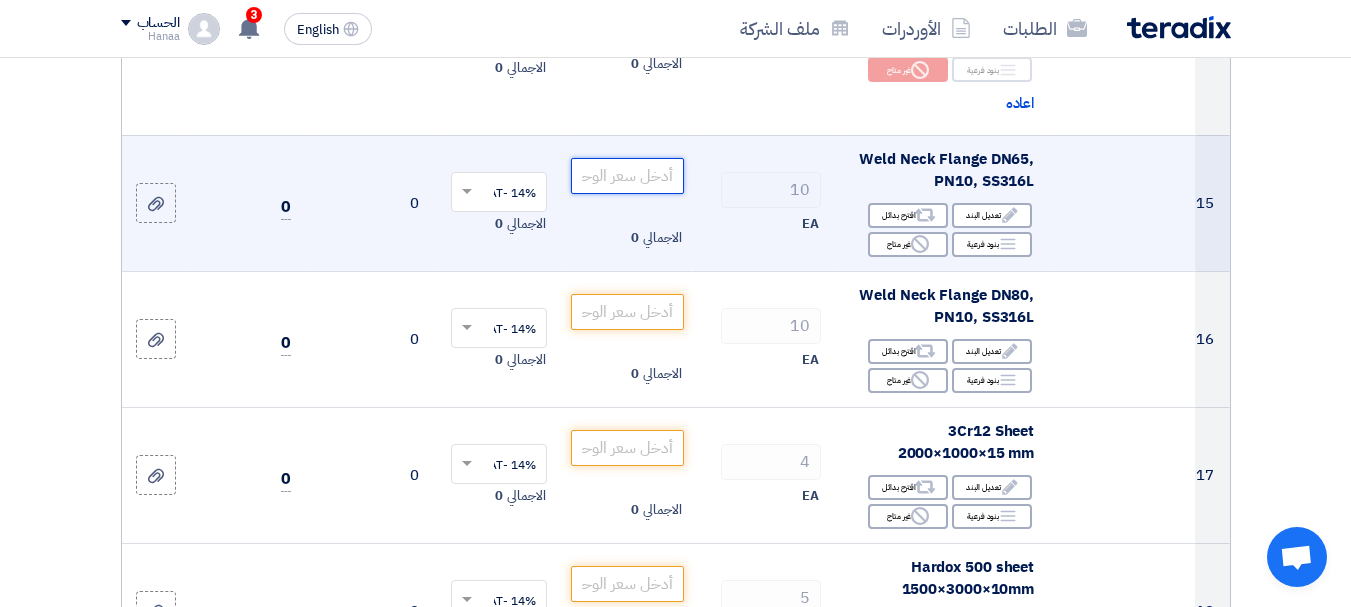 click 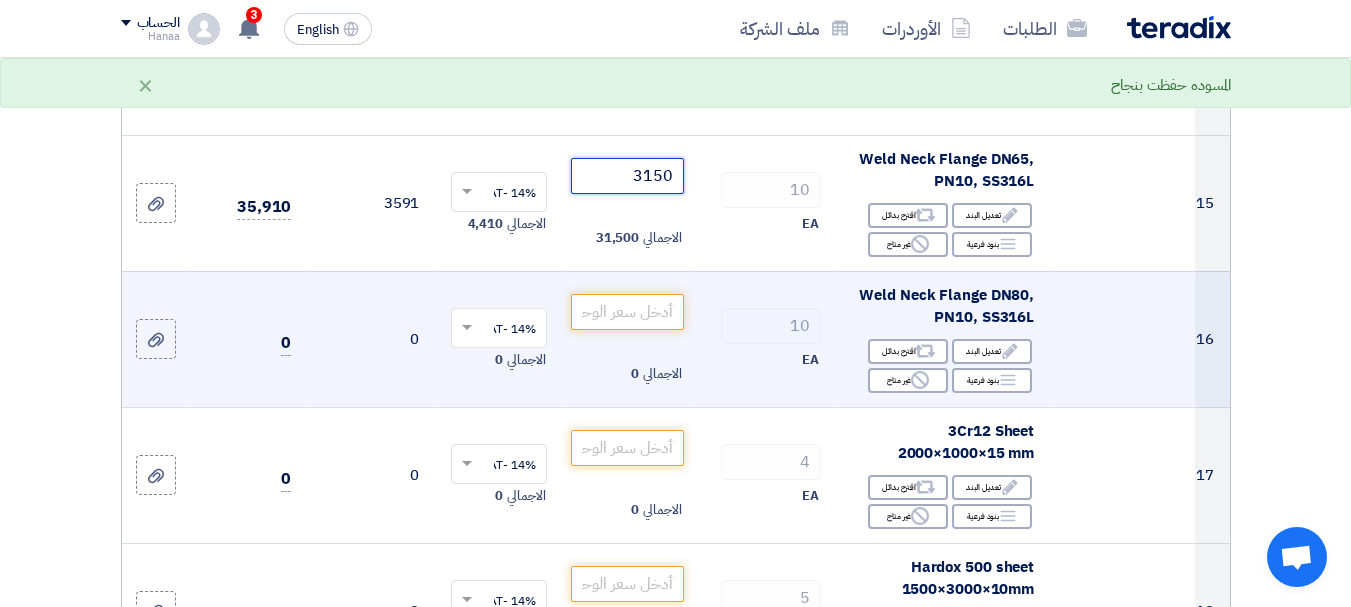 type on "3150" 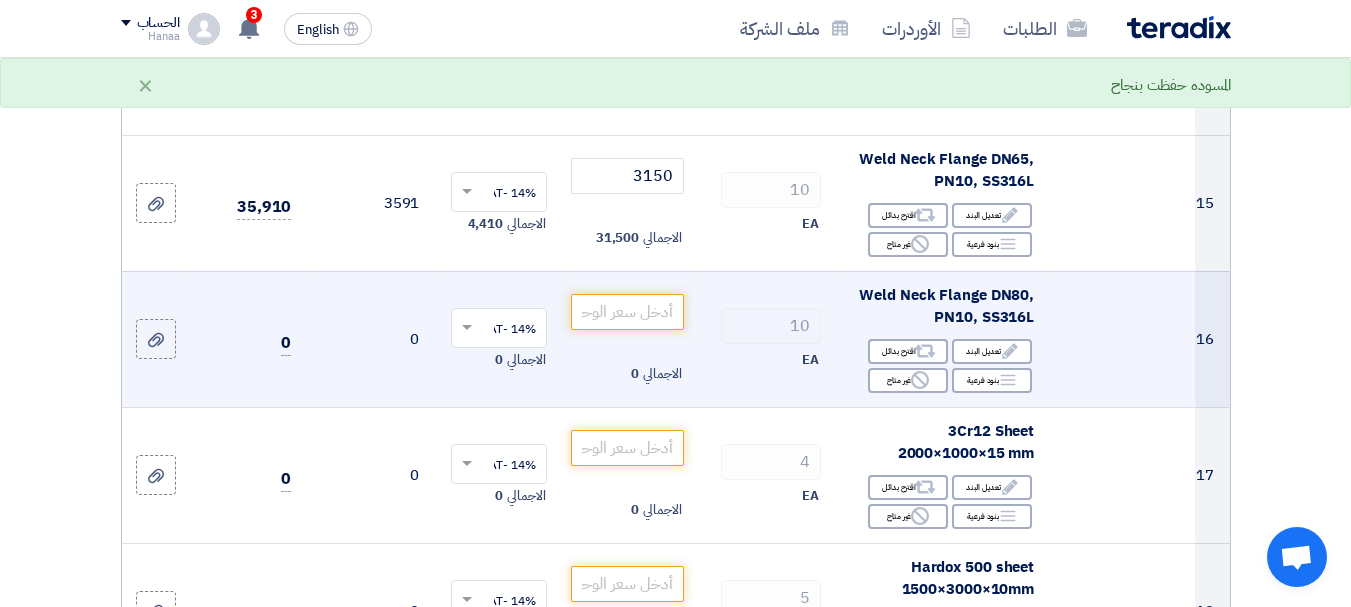 click 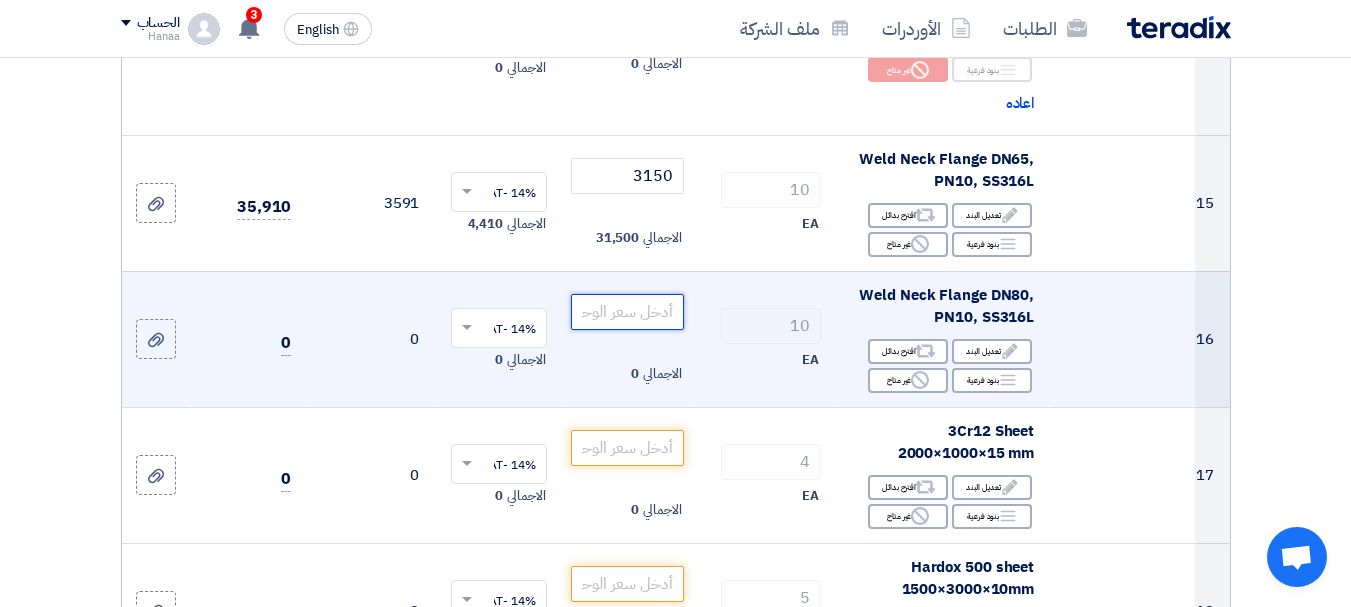 click 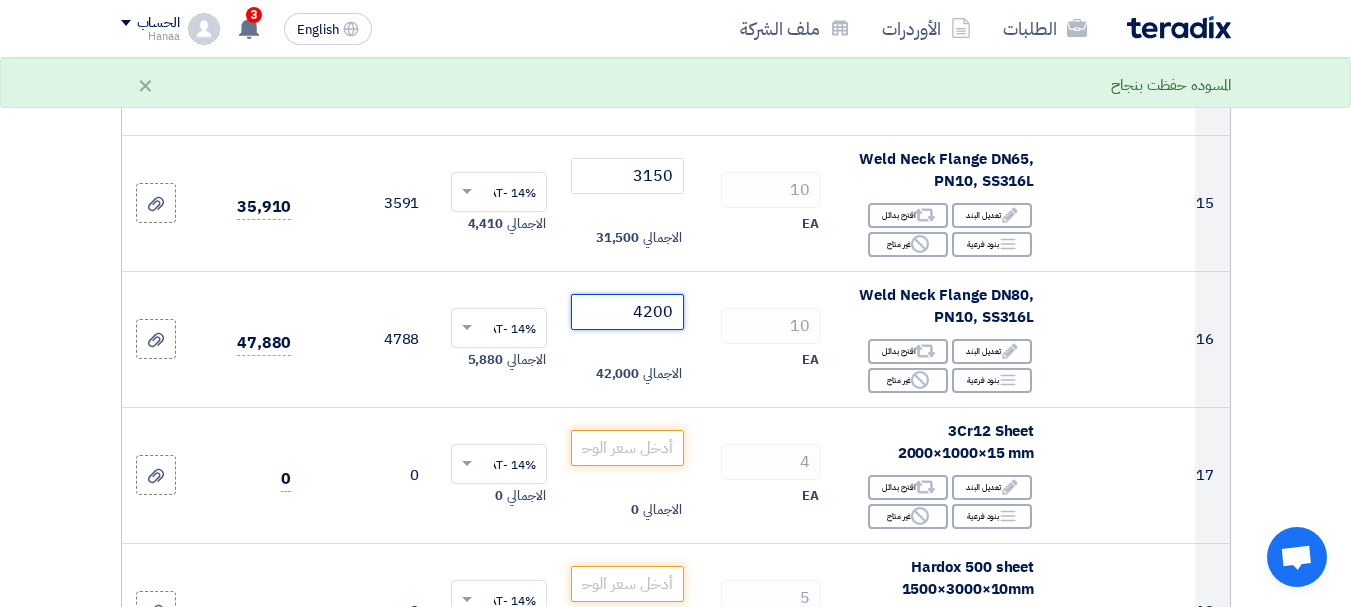 type on "4200" 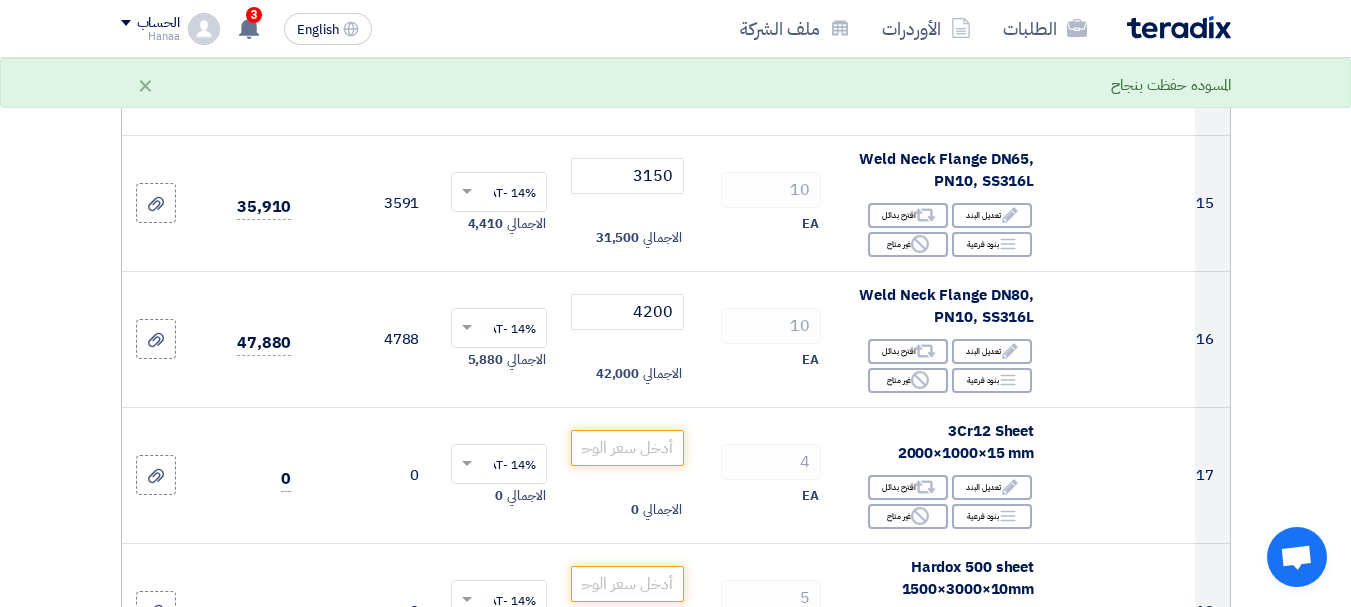 click on "تفاصيل الطلب
#
الكود/الموديل
البيان/الوصف
الكمية/العدد
سعر الوحدة (EGP)
الضرائب
+
'Select taxes...
14% -VAT" 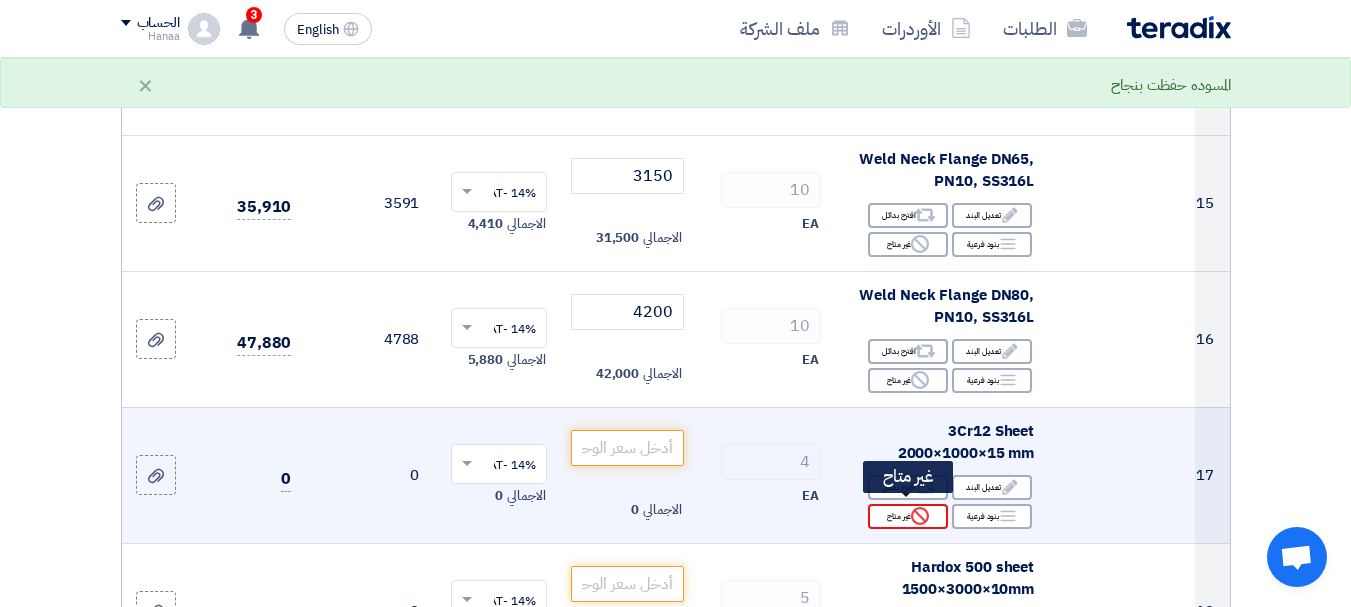 click on "Reject
غير متاح" 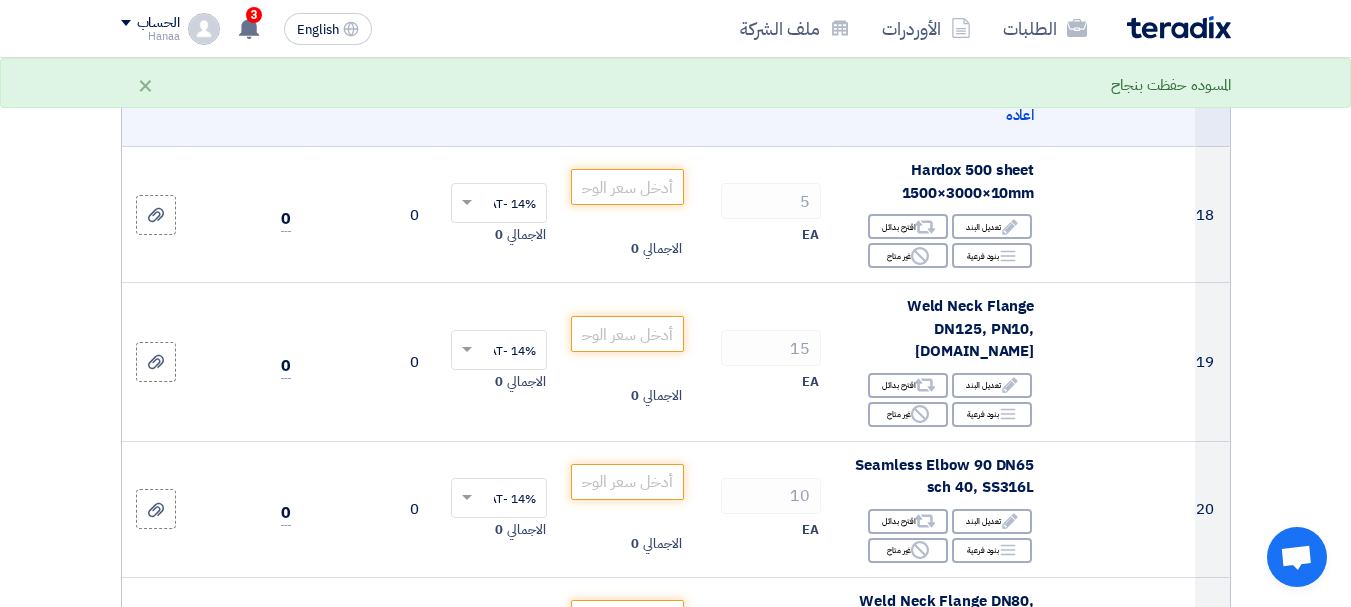 scroll, scrollTop: 3000, scrollLeft: 0, axis: vertical 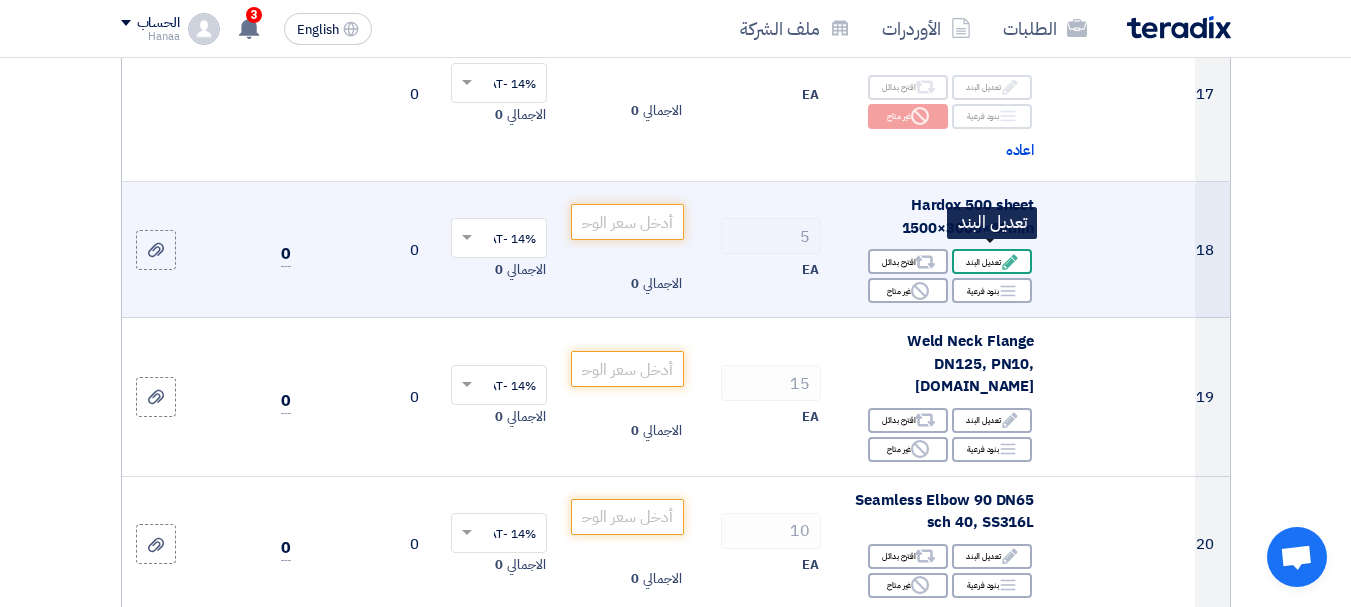 click on "Edit
تعديل البند" 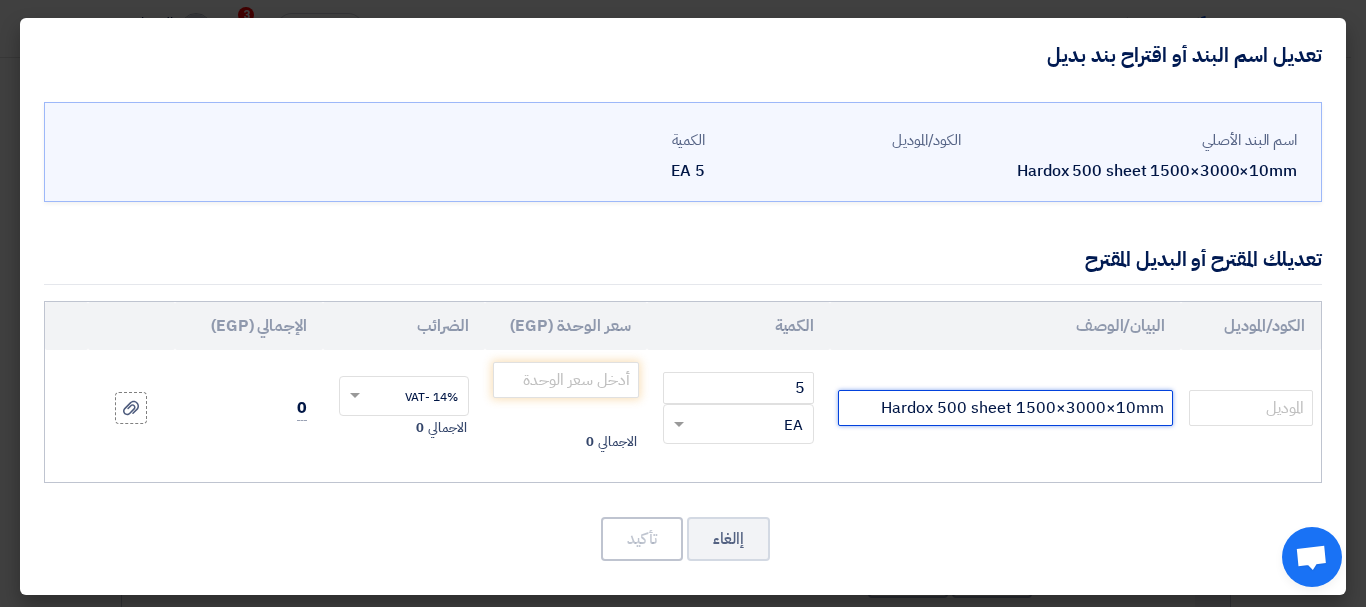 drag, startPoint x: 1023, startPoint y: 402, endPoint x: 1042, endPoint y: 407, distance: 19.646883 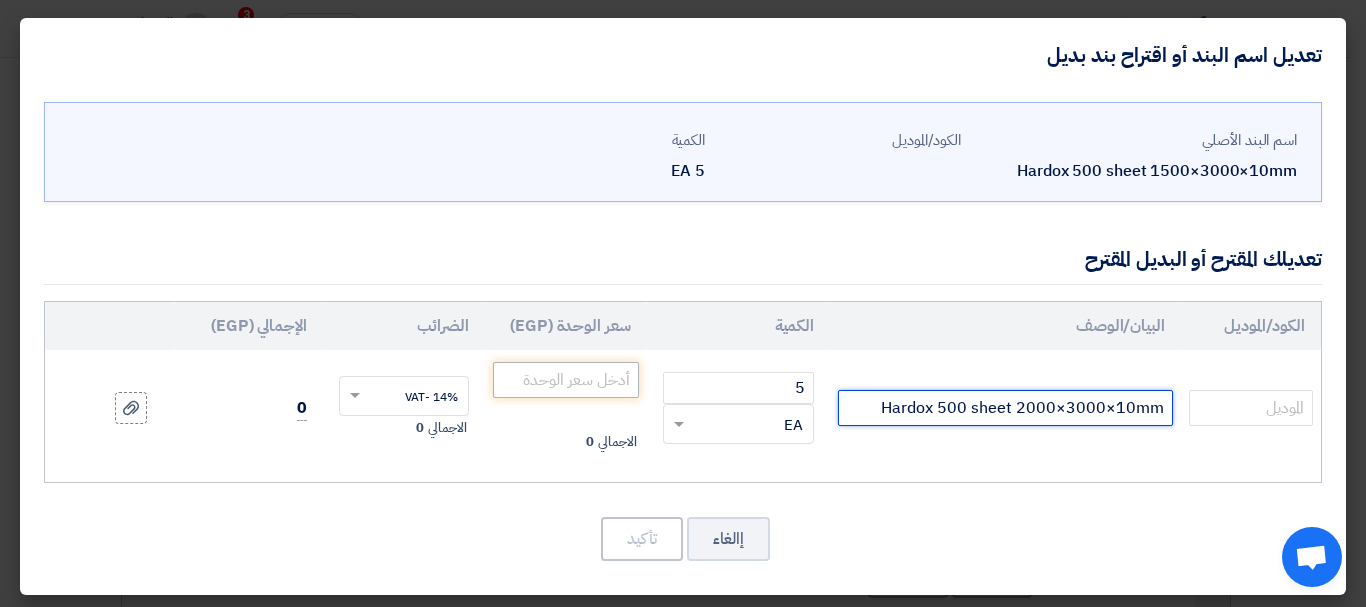 type on "Hardox 500 sheet 2000×3000×10mm" 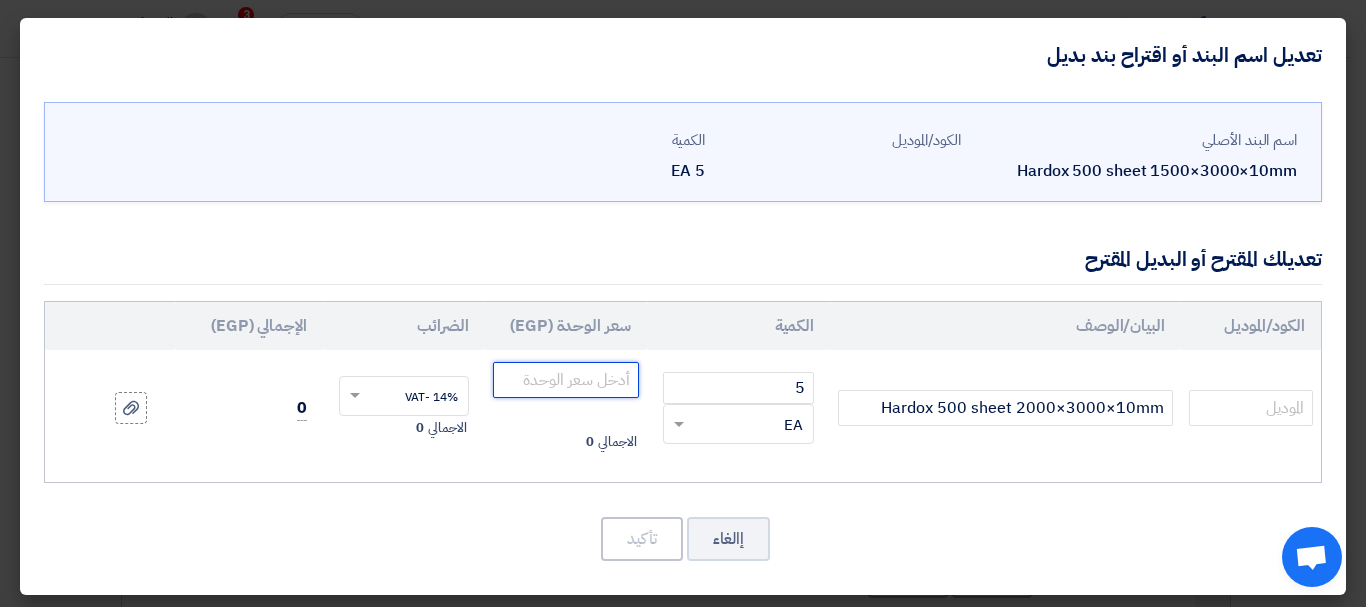 click 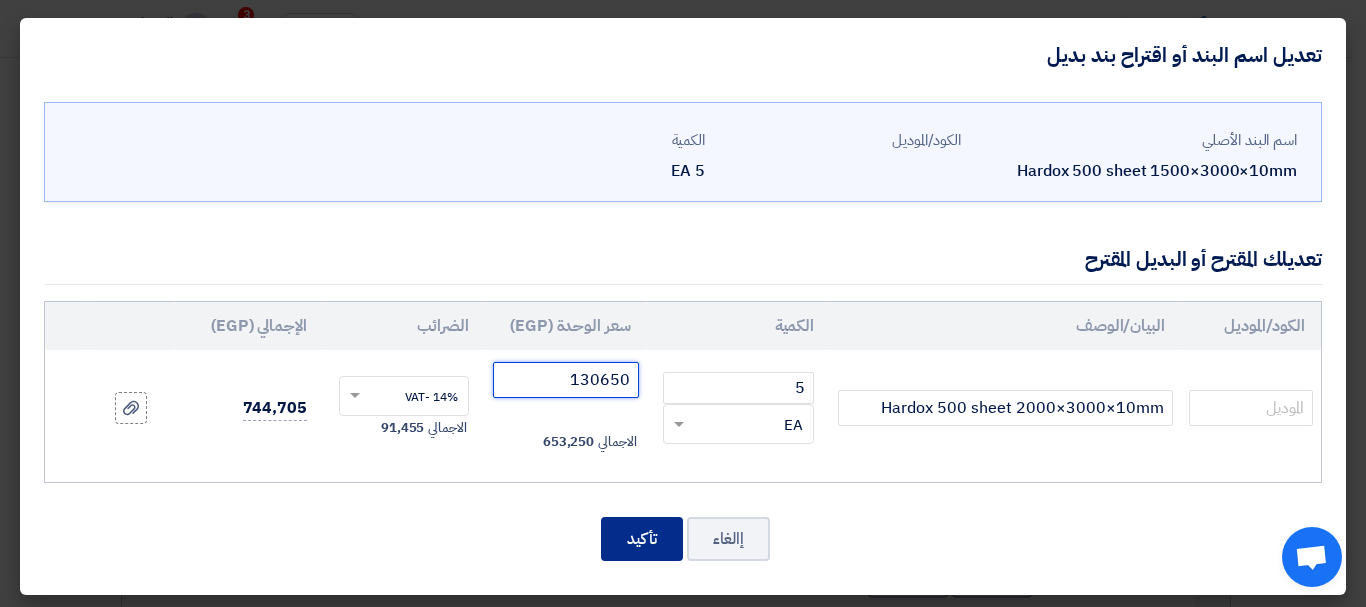 type on "130650" 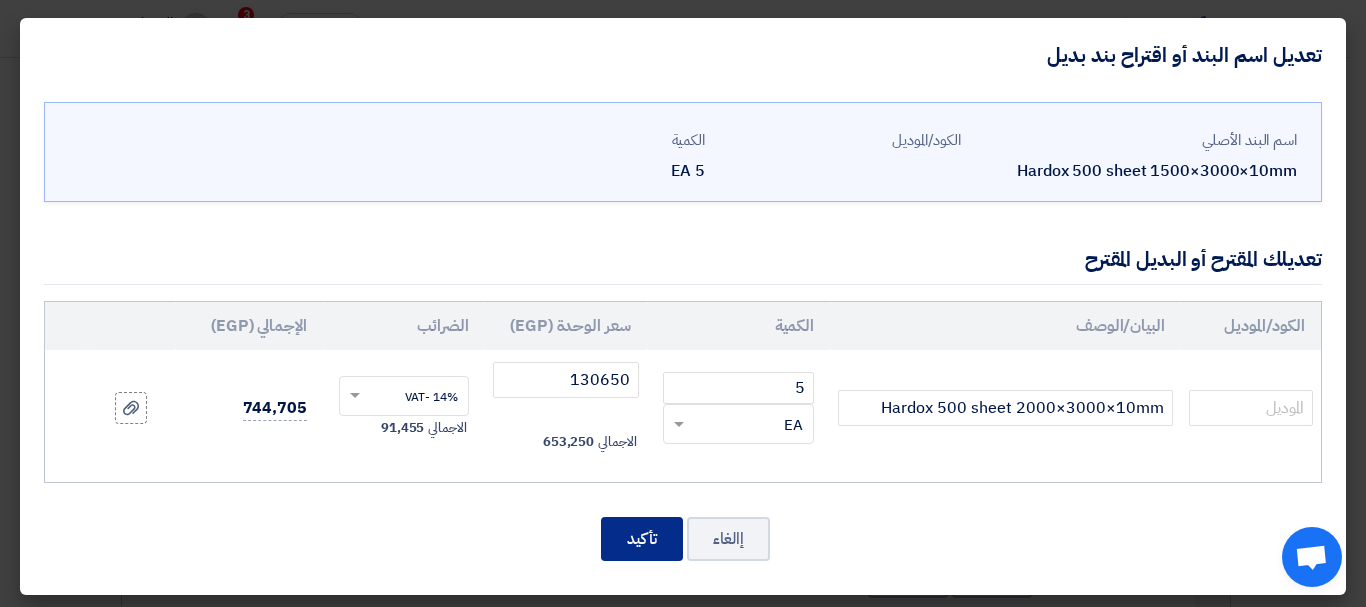 click on "تأكيد" 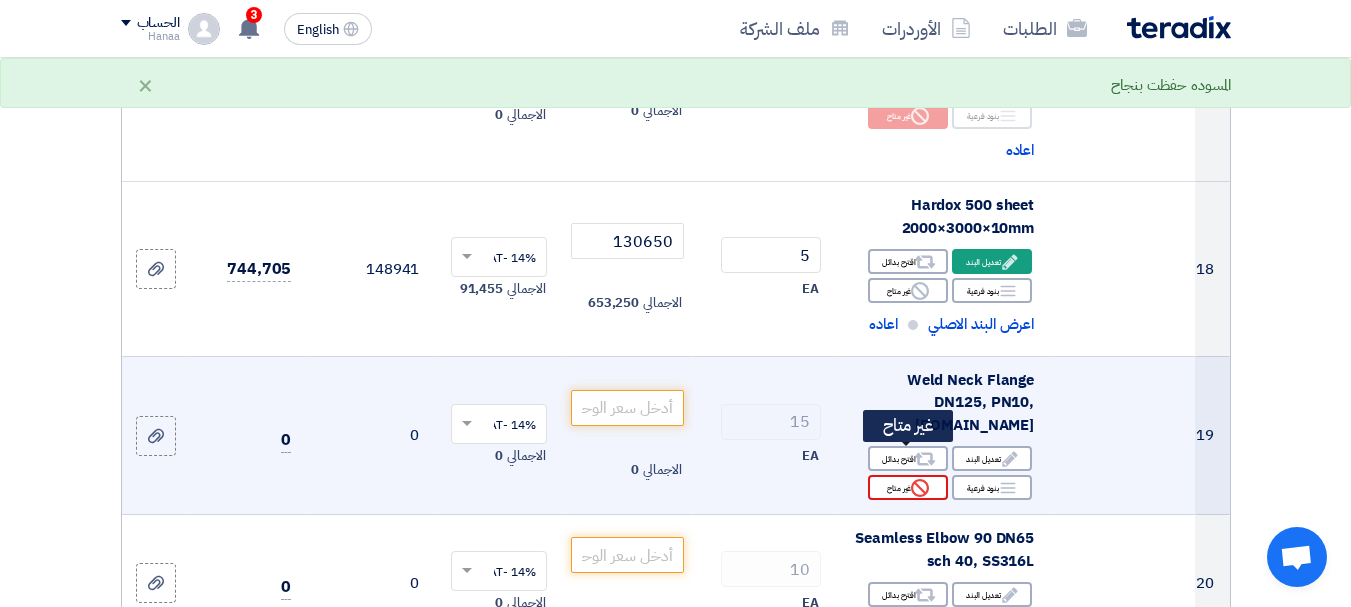 click on "Reject" 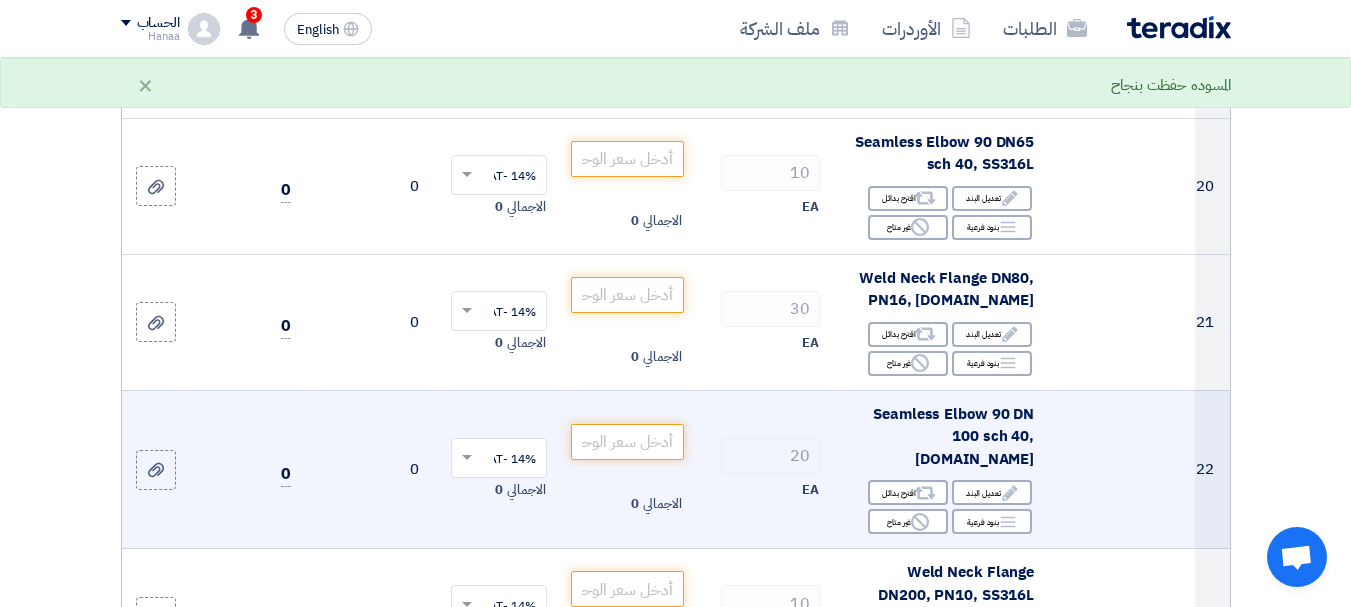 scroll, scrollTop: 3400, scrollLeft: 0, axis: vertical 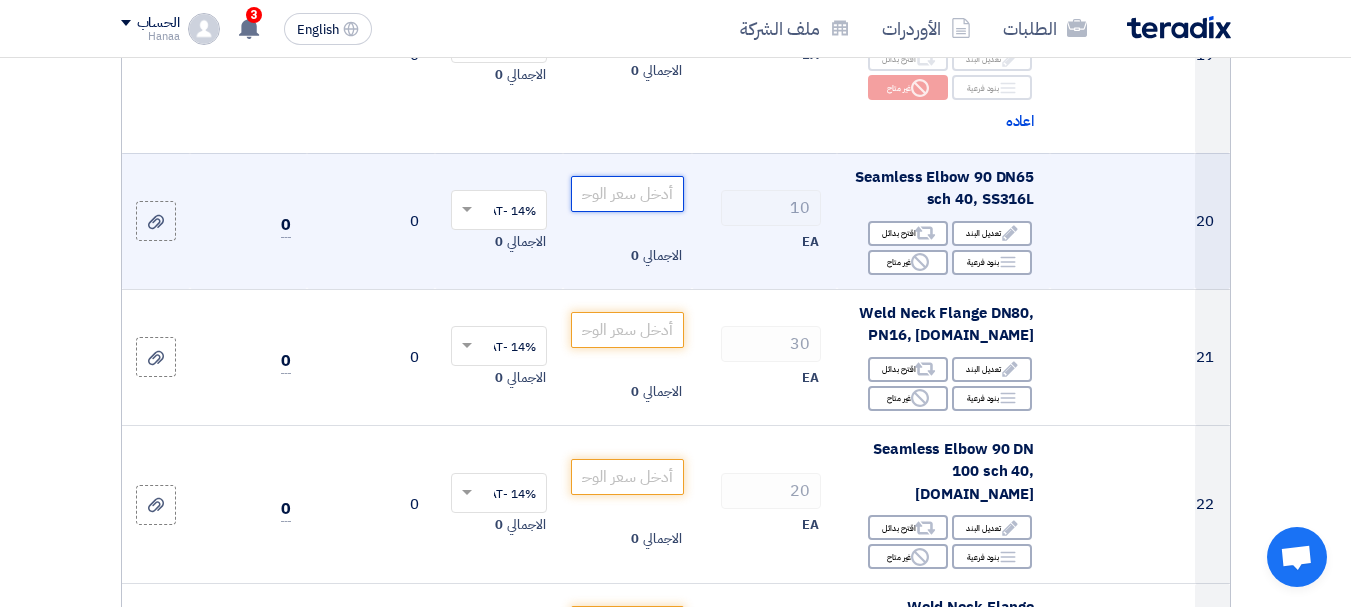 click 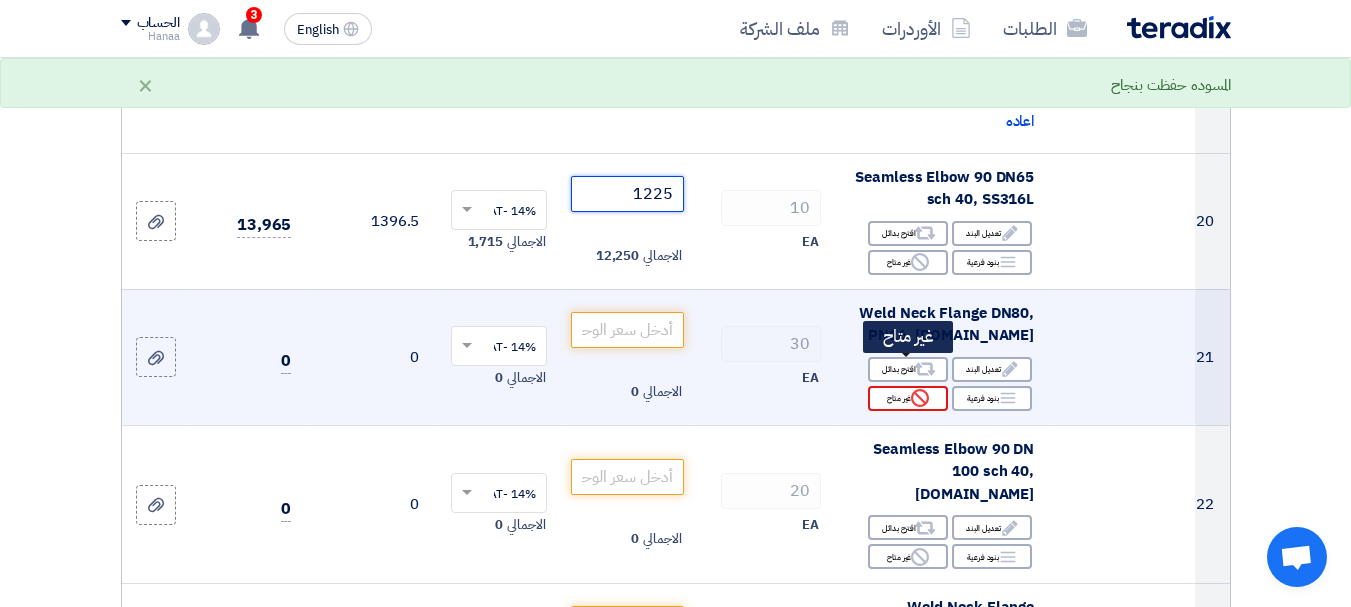 type on "1225" 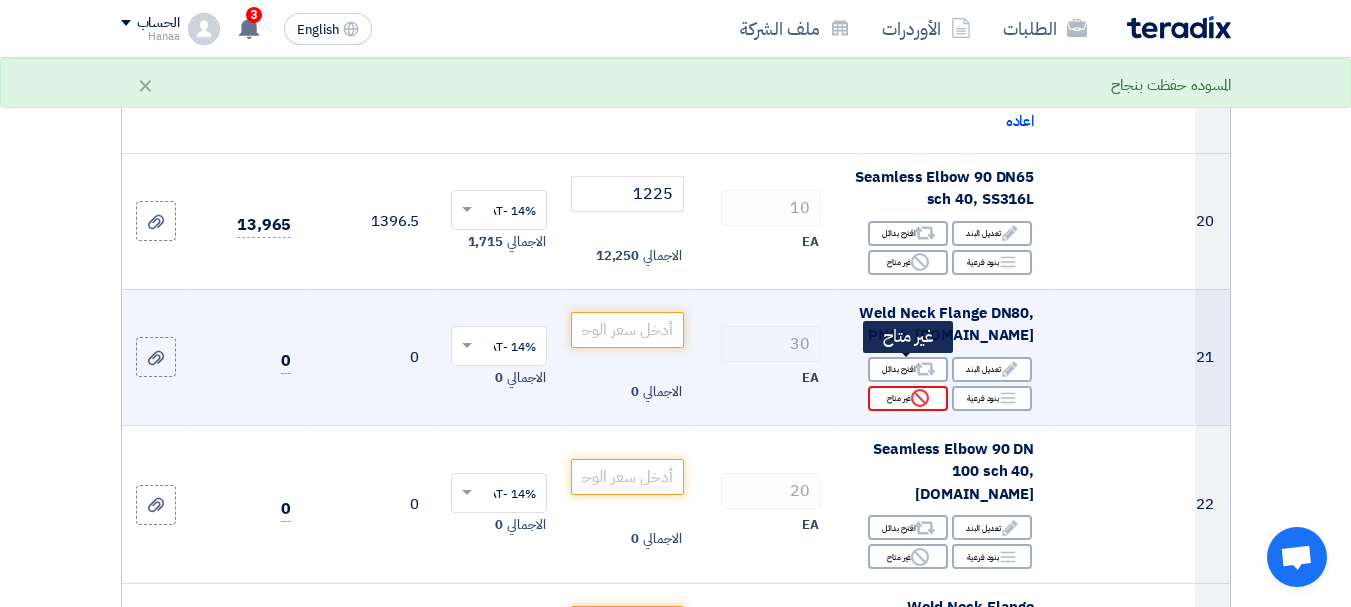 click 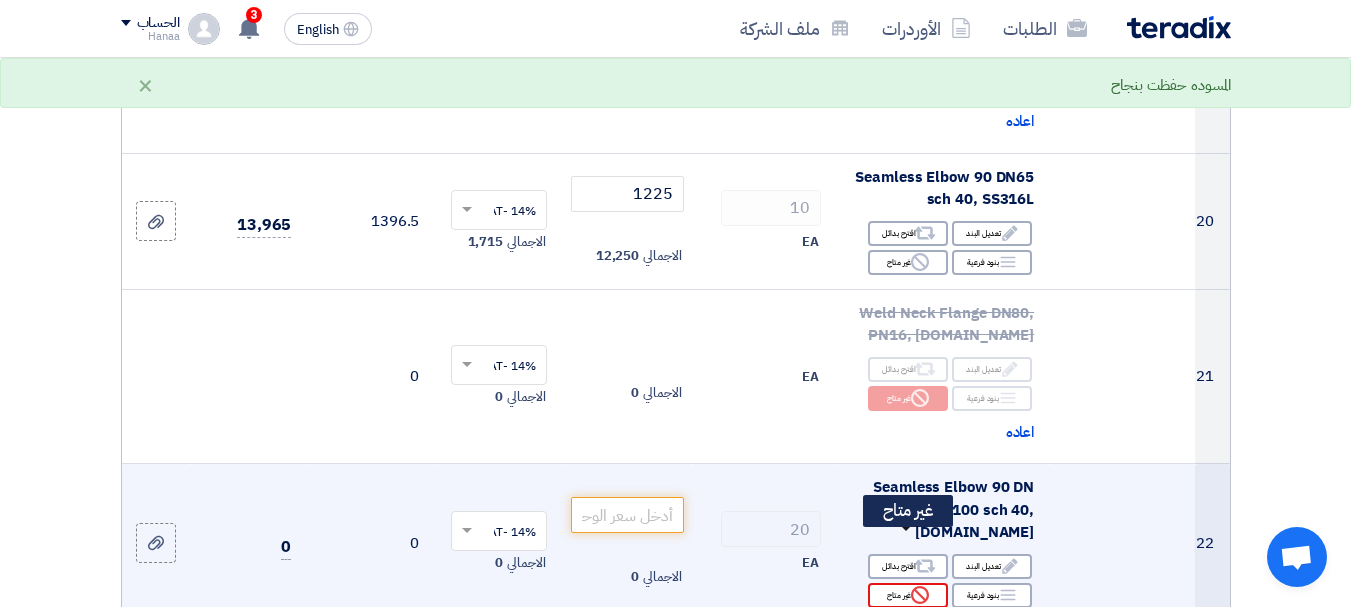 click on "Reject
غير متاح" 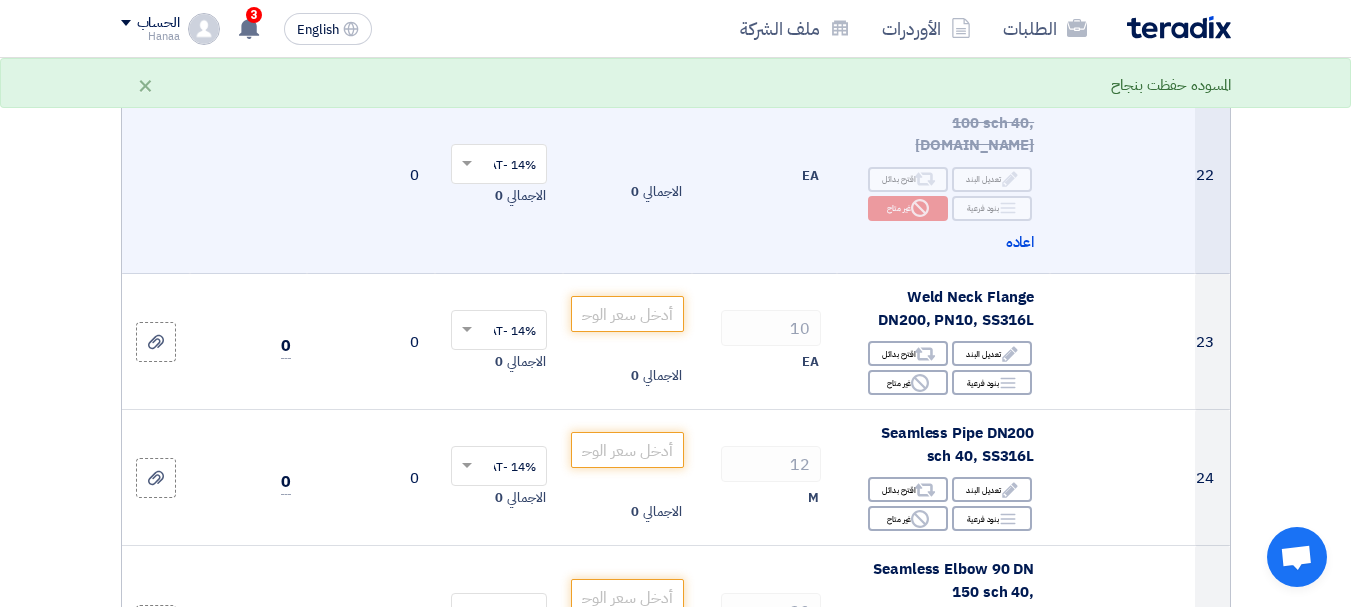 scroll, scrollTop: 3800, scrollLeft: 0, axis: vertical 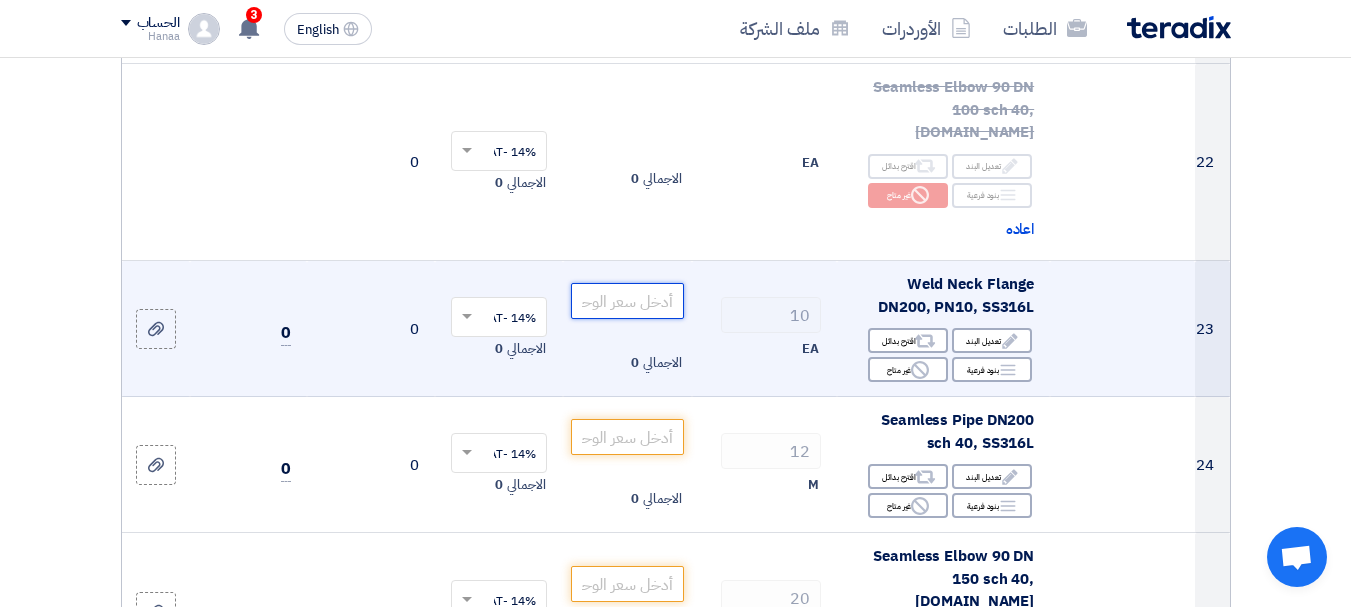click 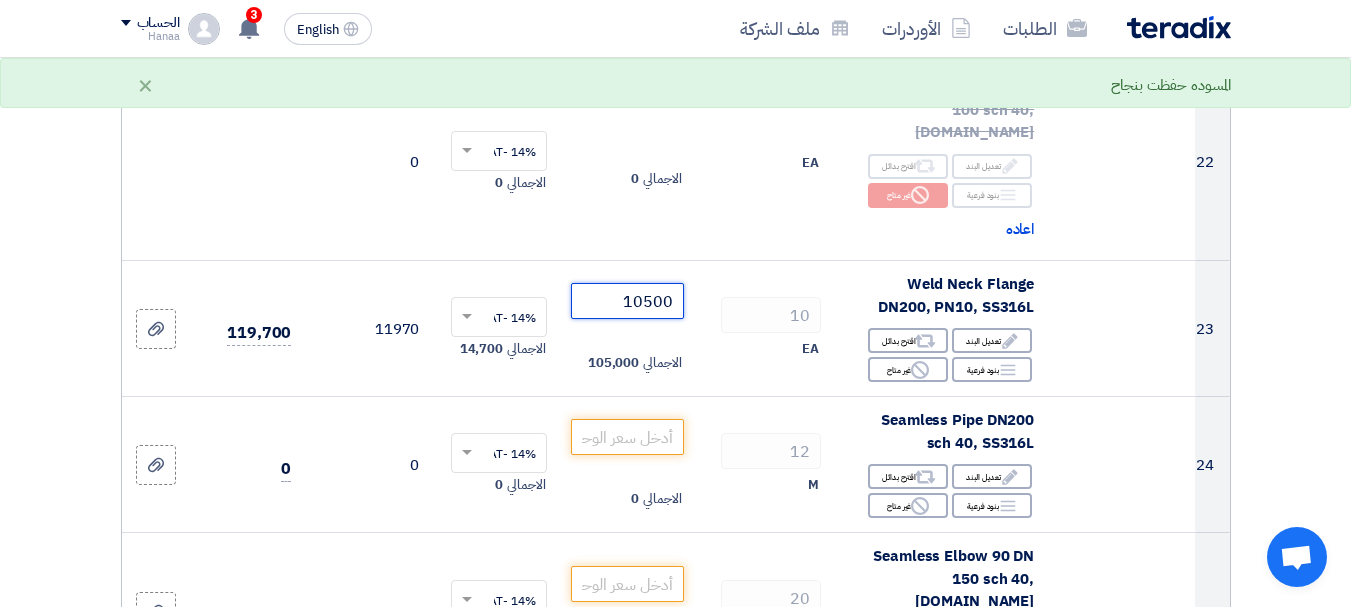 type on "10500" 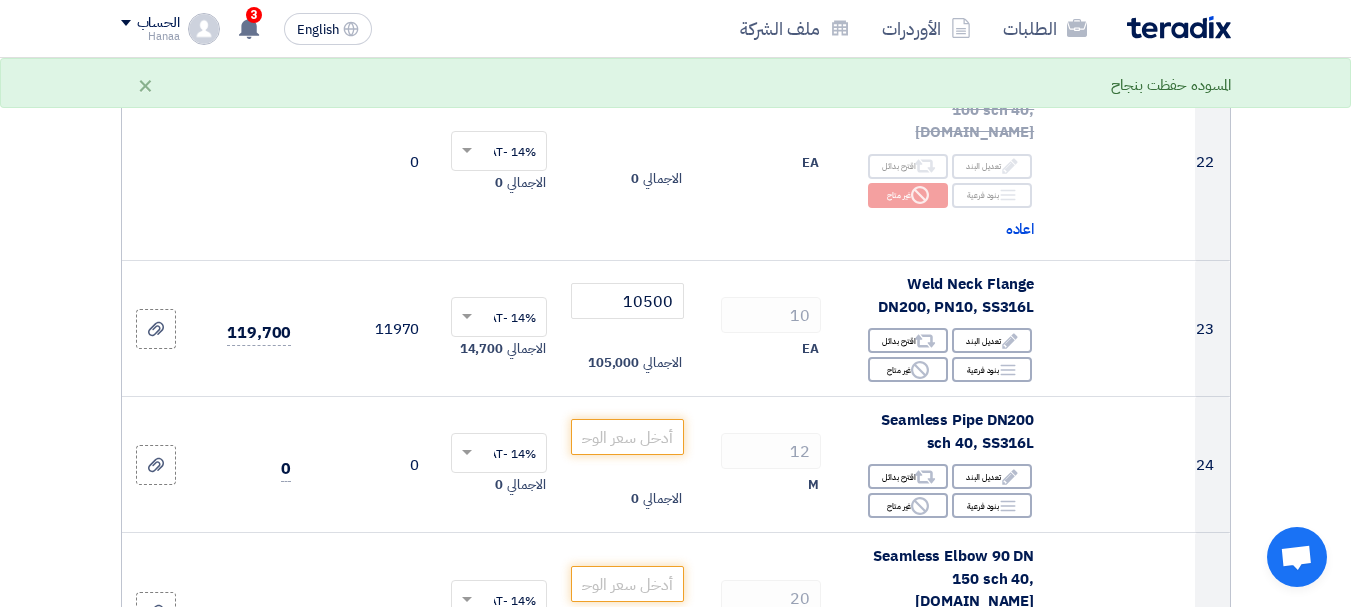 click on "تفاصيل الطلب
#
الكود/الموديل
البيان/الوصف
الكمية/العدد
سعر الوحدة (EGP)
الضرائب
+
'Select taxes...
14% -VAT" 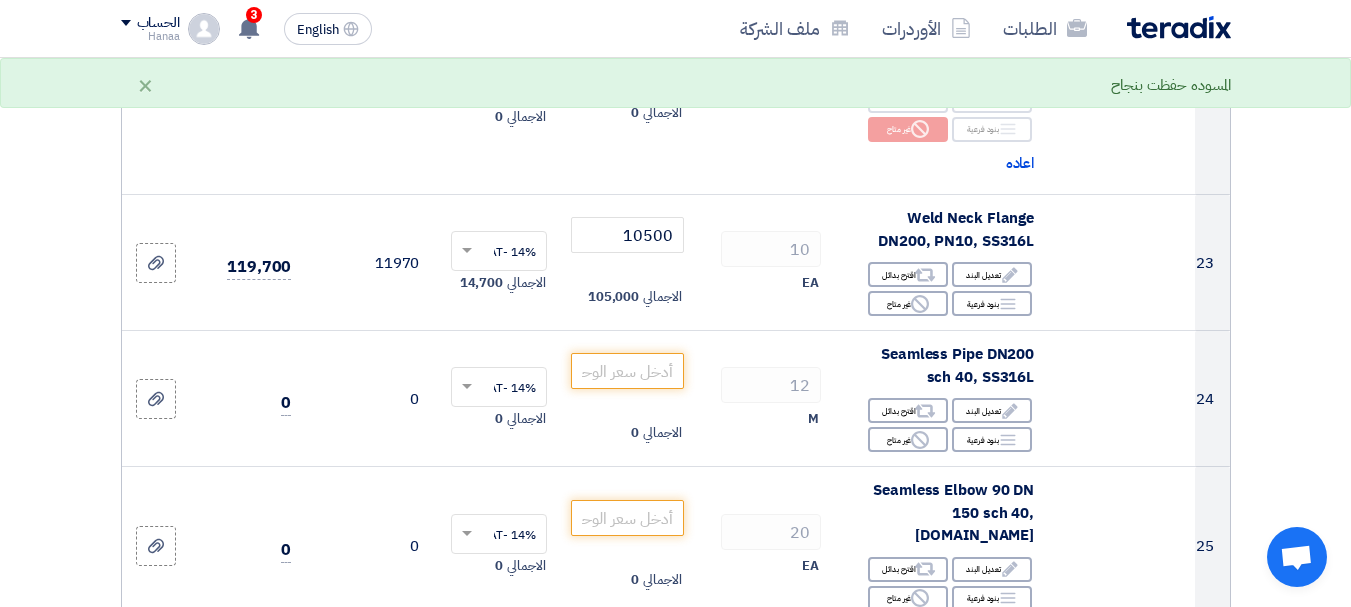scroll, scrollTop: 3900, scrollLeft: 0, axis: vertical 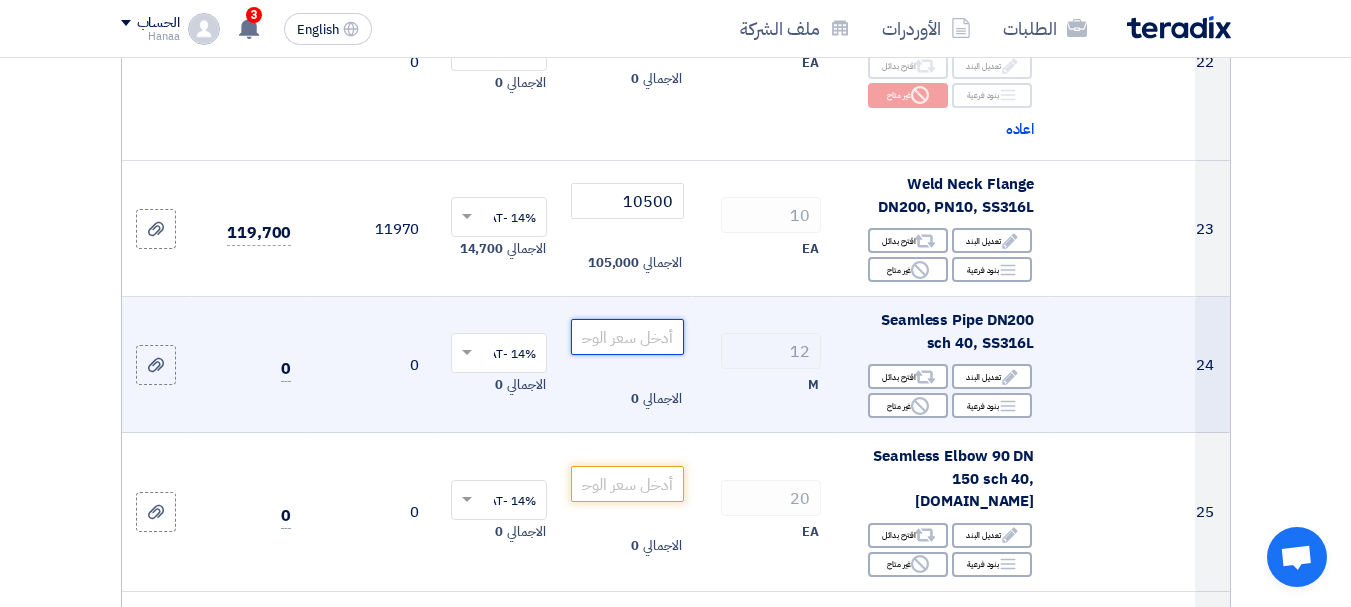 click 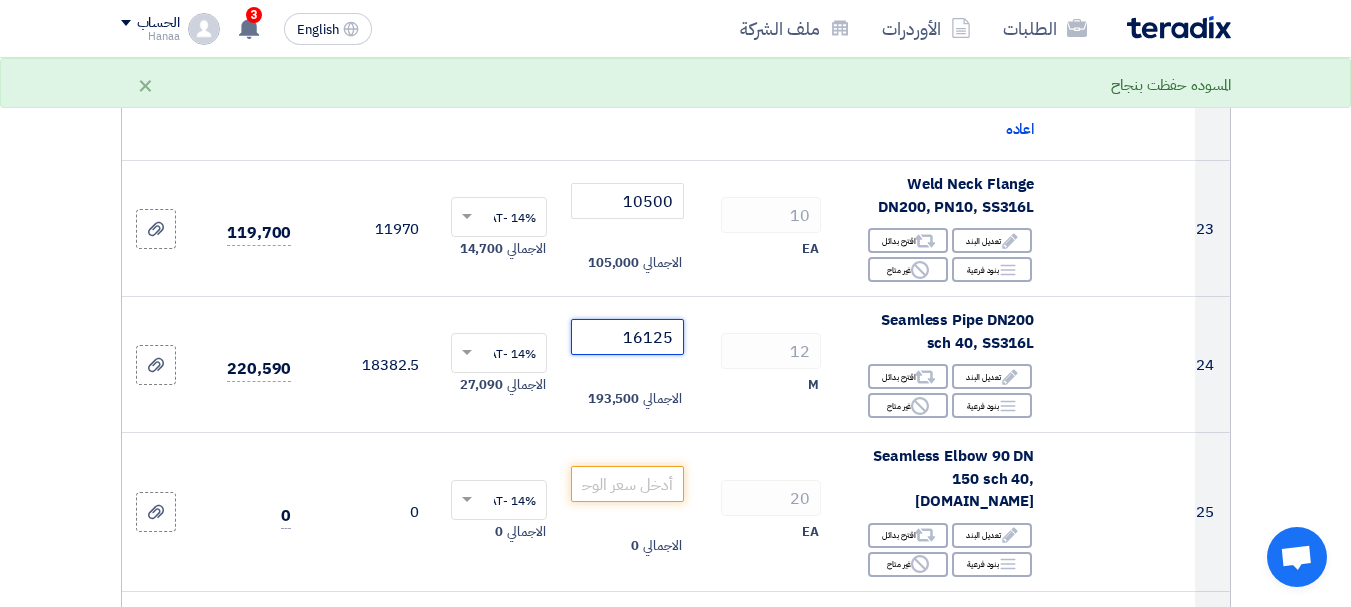 type on "16125" 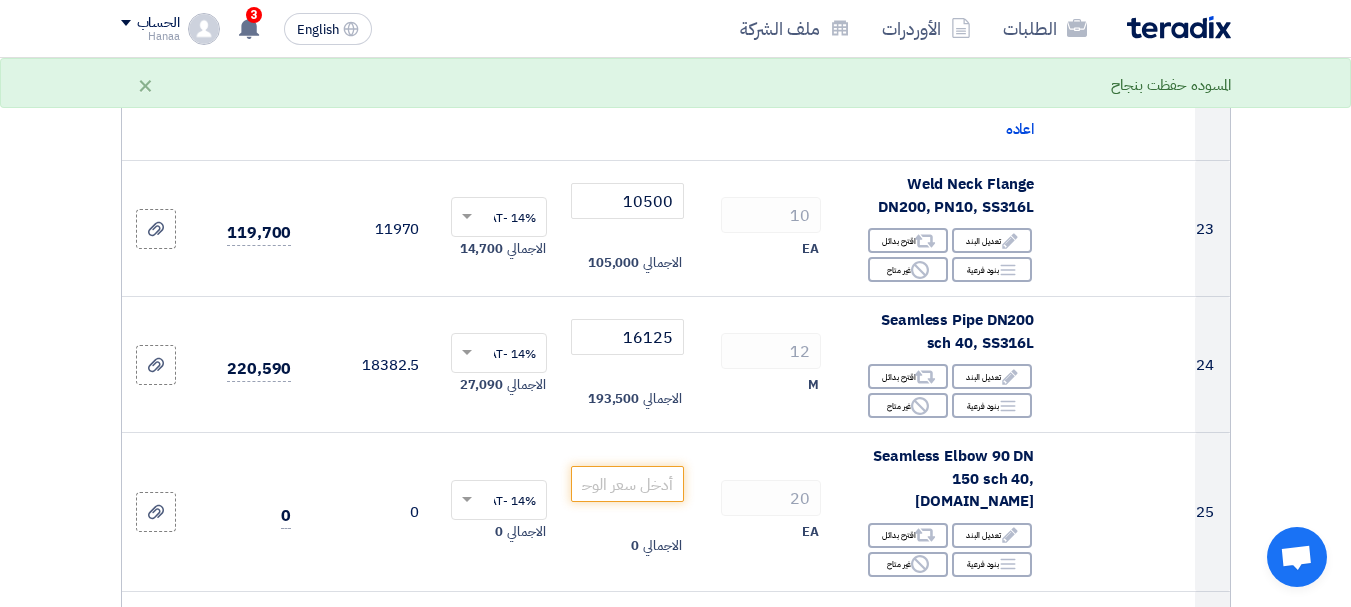 click on "تفاصيل الطلب
#
الكود/الموديل
البيان/الوصف
الكمية/العدد
سعر الوحدة (EGP)
الضرائب
+
'Select taxes...
14% -VAT" 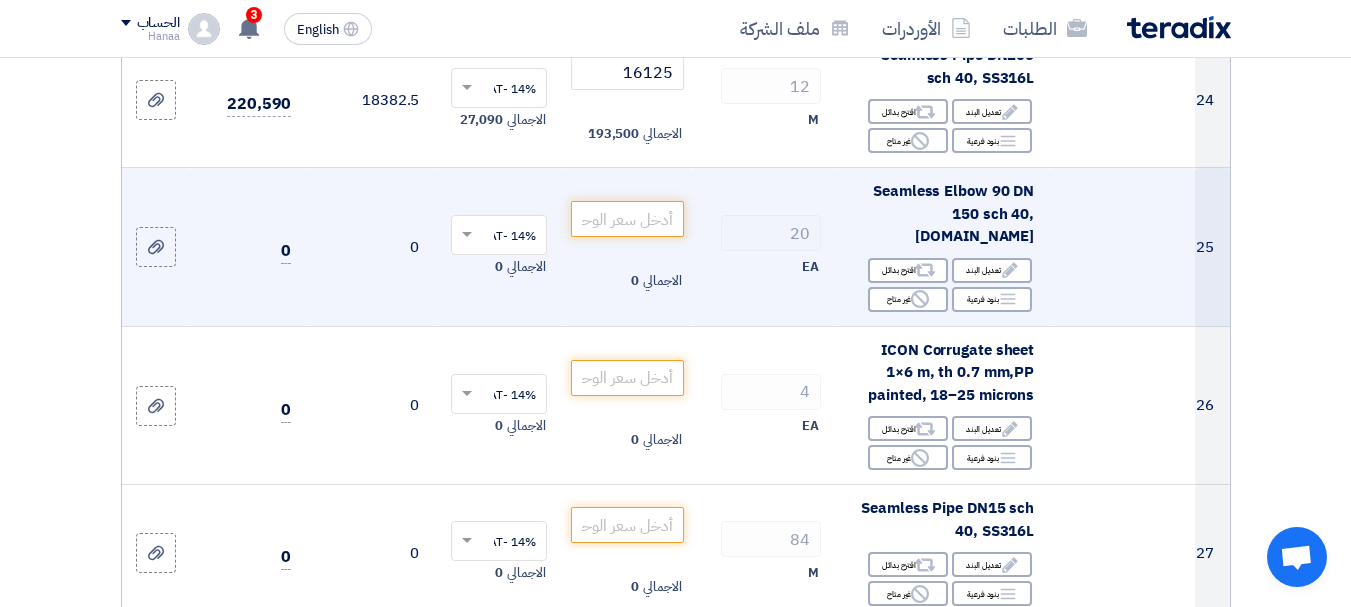scroll, scrollTop: 4200, scrollLeft: 0, axis: vertical 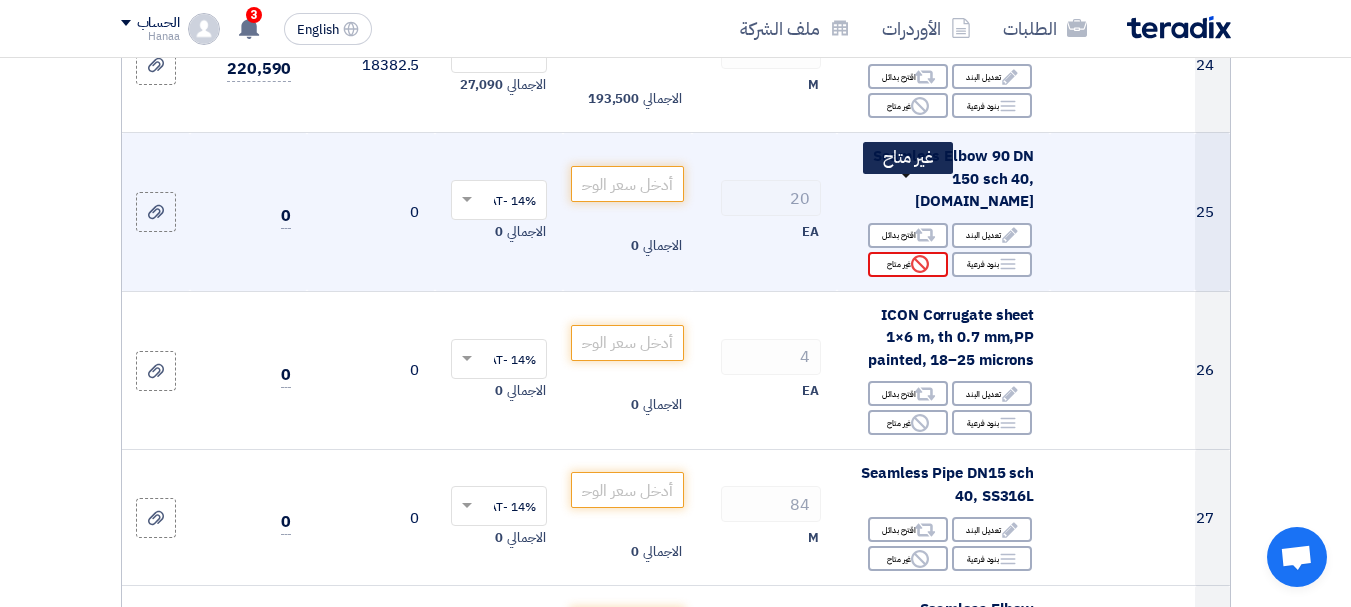click on "Reject" 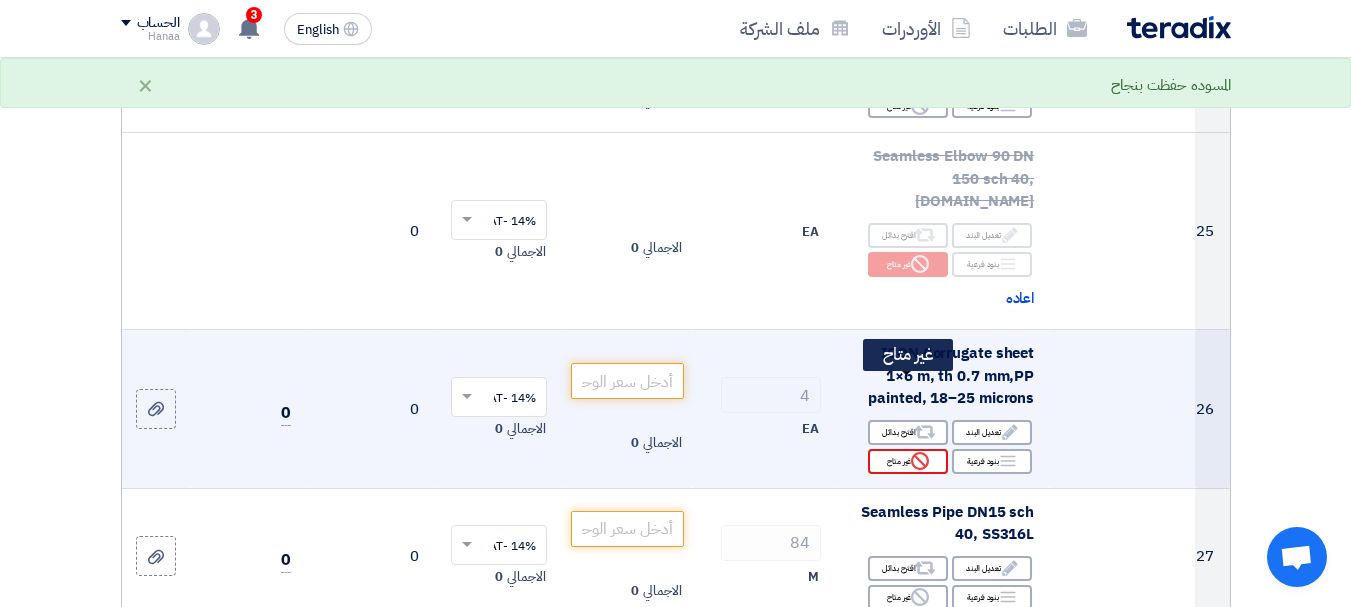 click 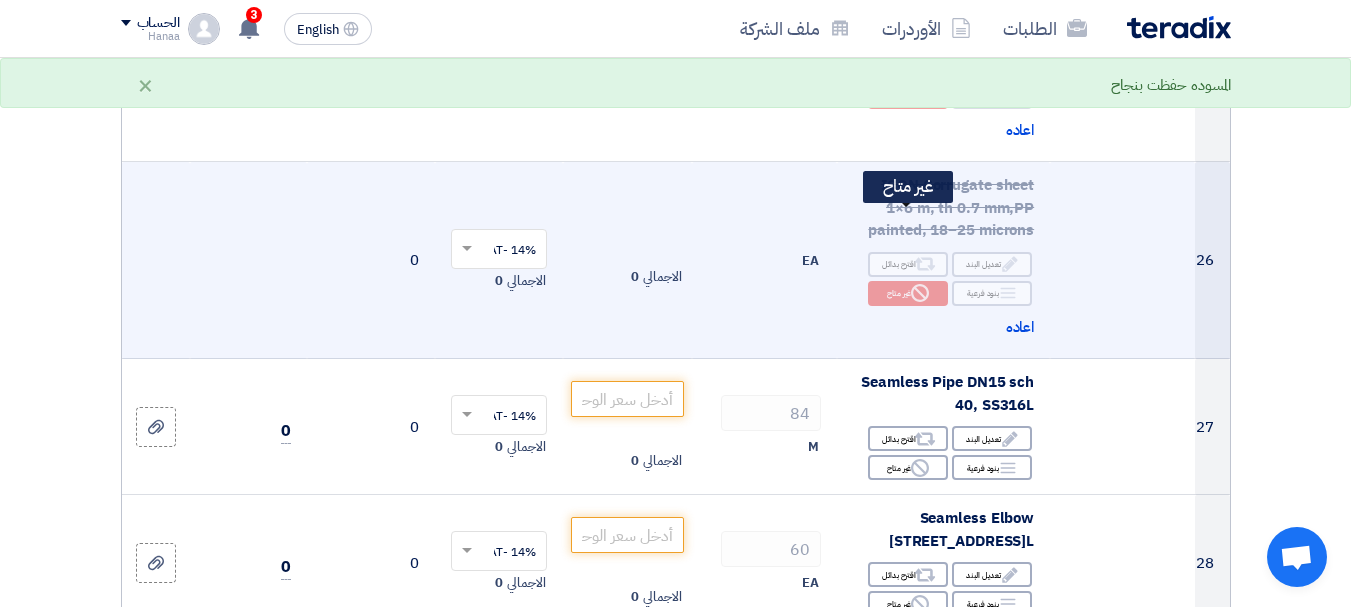 scroll, scrollTop: 4400, scrollLeft: 0, axis: vertical 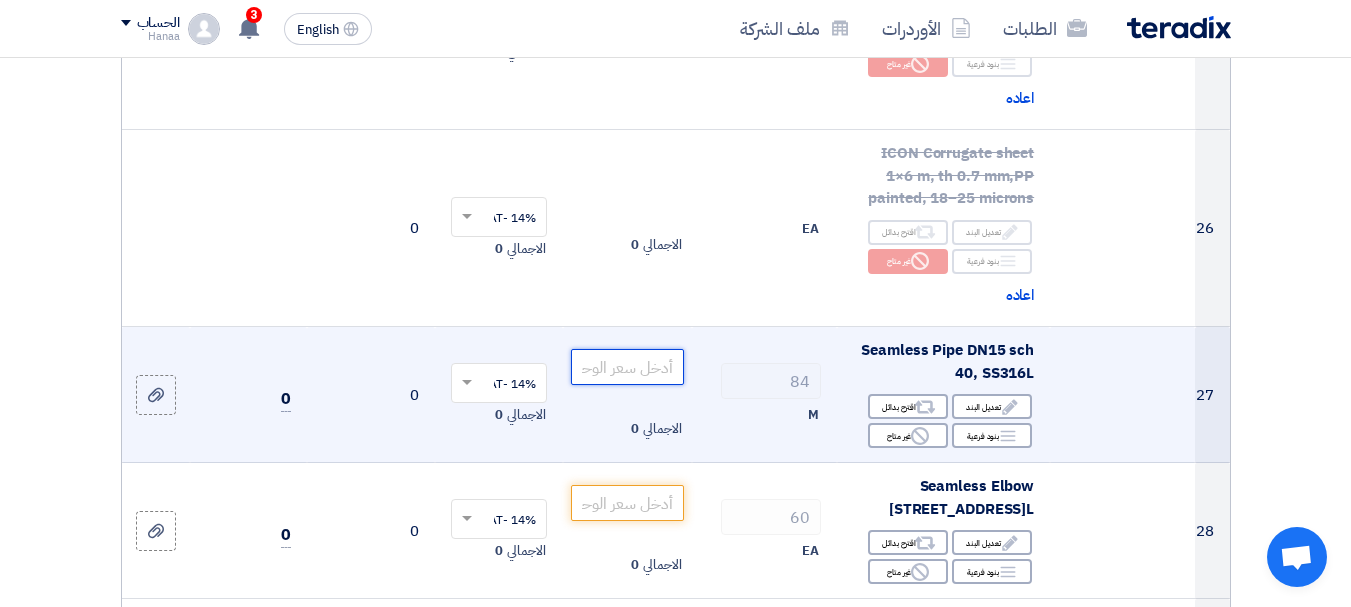 click 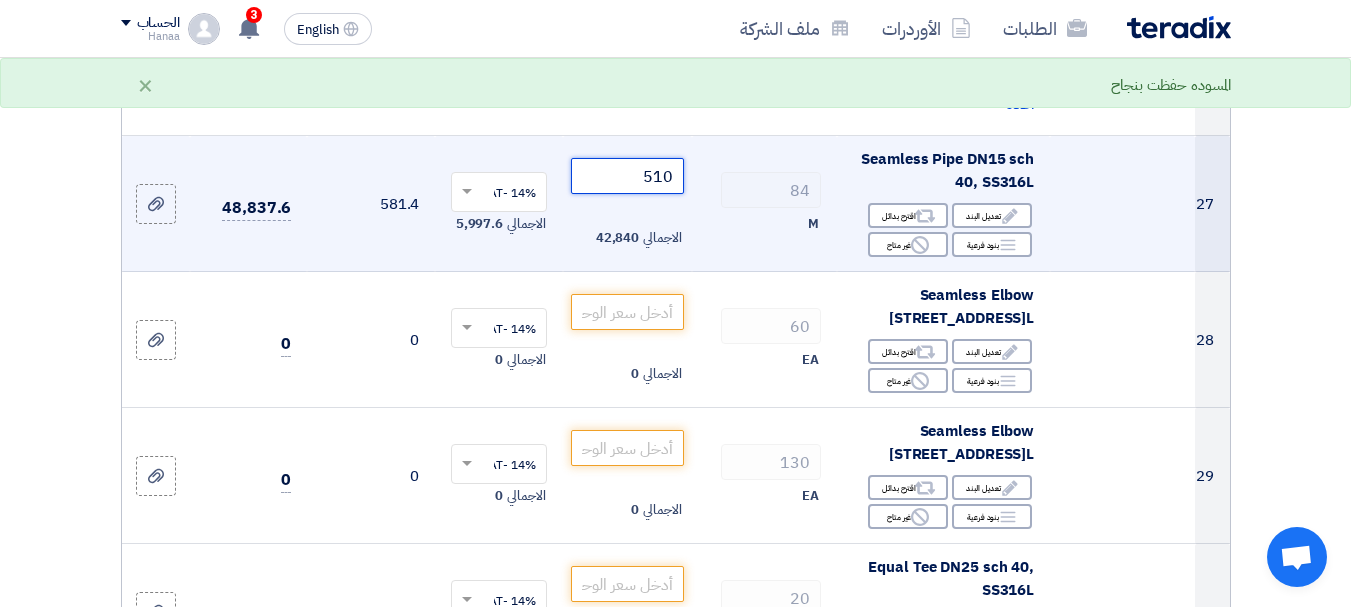 scroll, scrollTop: 4600, scrollLeft: 0, axis: vertical 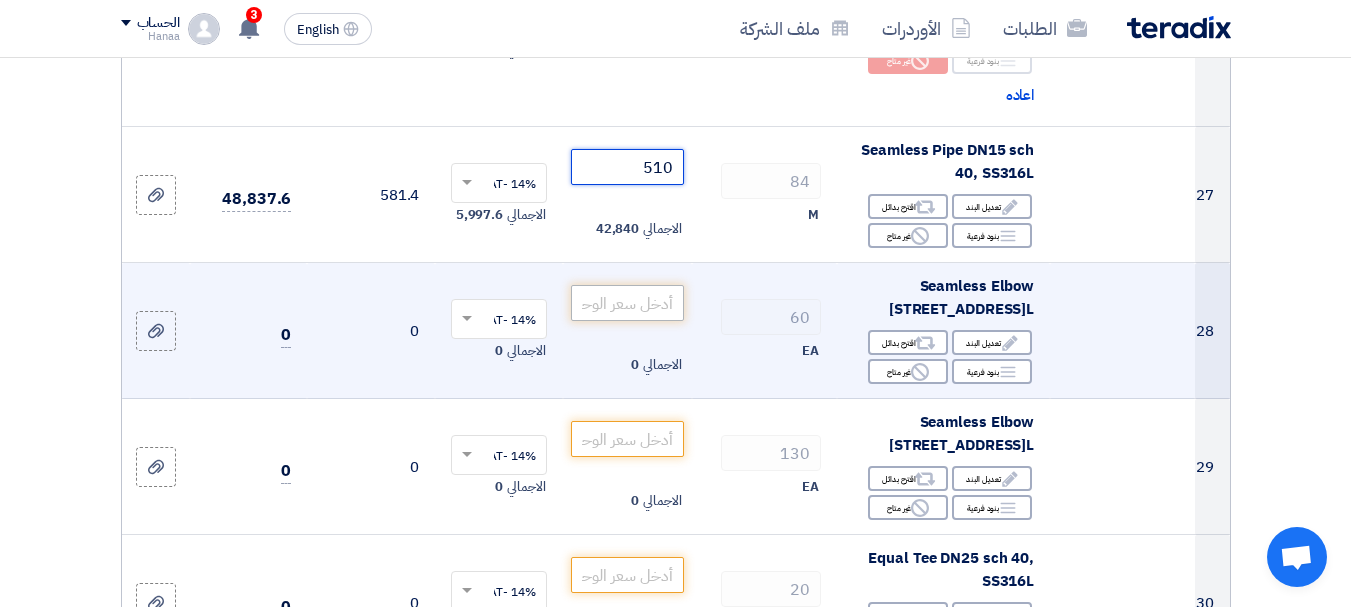 type on "510" 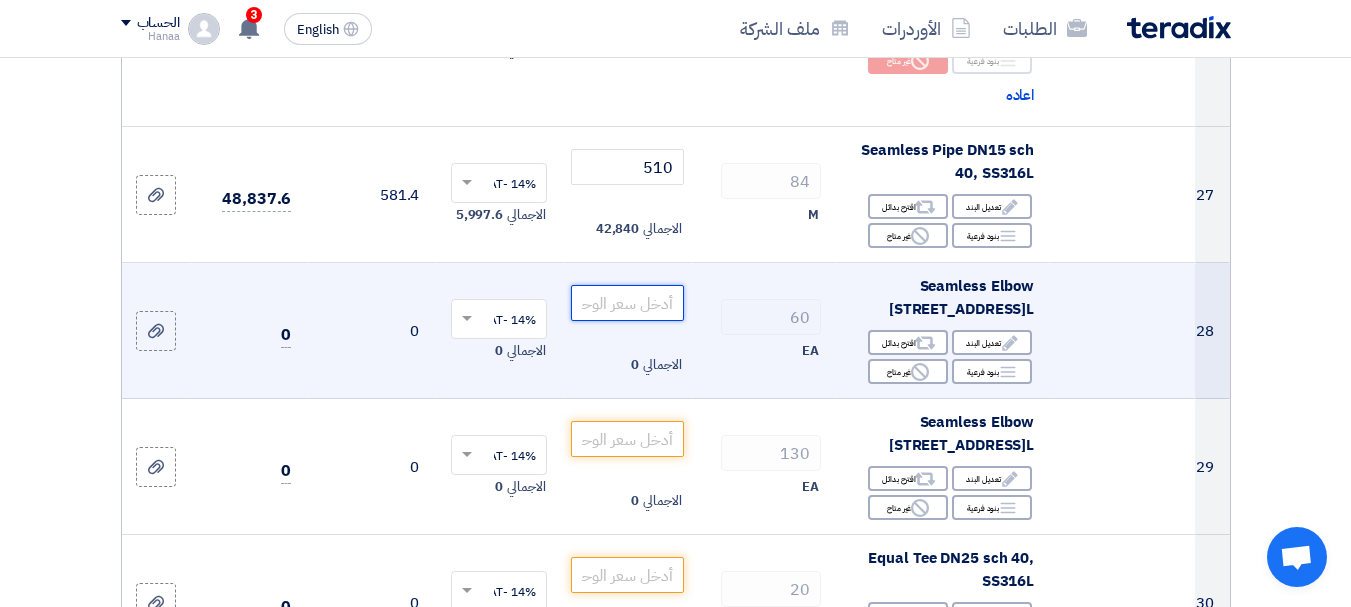 click 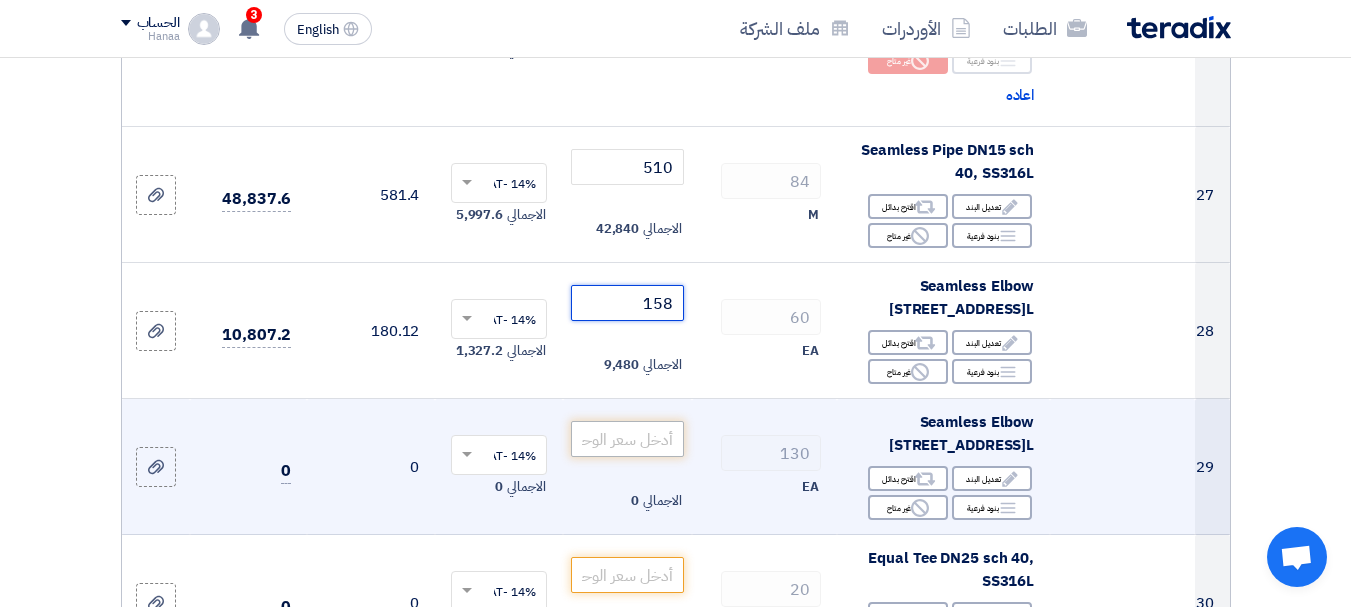 type on "158" 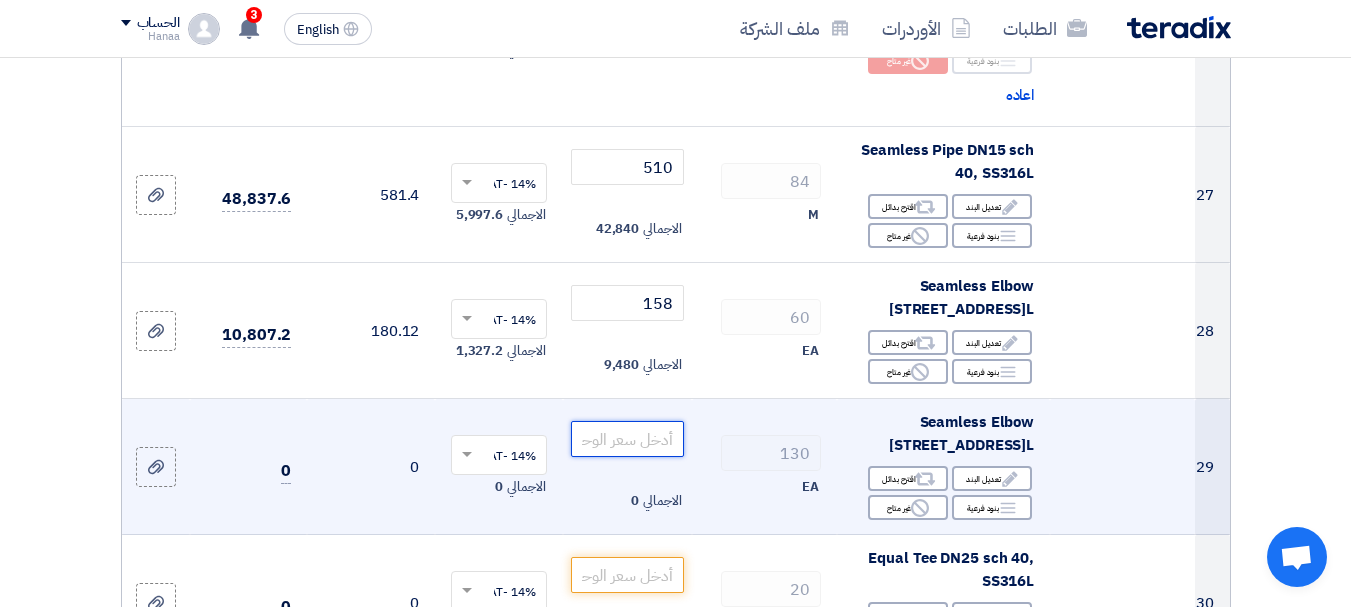 click 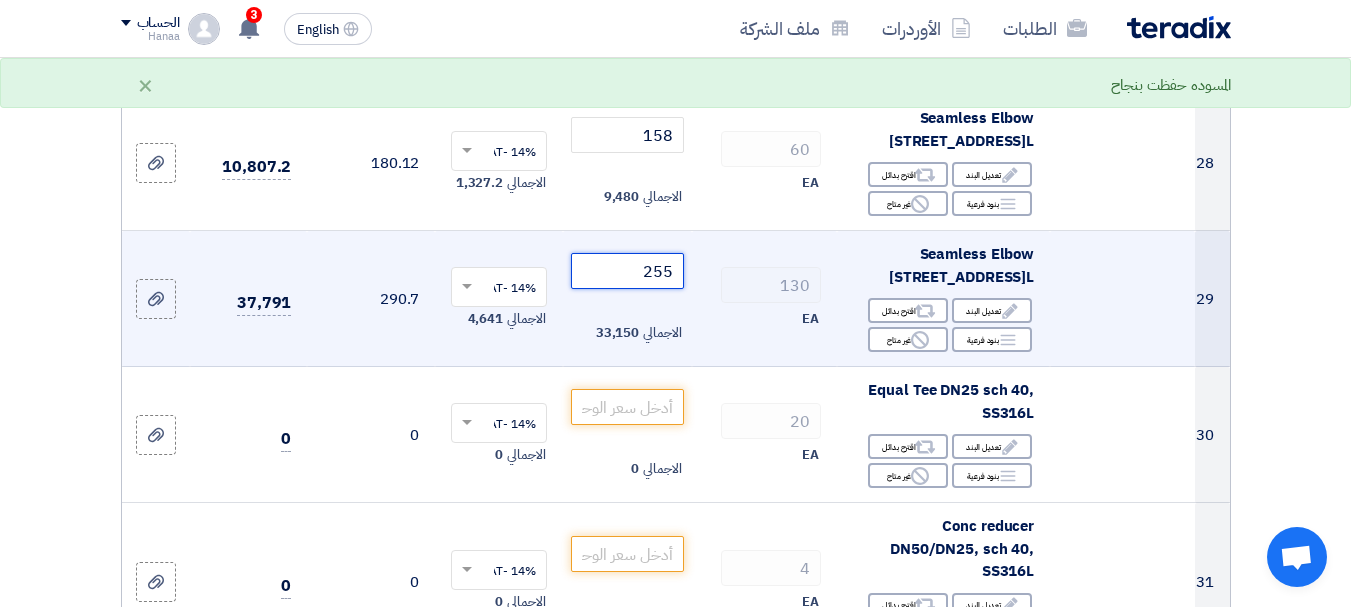 scroll, scrollTop: 4800, scrollLeft: 0, axis: vertical 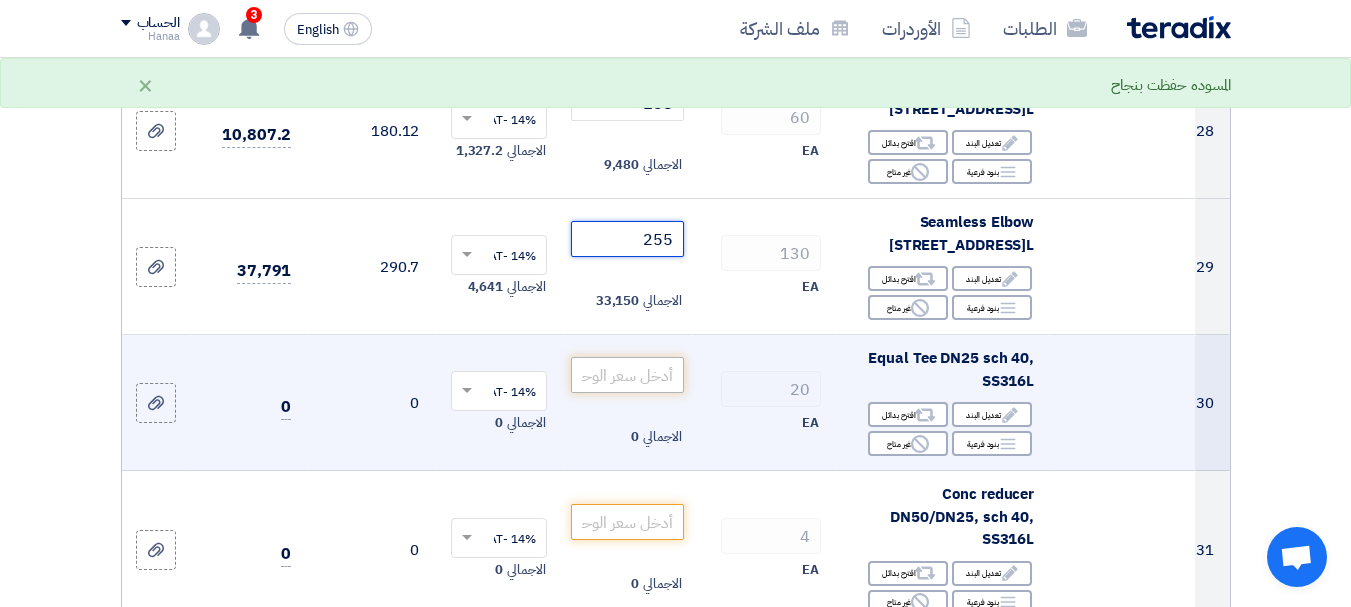 type on "255" 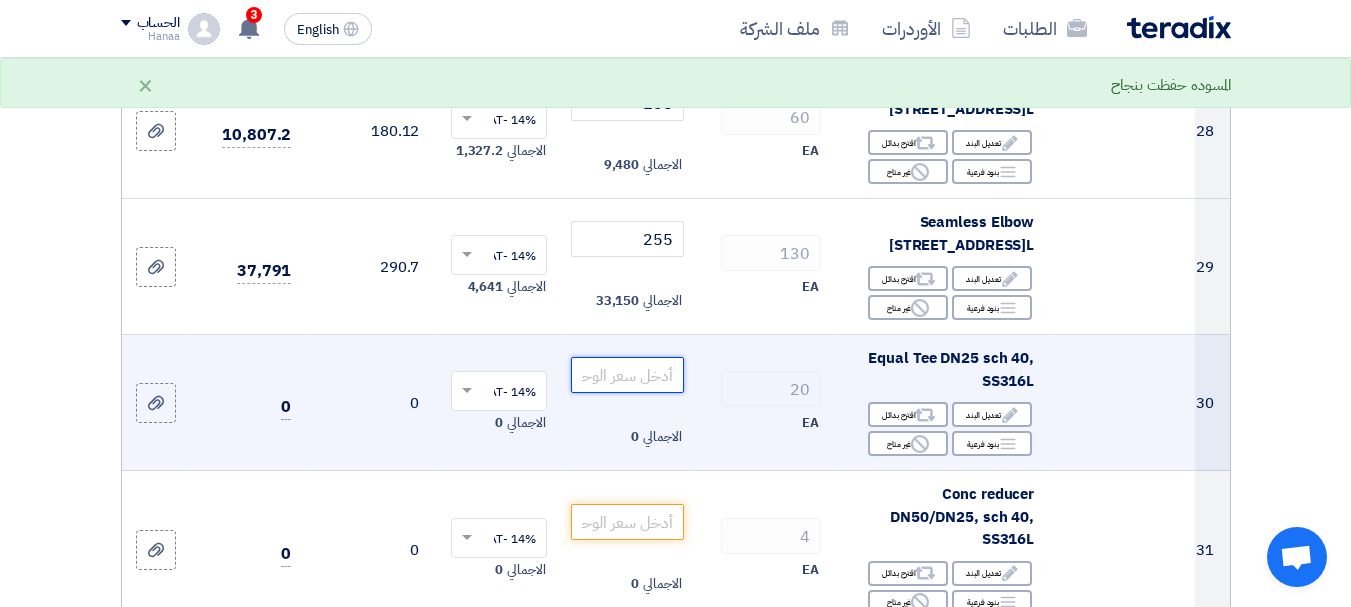 click 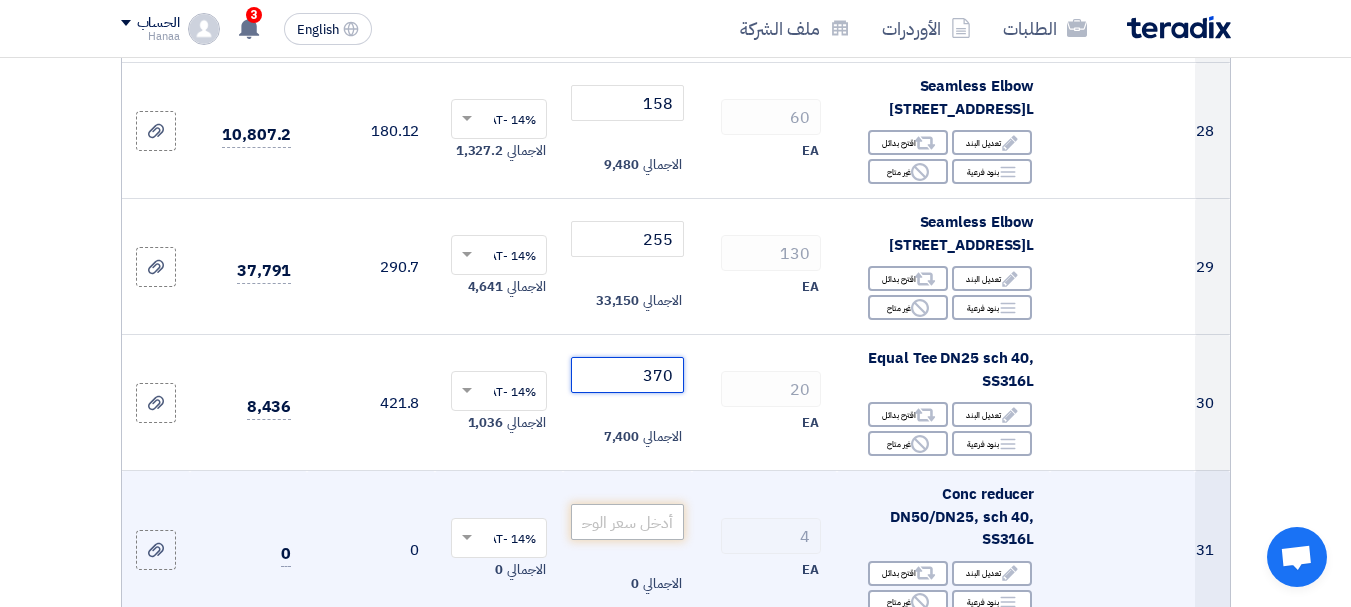 type on "370" 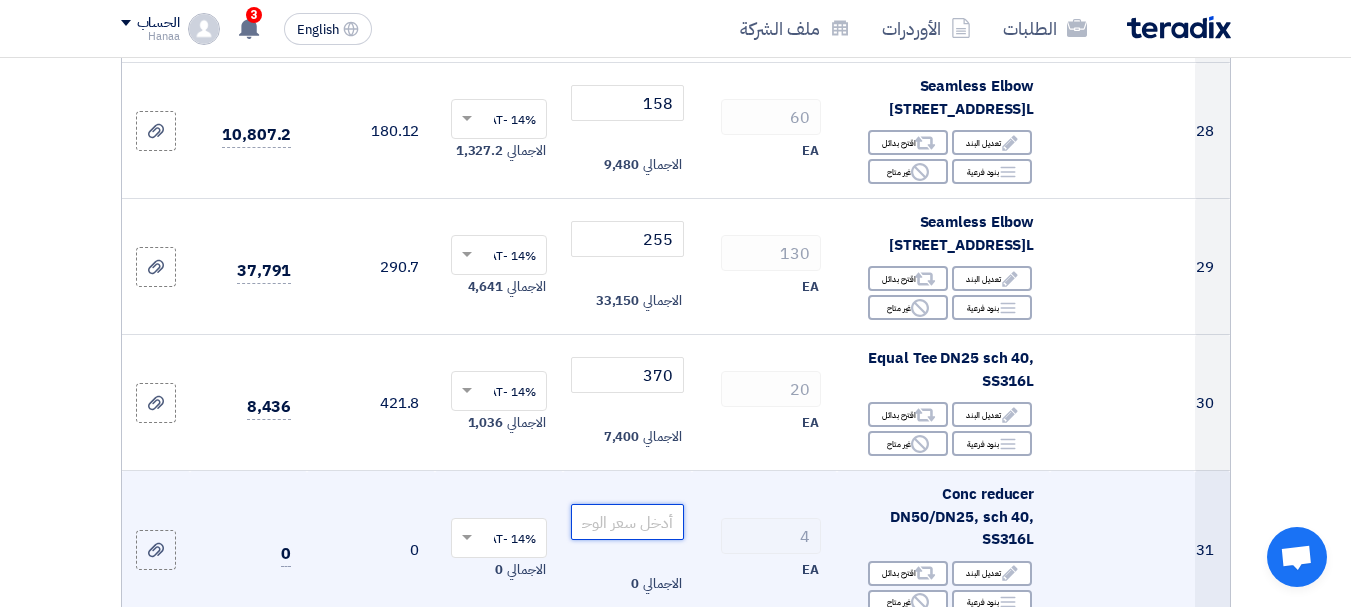 click 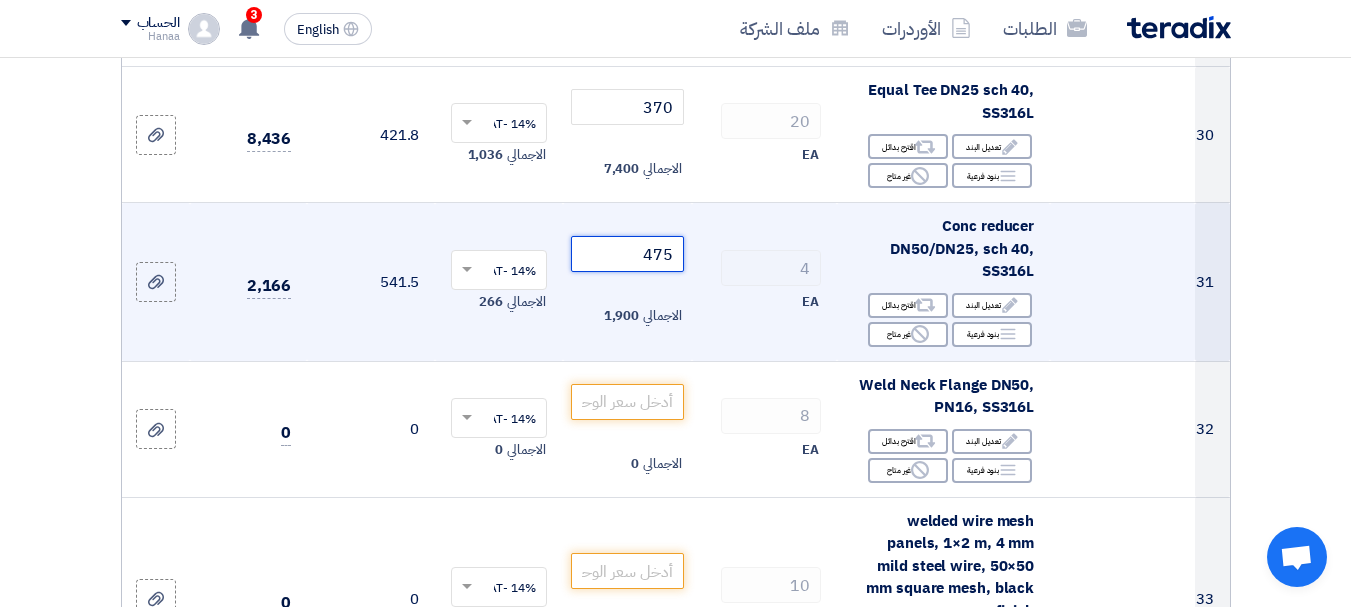 scroll, scrollTop: 5100, scrollLeft: 0, axis: vertical 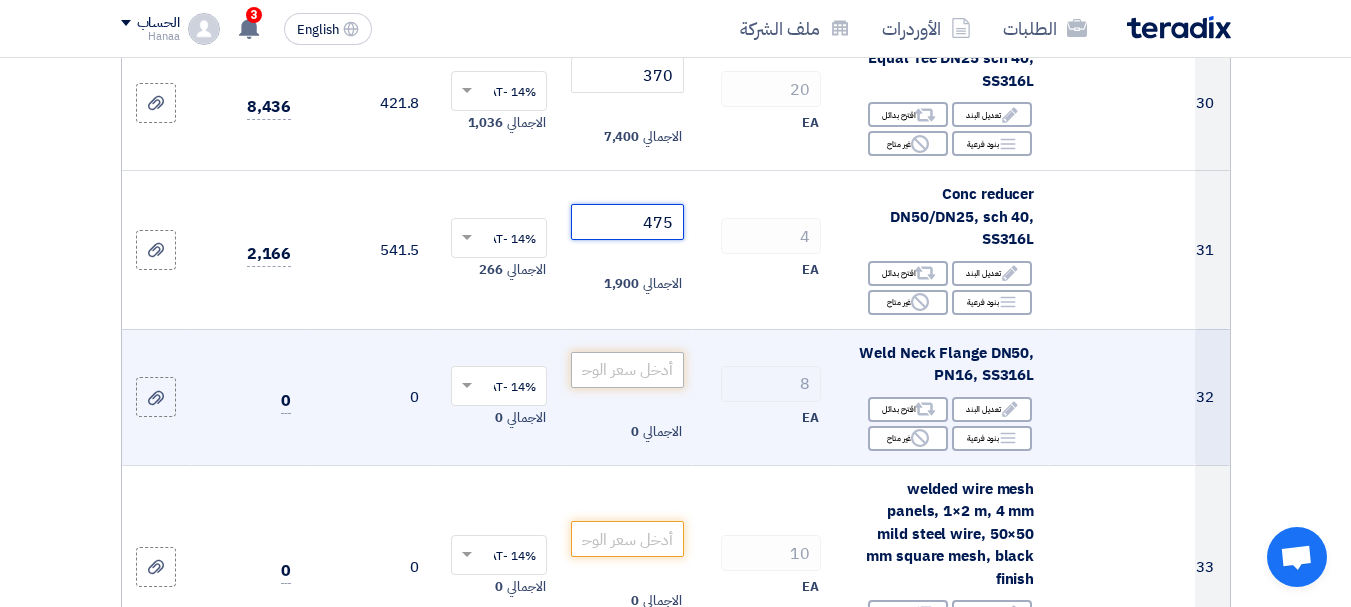 type on "475" 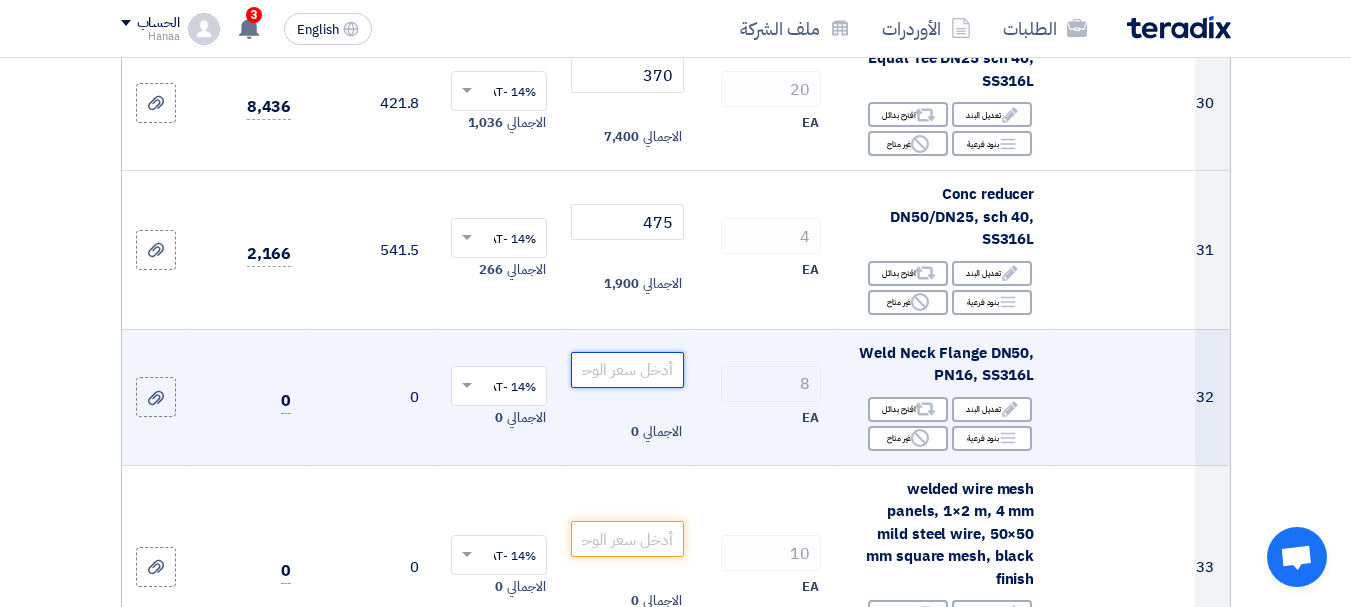 click 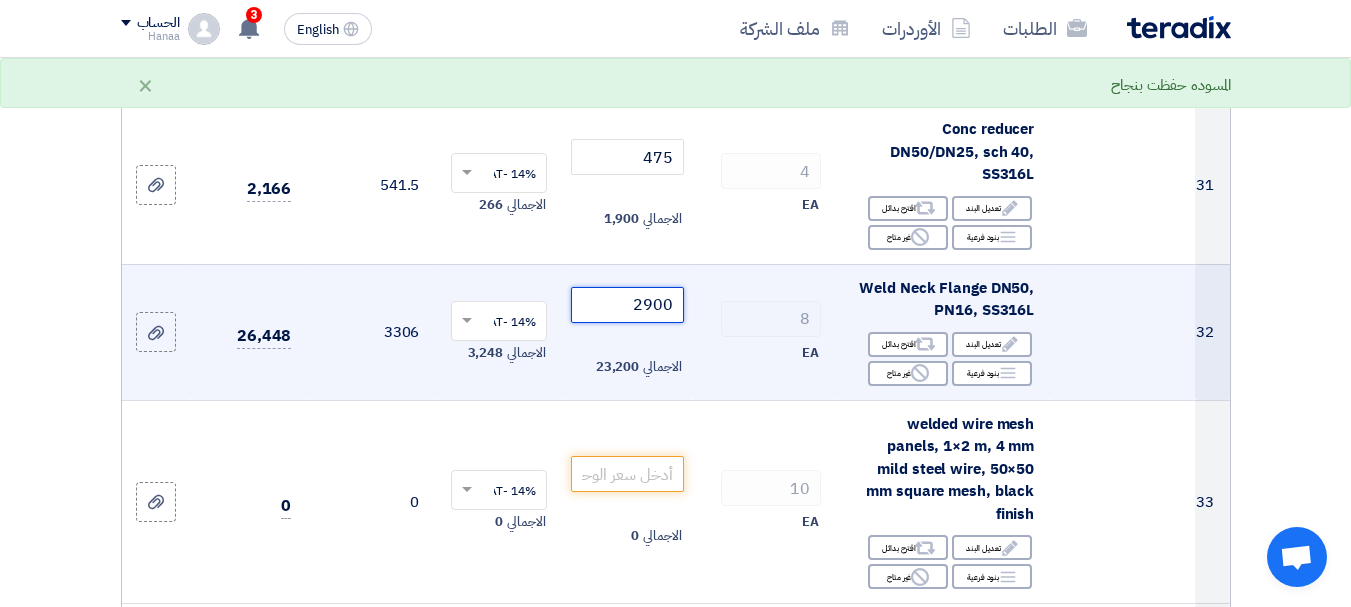 scroll, scrollTop: 5200, scrollLeft: 0, axis: vertical 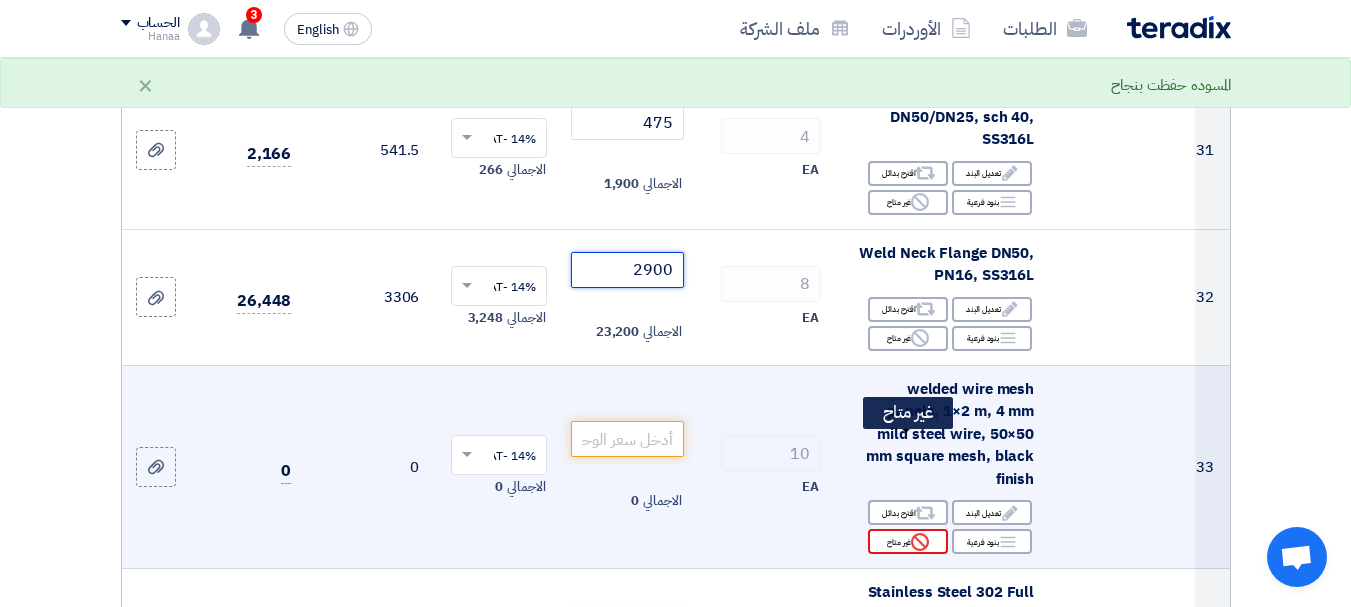 type on "2900" 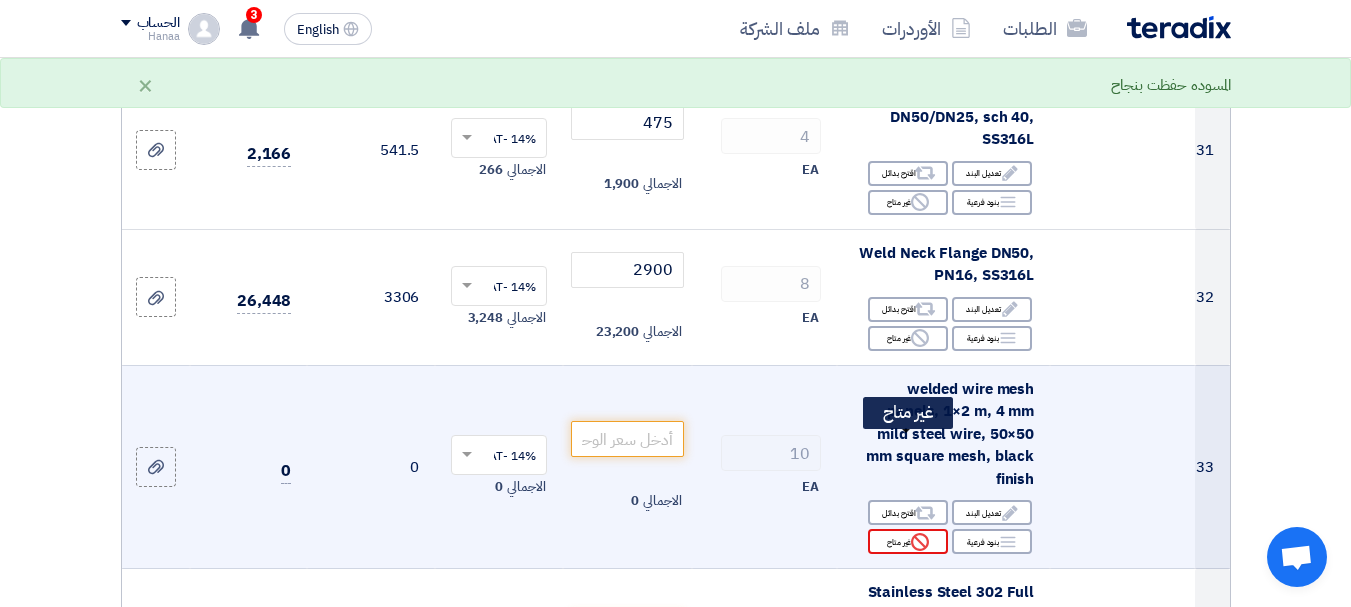 click 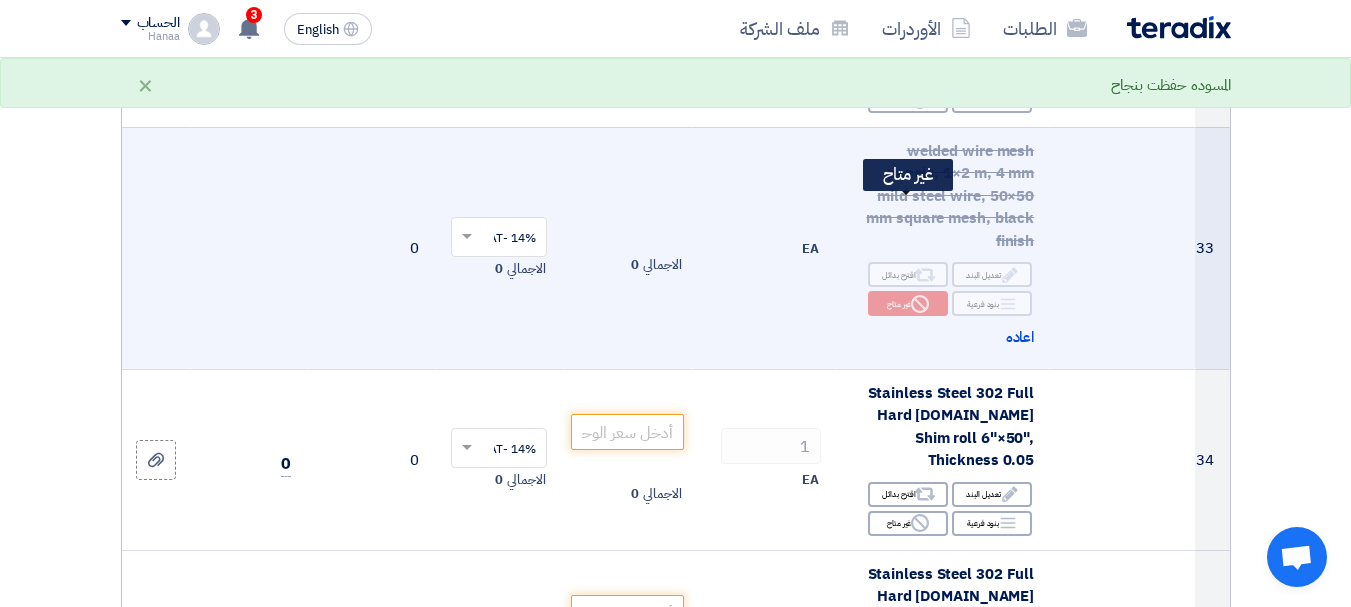 scroll, scrollTop: 5500, scrollLeft: 0, axis: vertical 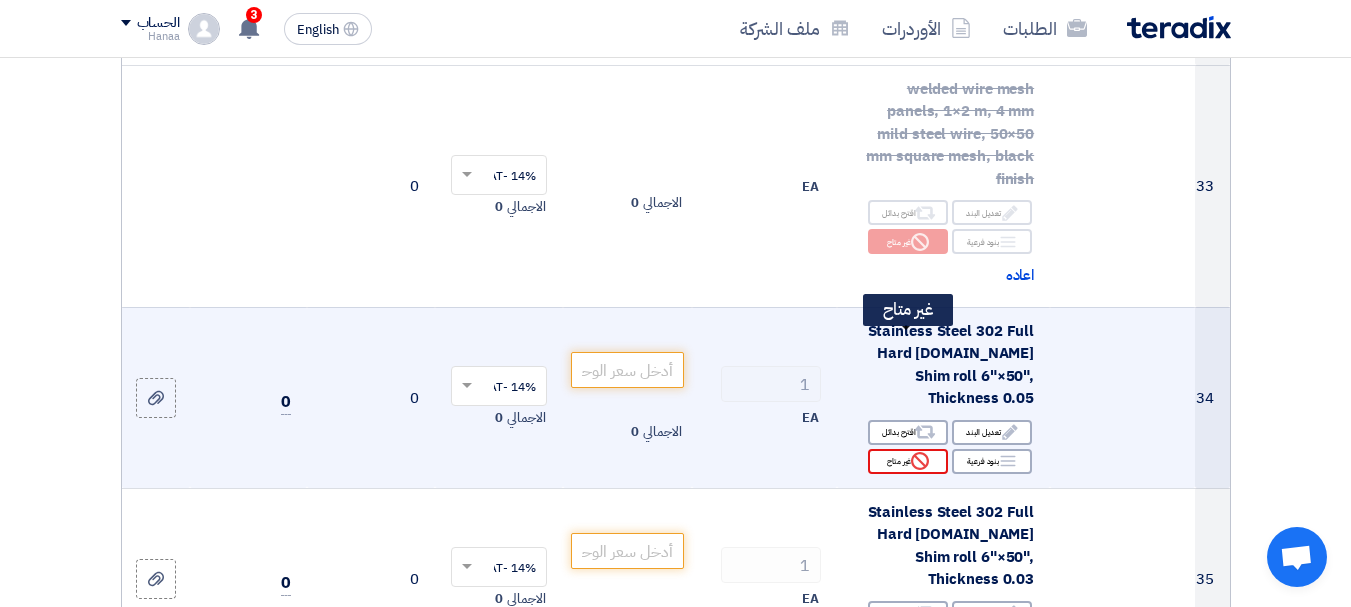 click 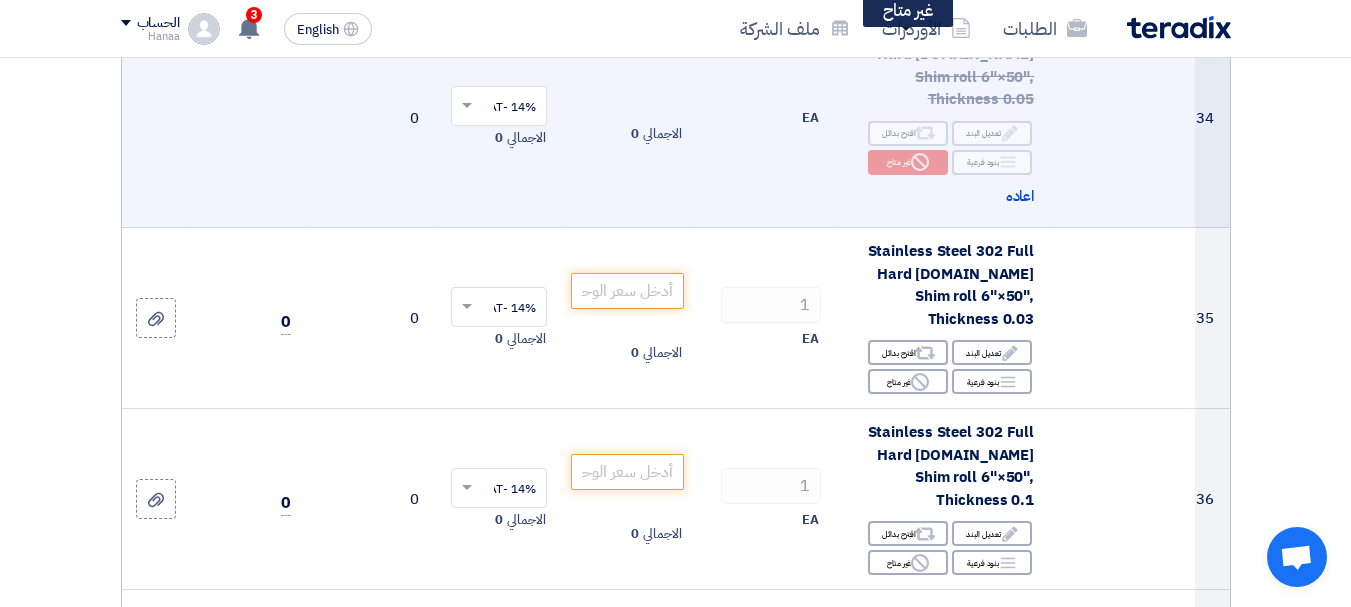 scroll, scrollTop: 5800, scrollLeft: 0, axis: vertical 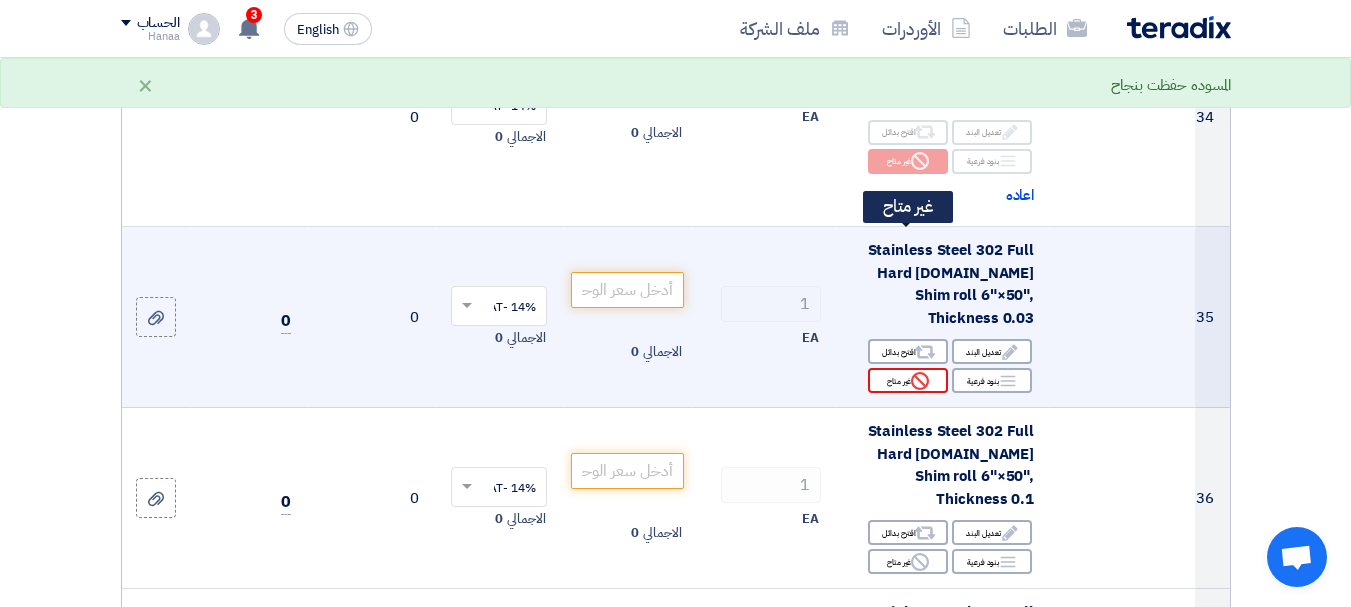 click on "Reject
غير متاح" 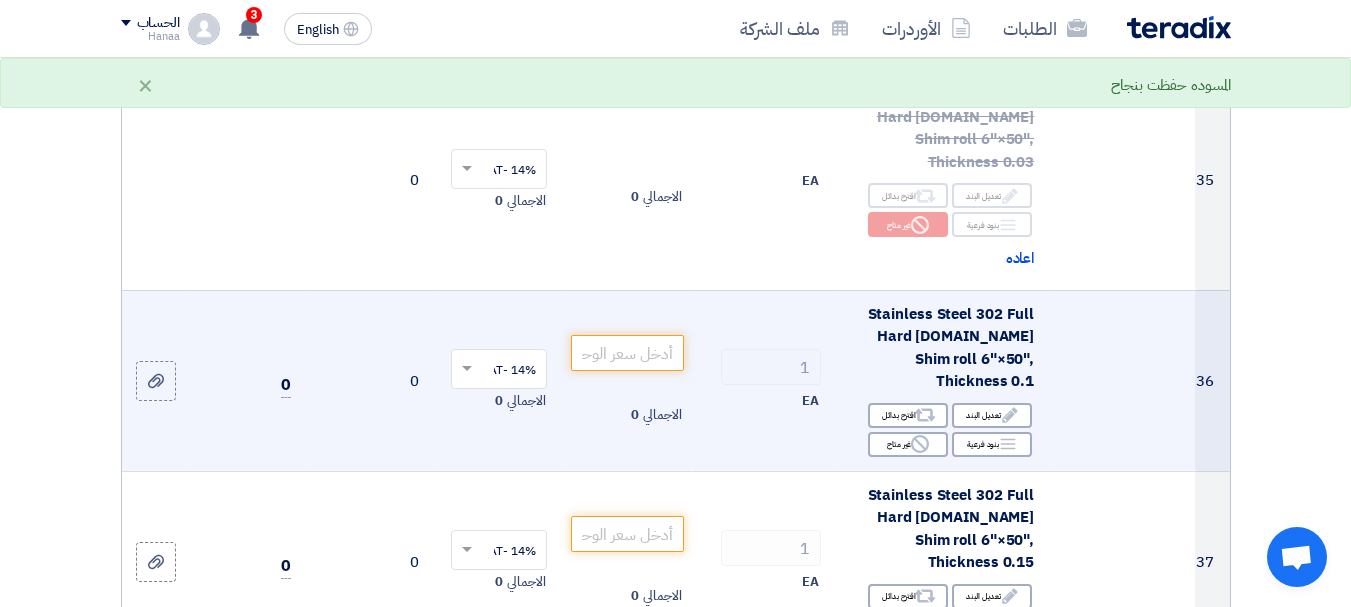 scroll, scrollTop: 6000, scrollLeft: 0, axis: vertical 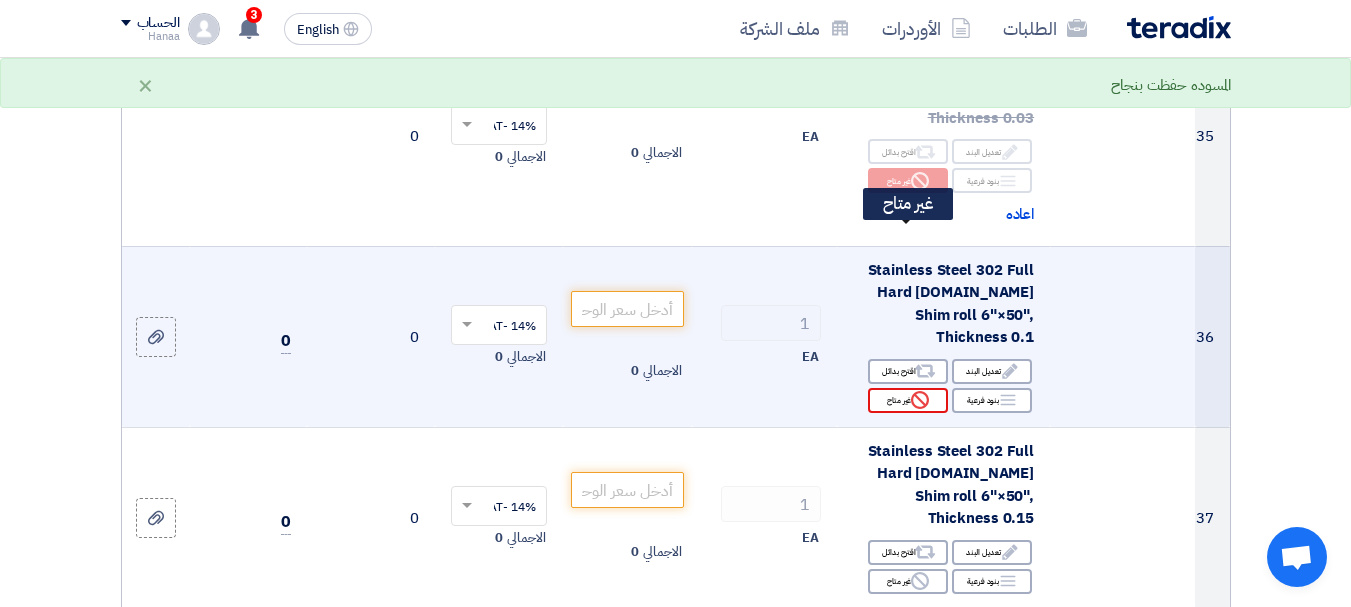 click 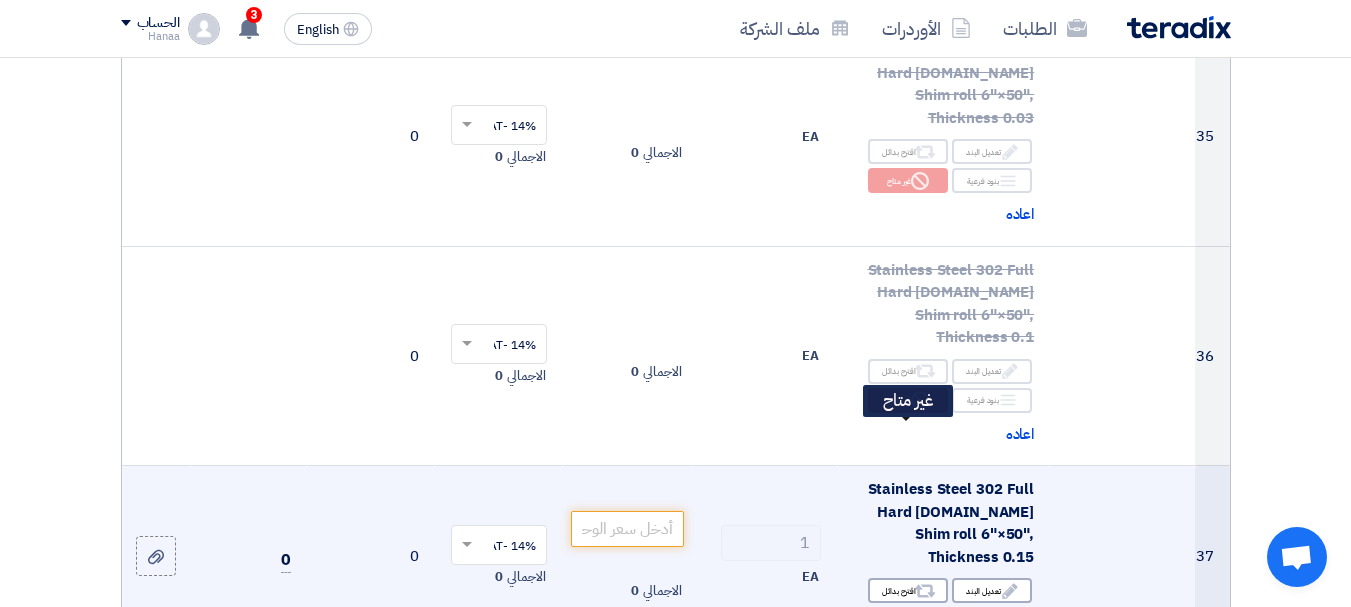 click 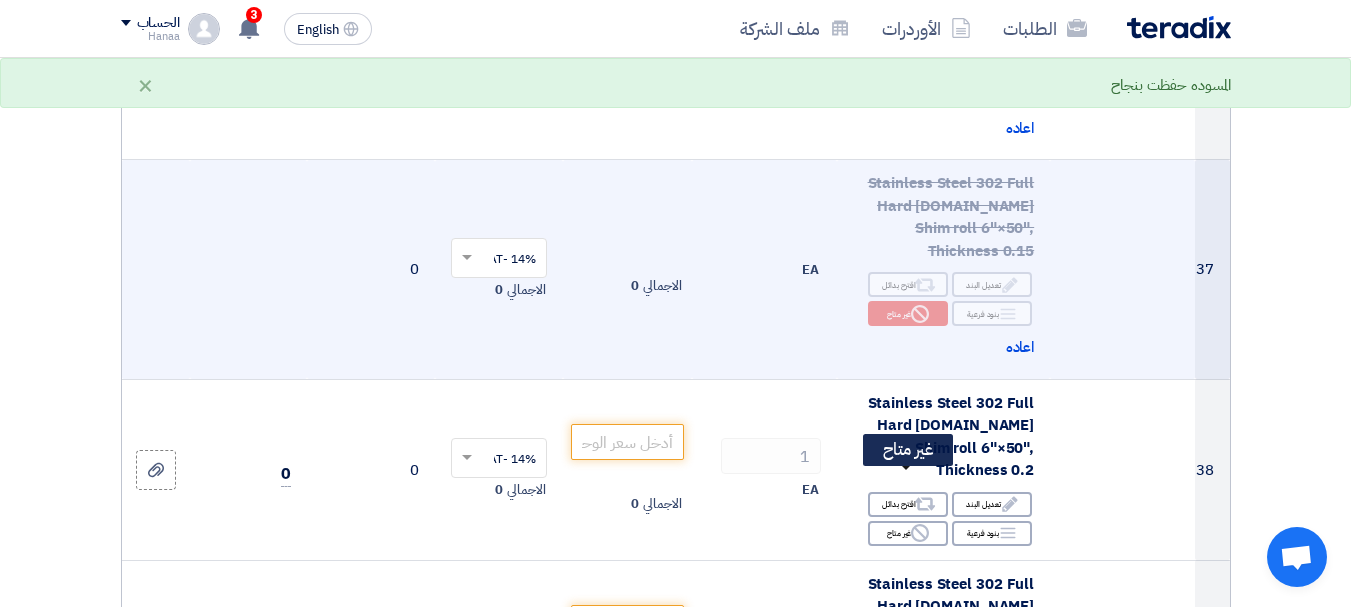 scroll, scrollTop: 6400, scrollLeft: 0, axis: vertical 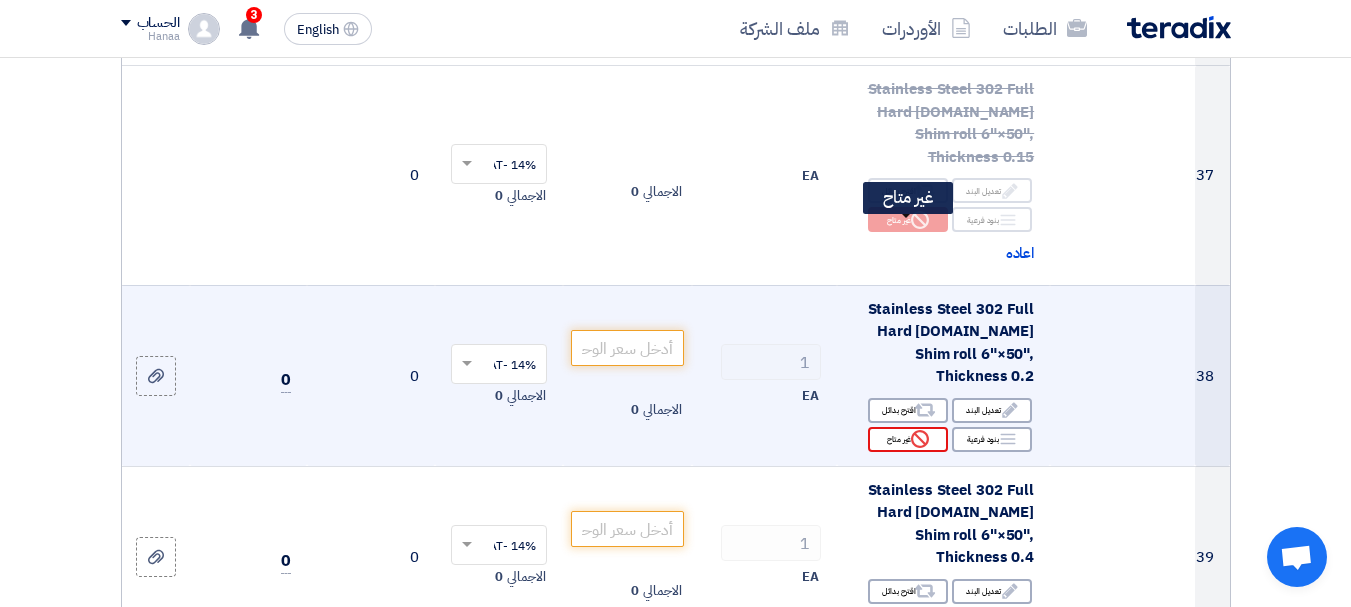 click on "Reject
غير متاح" 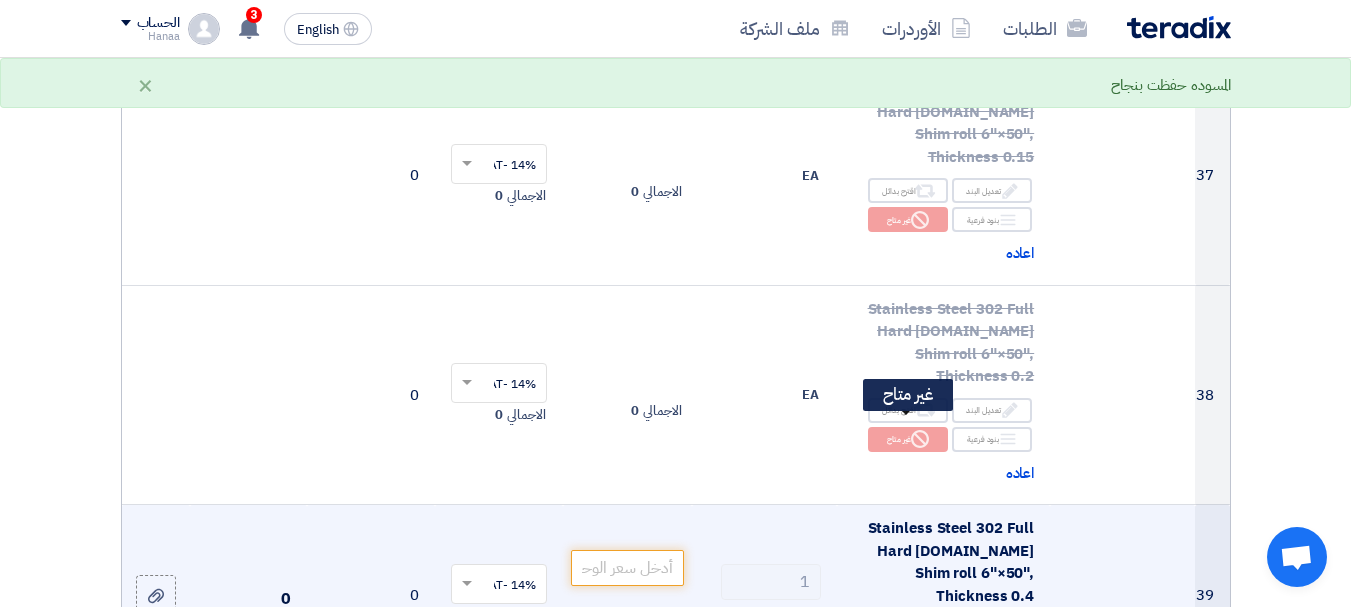 click 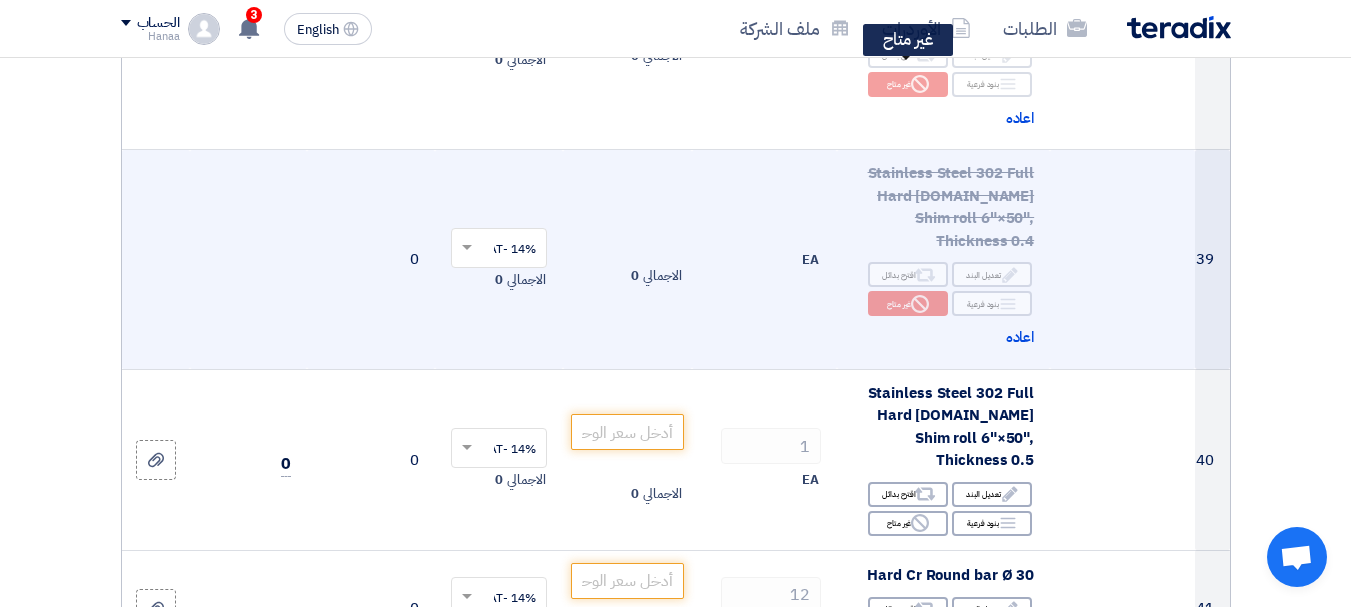 scroll, scrollTop: 6800, scrollLeft: 0, axis: vertical 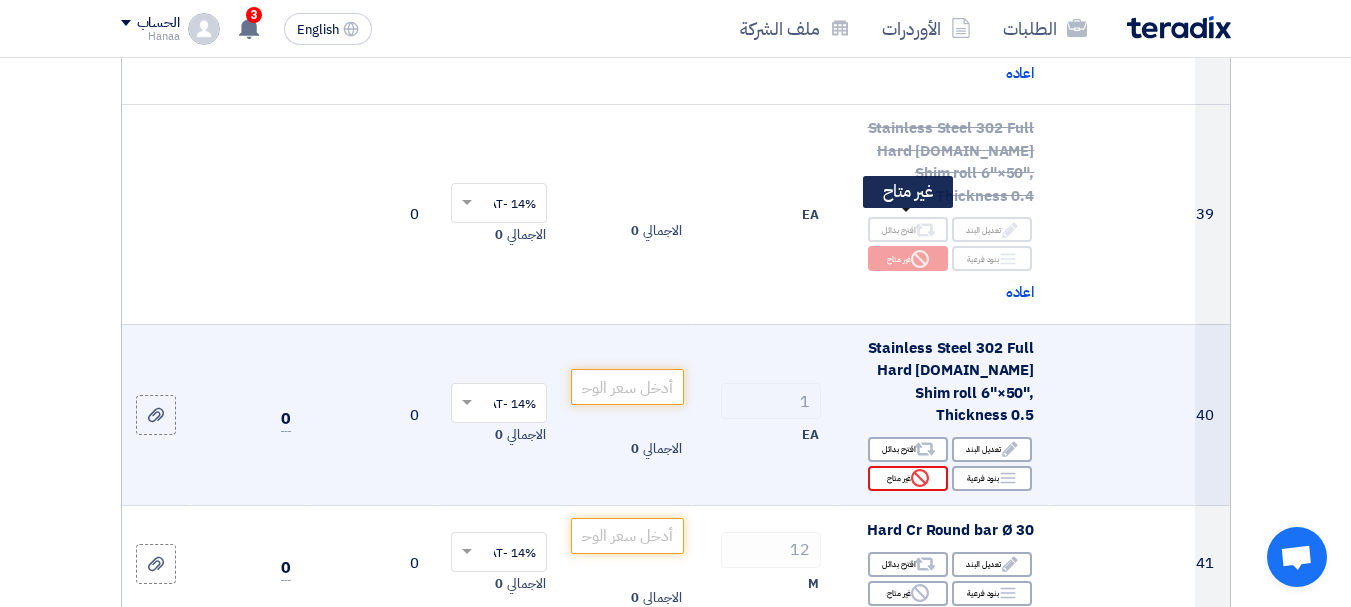 click 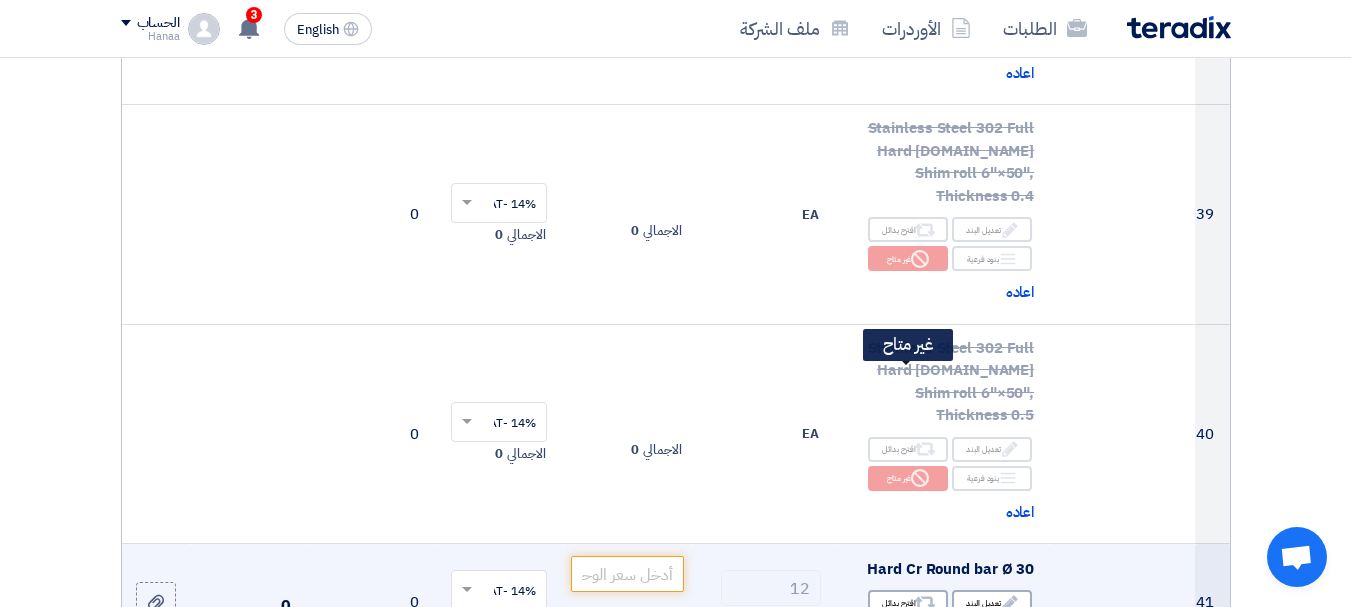 click on "Reject" 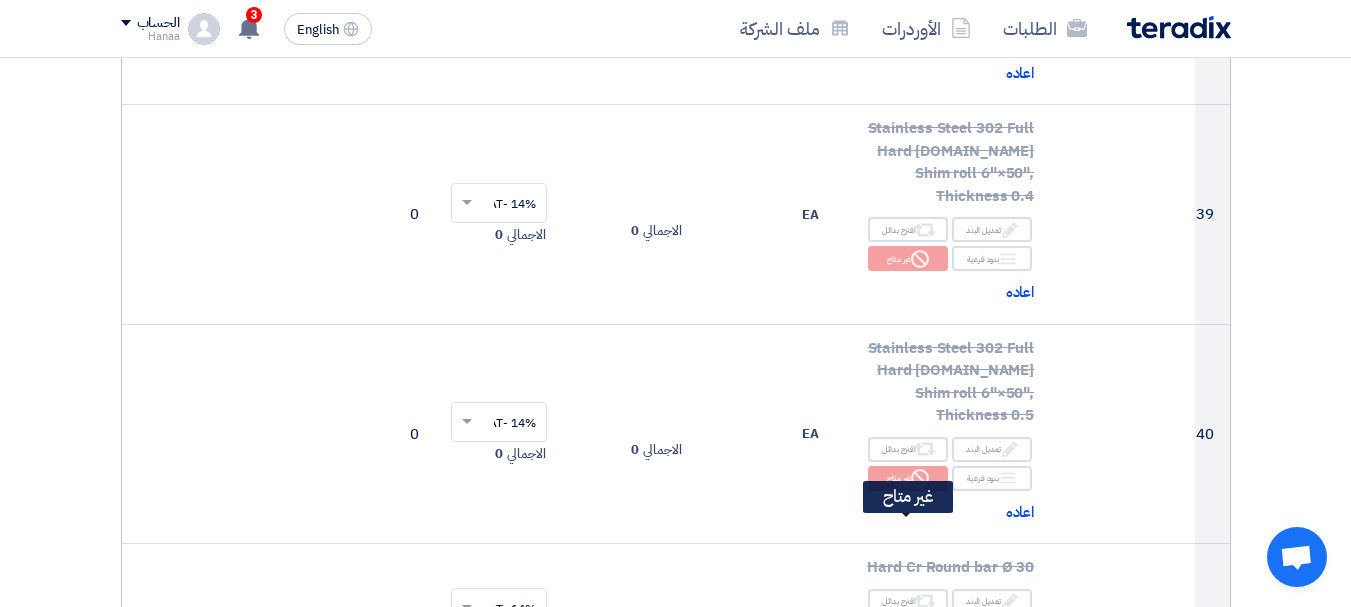 click on "Reject" 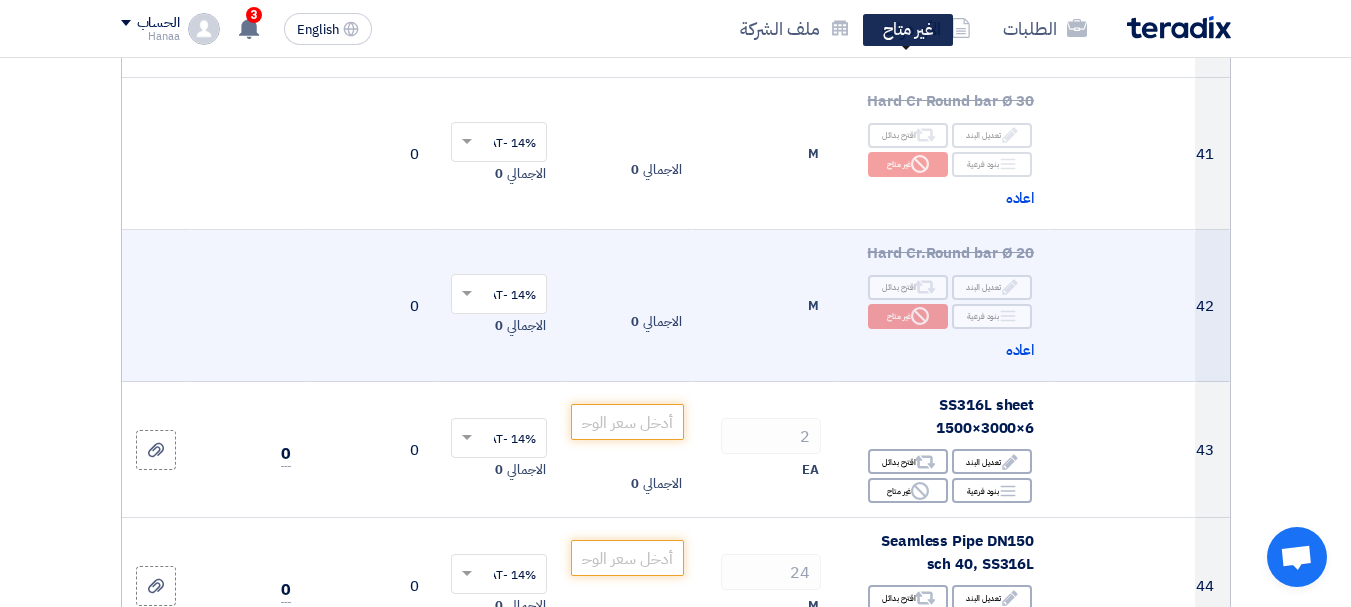 scroll, scrollTop: 7300, scrollLeft: 0, axis: vertical 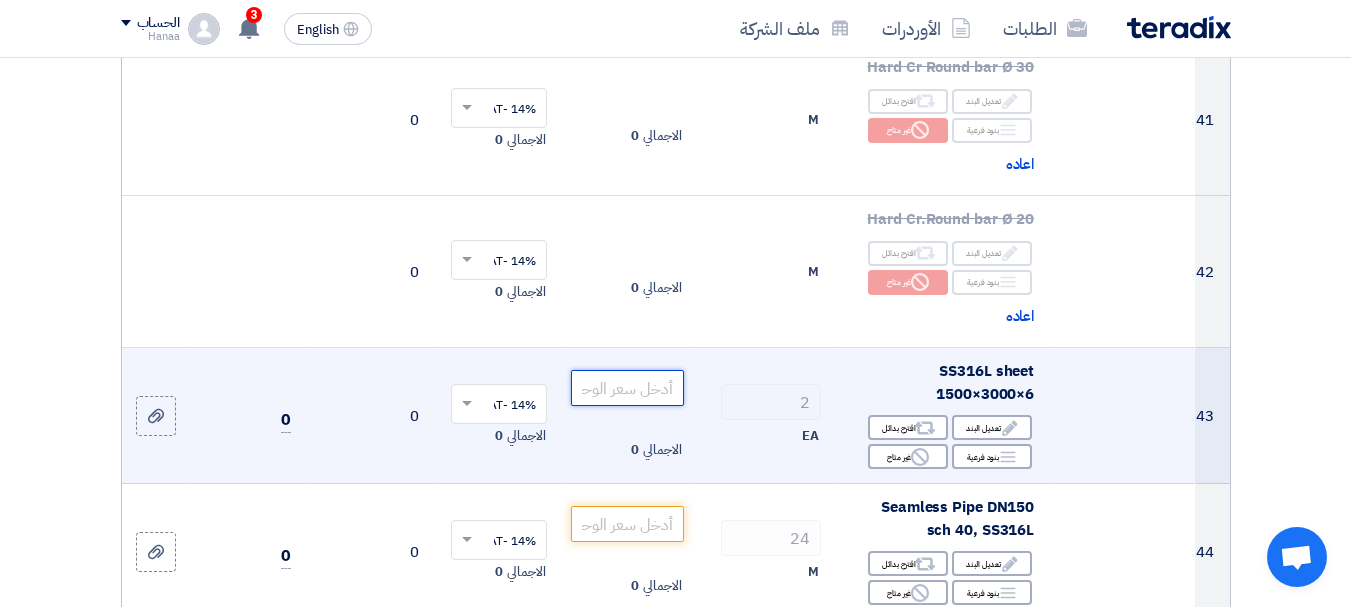 click 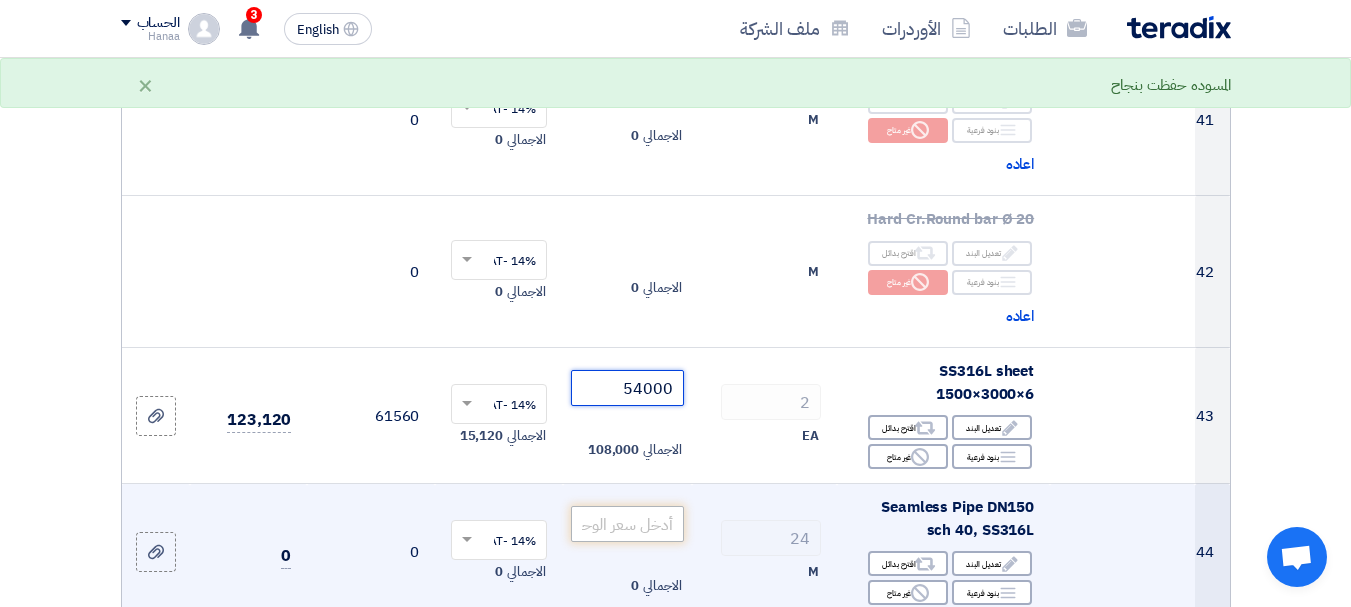 type on "54000" 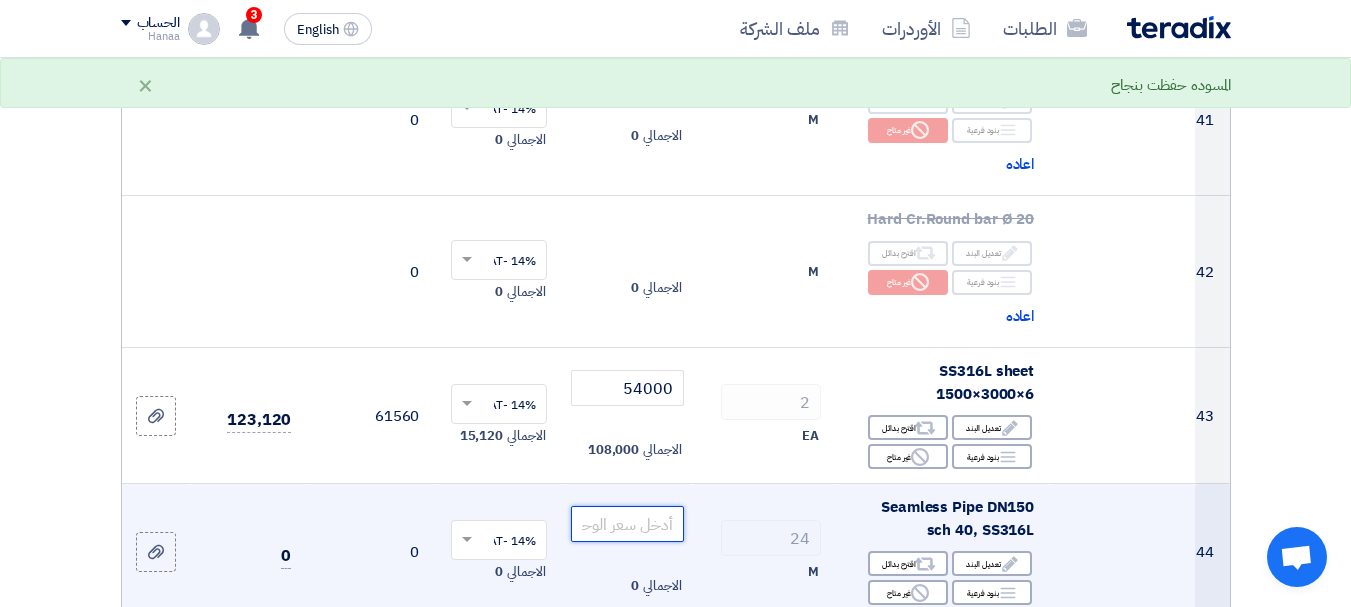 click 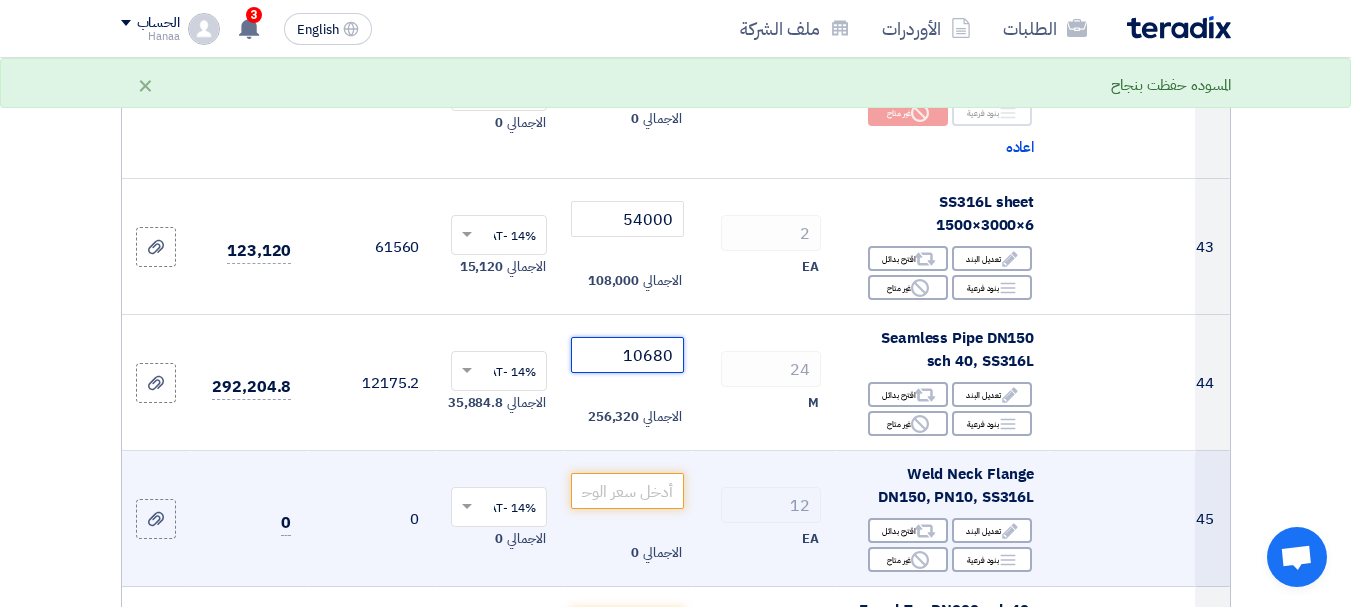 scroll, scrollTop: 7500, scrollLeft: 0, axis: vertical 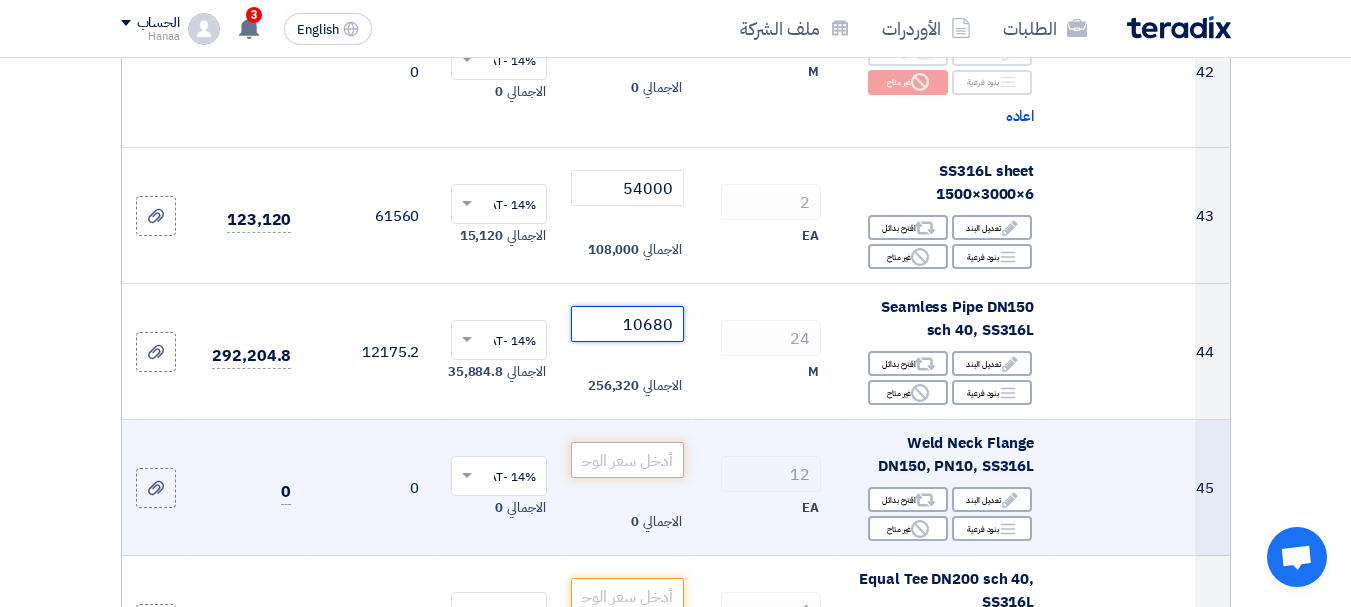 type on "10680" 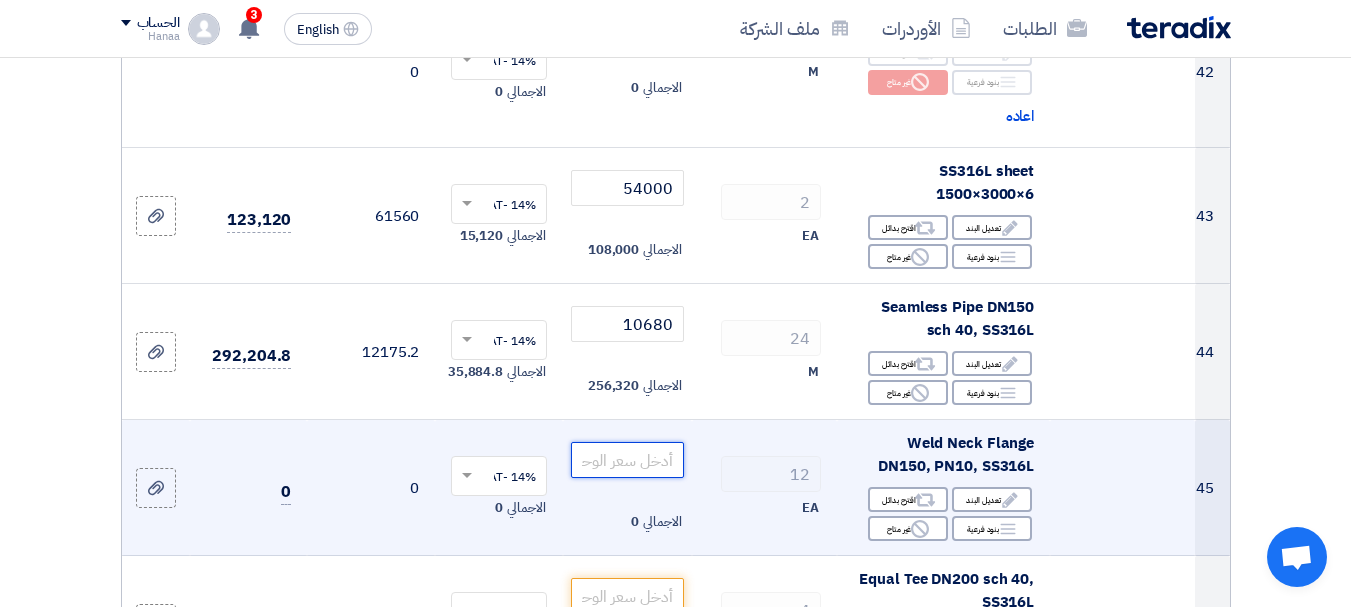 click 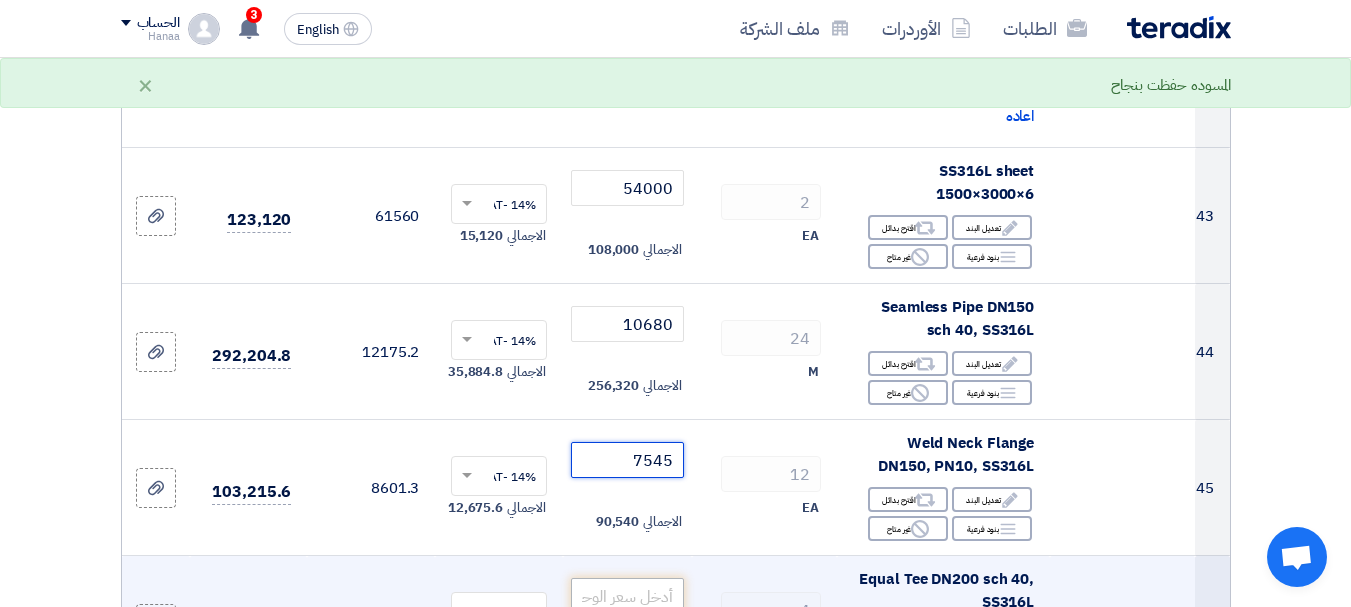type on "7545" 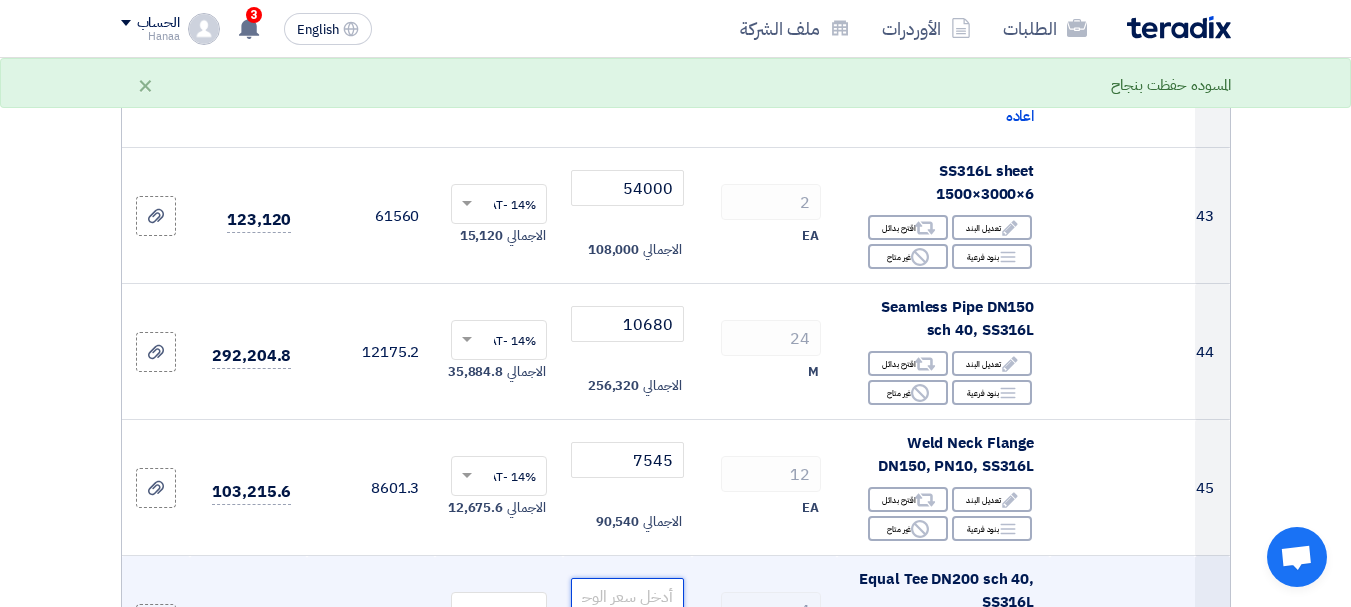 click 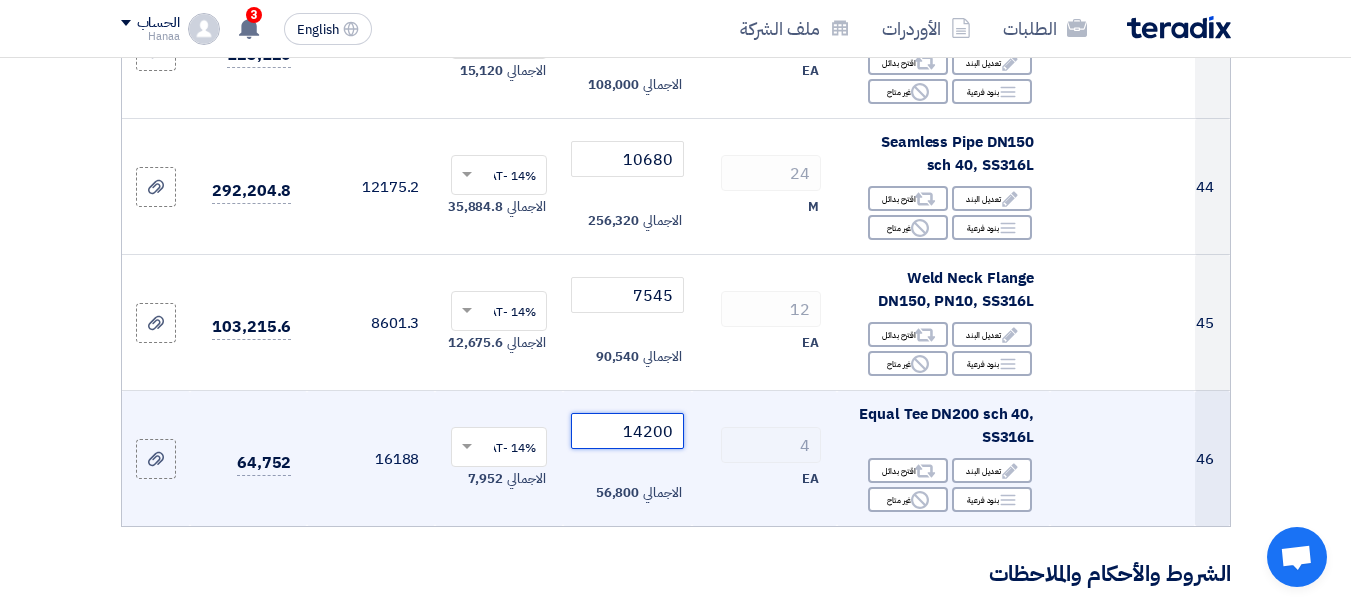 scroll, scrollTop: 7700, scrollLeft: 0, axis: vertical 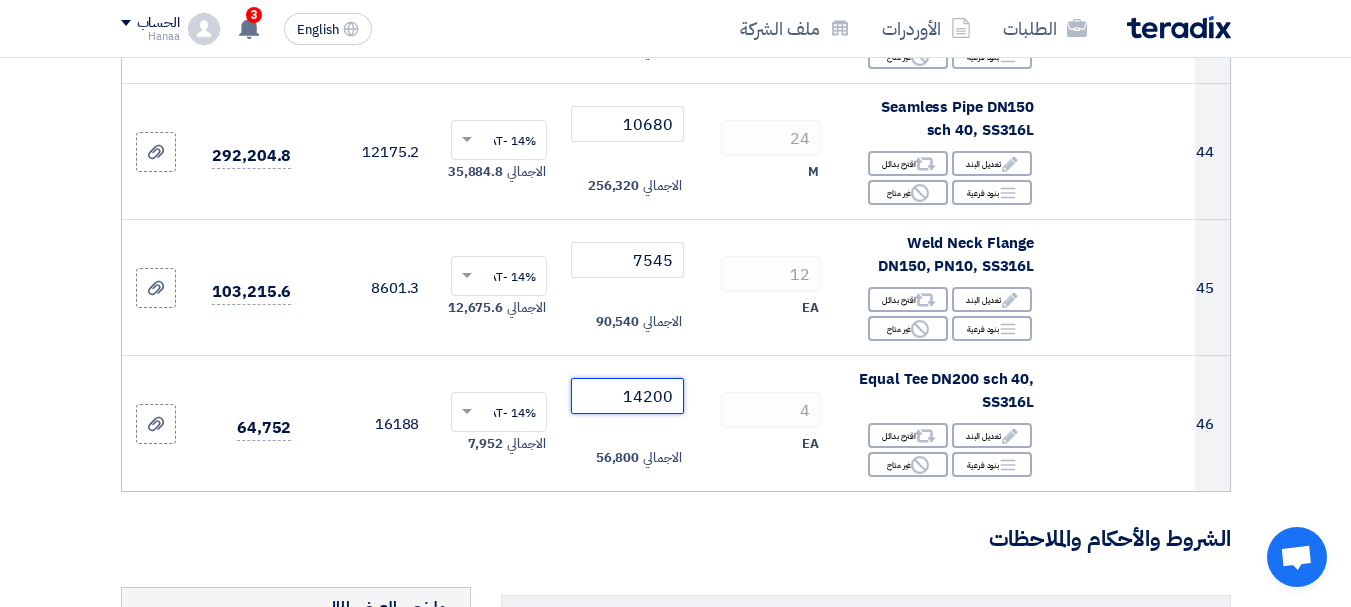 type on "14200" 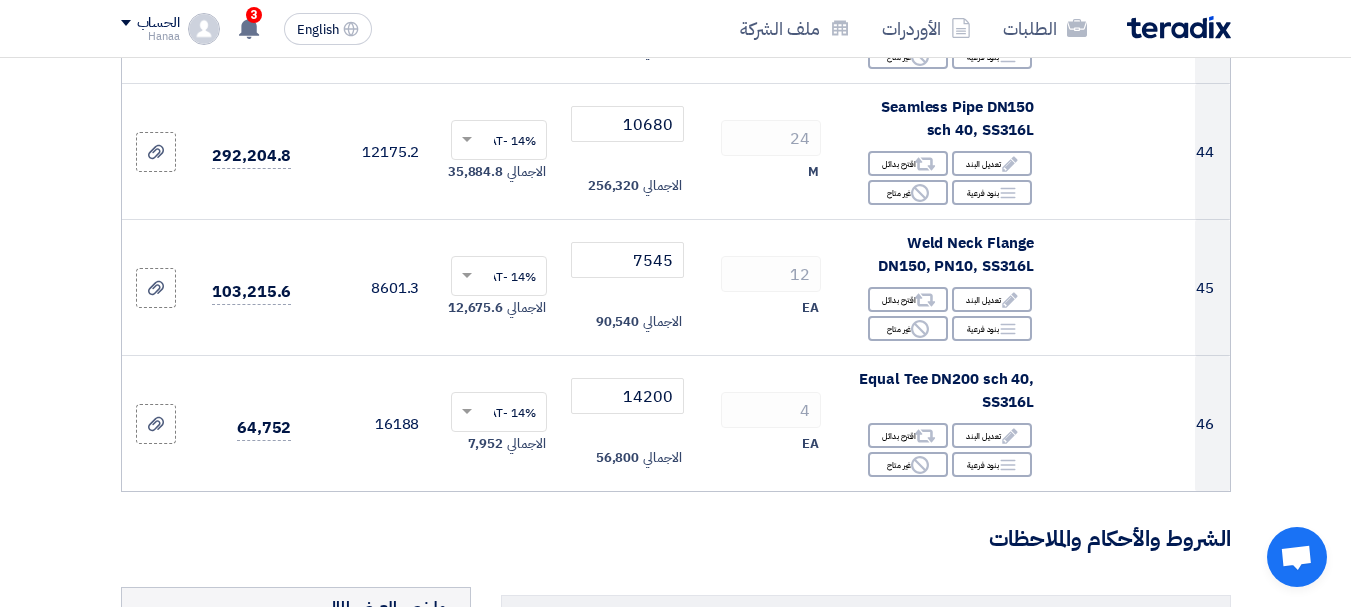 click on "الشروط والأحكام والملاحظات" 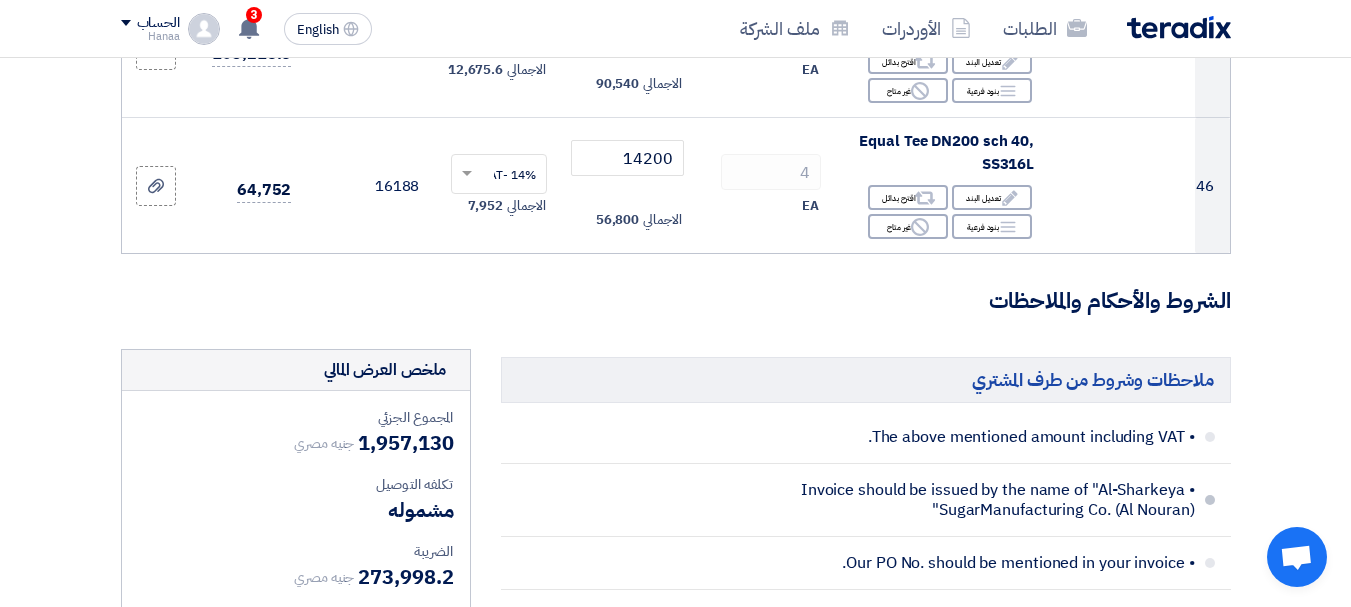 scroll, scrollTop: 8000, scrollLeft: 0, axis: vertical 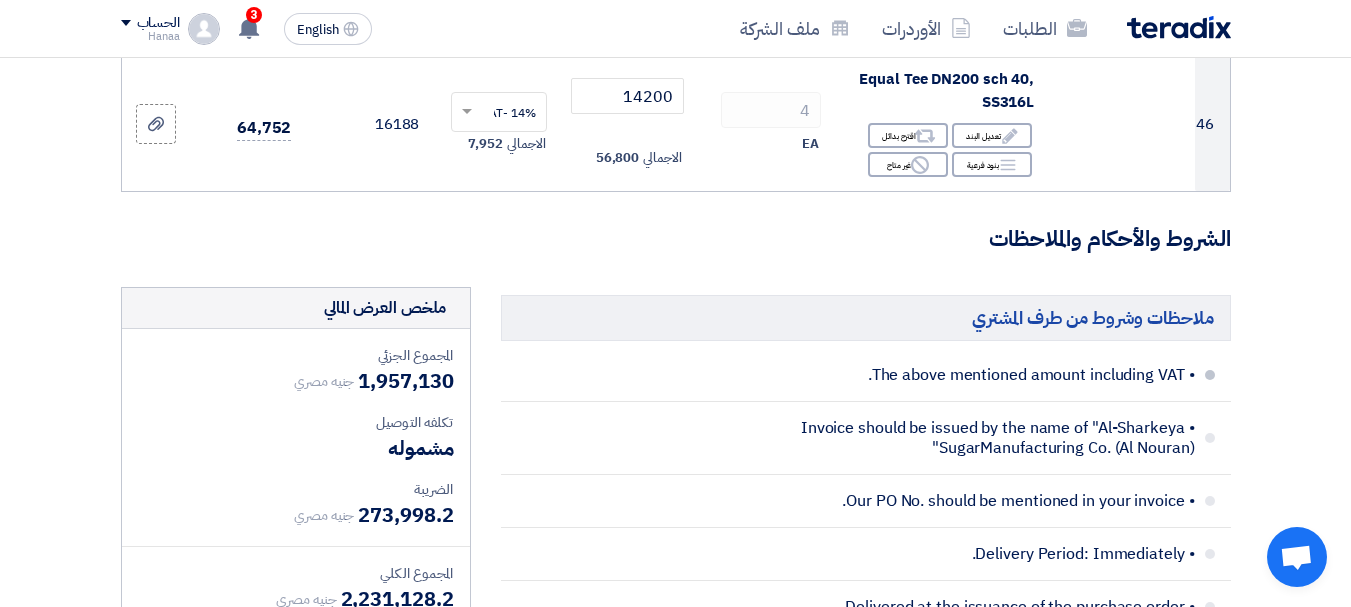 drag, startPoint x: 1103, startPoint y: 118, endPoint x: 1133, endPoint y: 121, distance: 30.149628 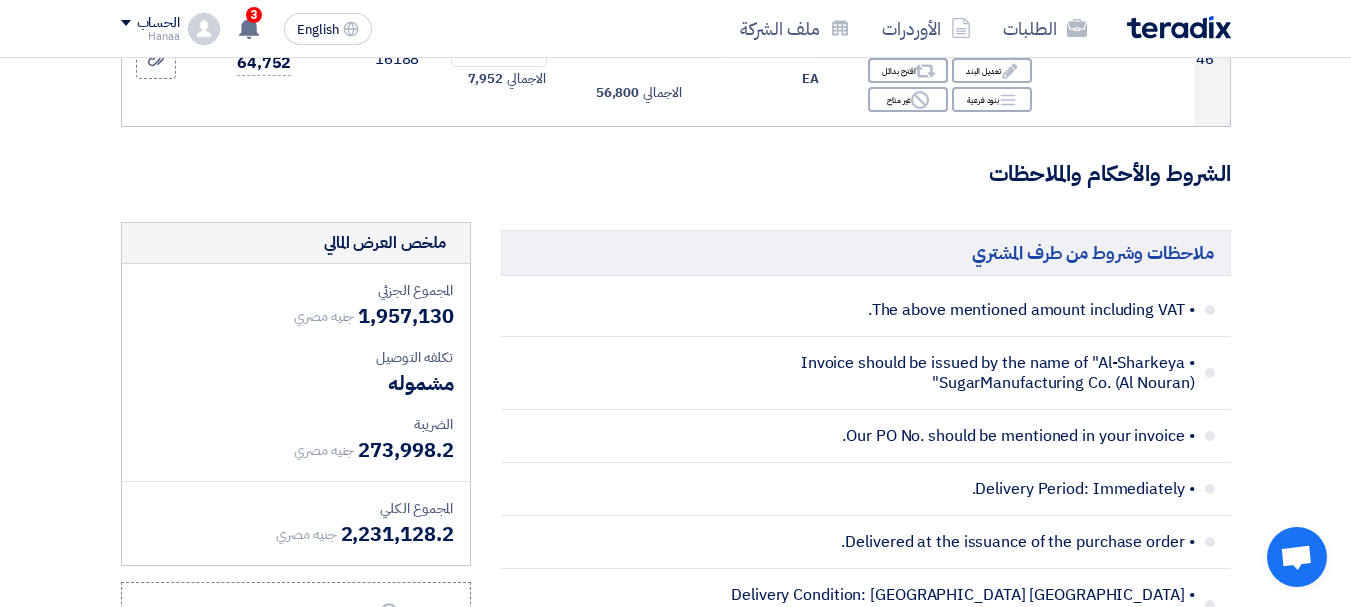 scroll, scrollTop: 8100, scrollLeft: 0, axis: vertical 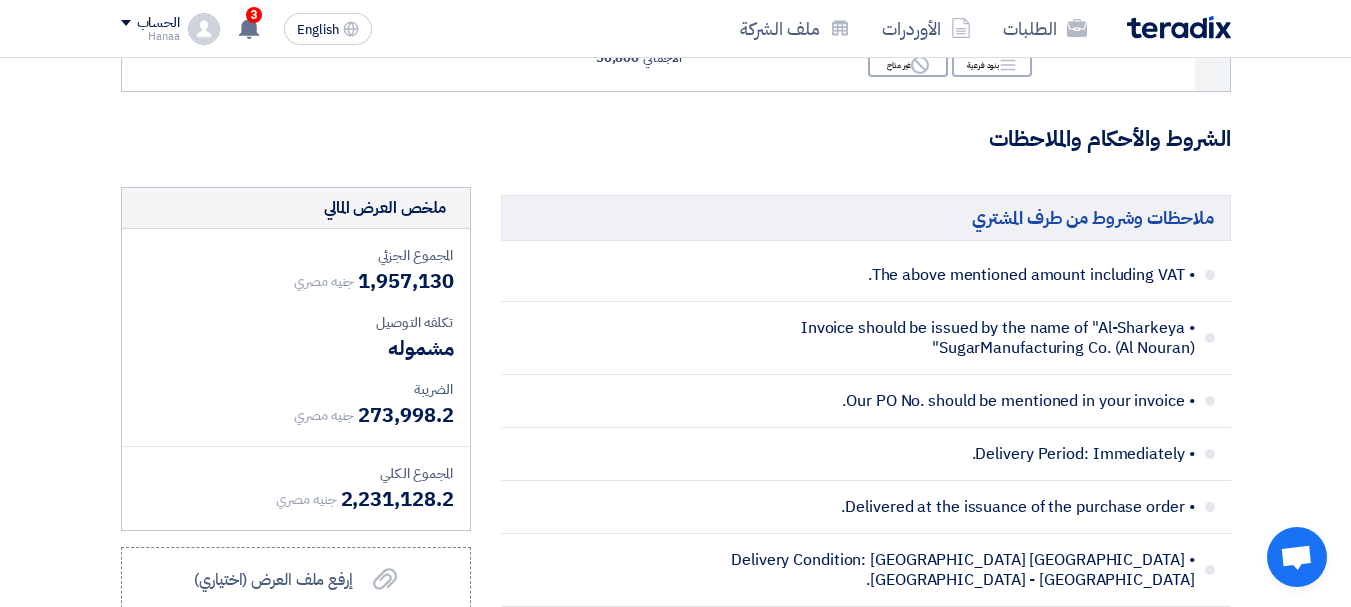 click on "• Payment : 100% After 30 Days." 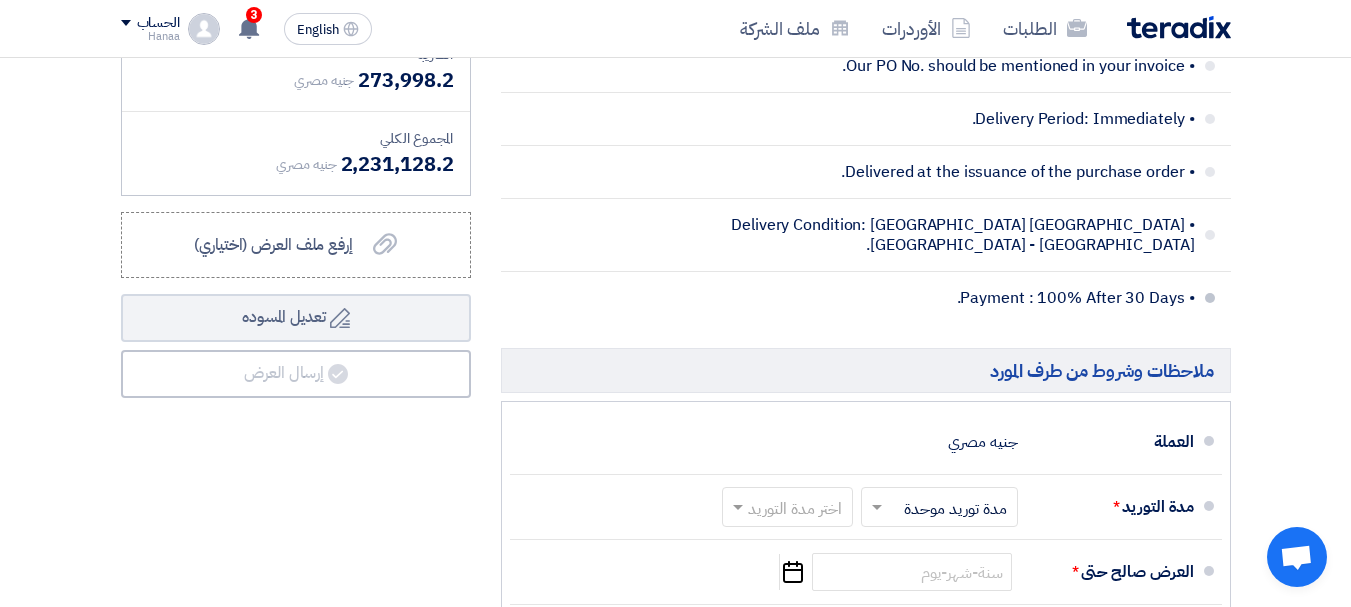 scroll, scrollTop: 8400, scrollLeft: 0, axis: vertical 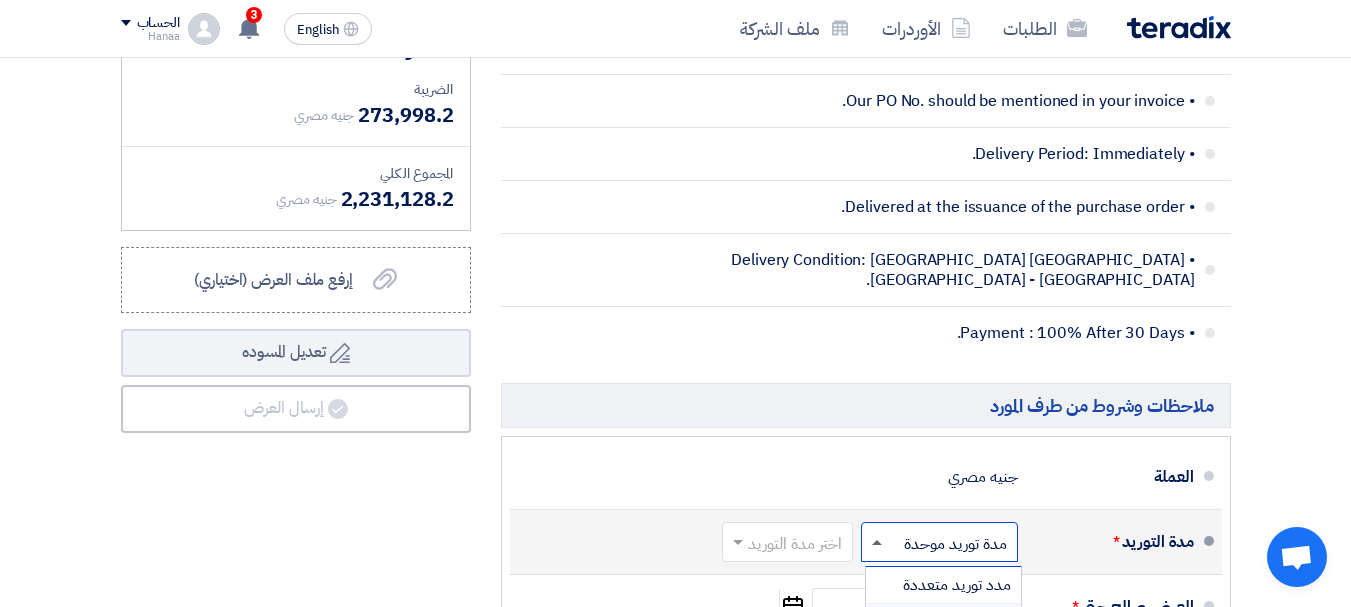 click 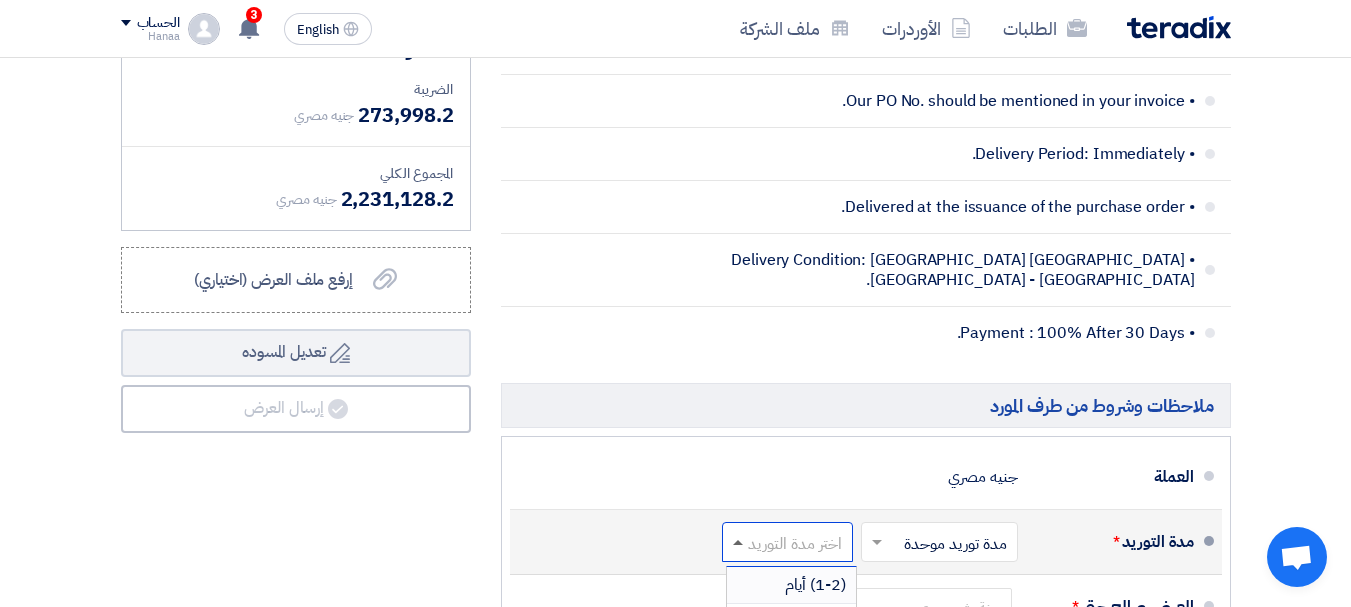 click 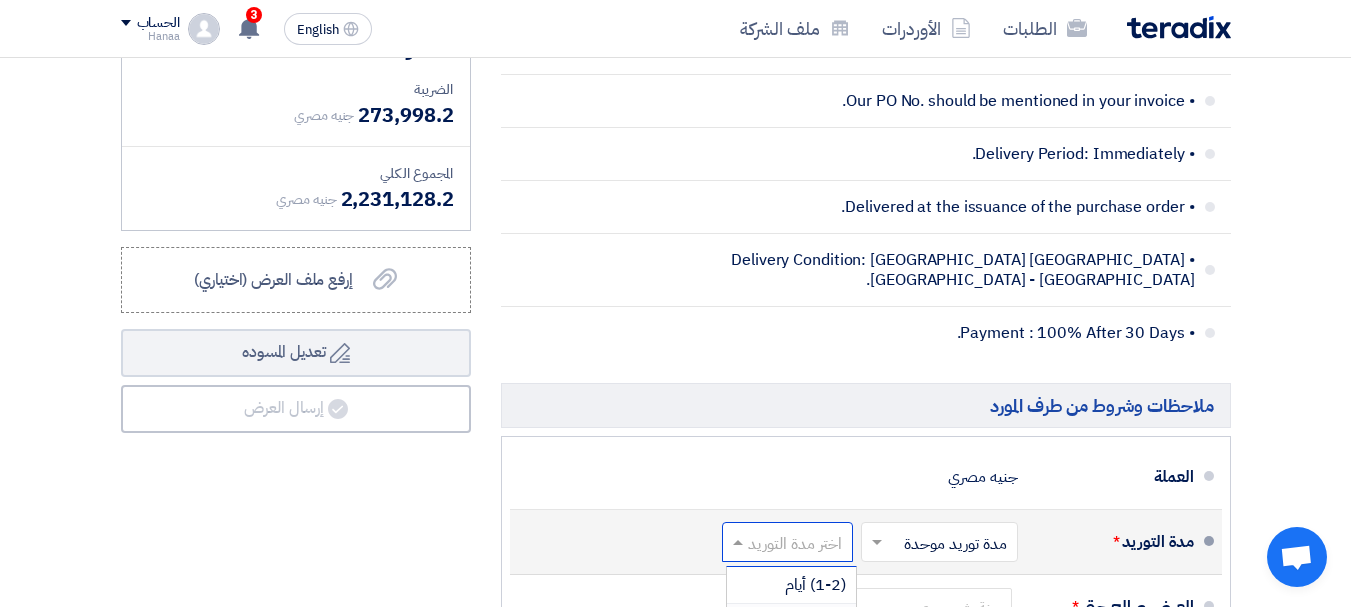 click on "(3-5) أيام" at bounding box center (815, 622) 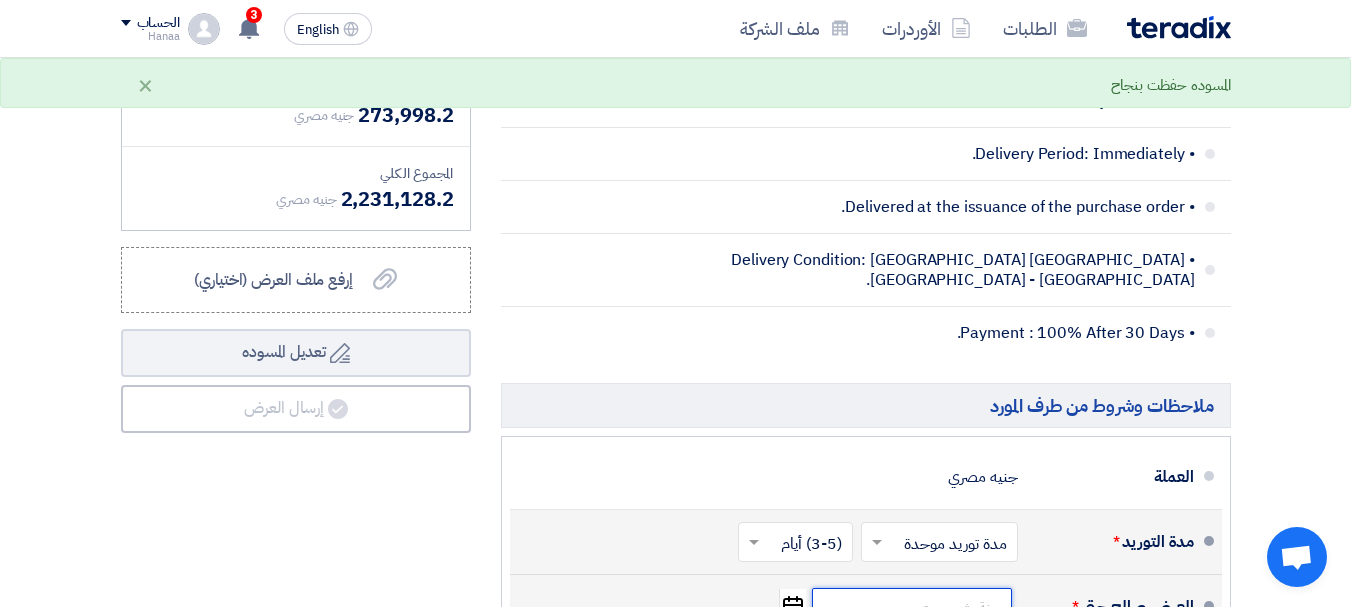 click 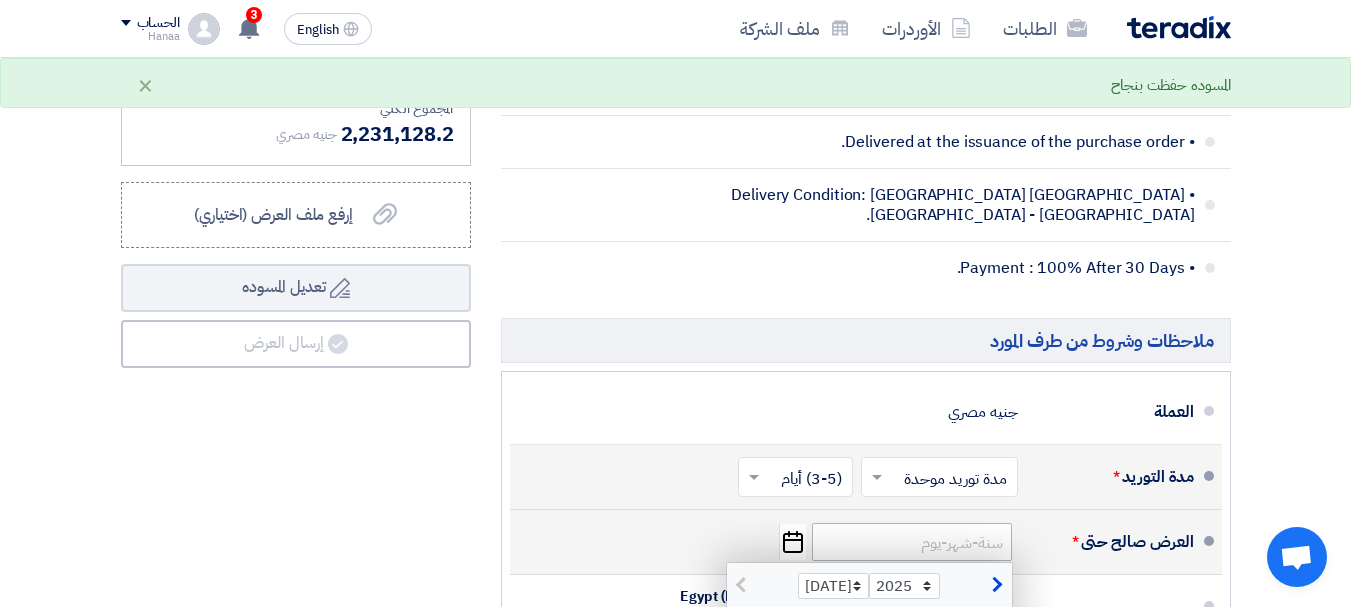 scroll, scrollTop: 8500, scrollLeft: 0, axis: vertical 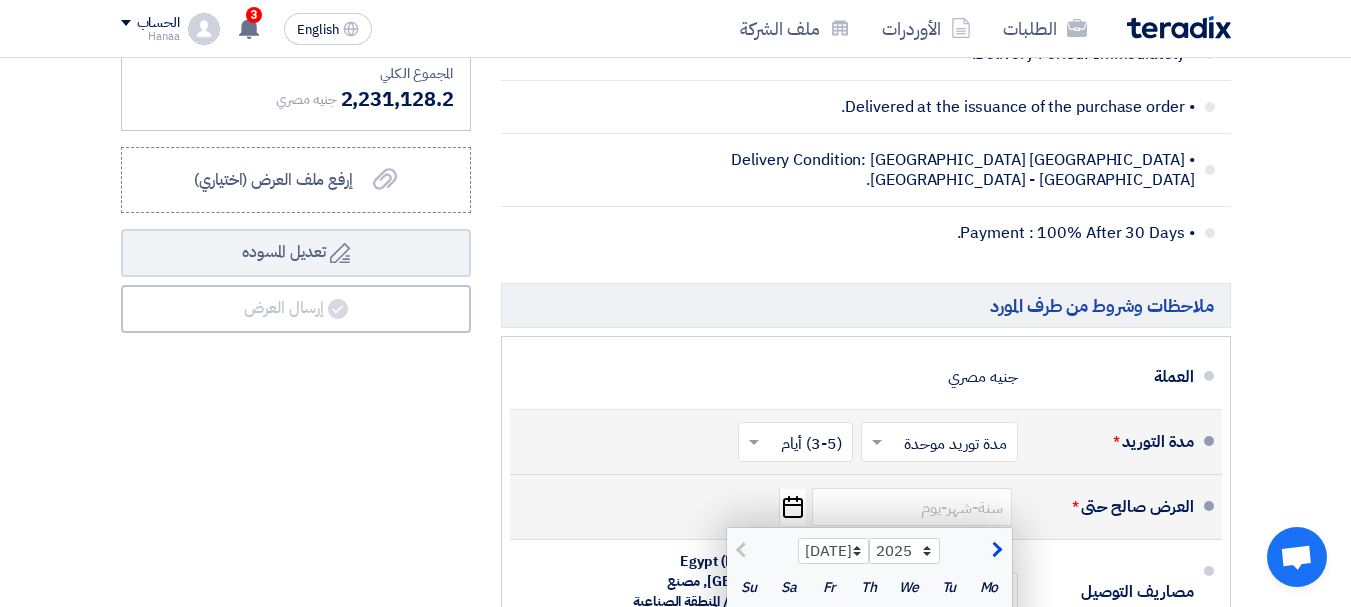 click on "30" 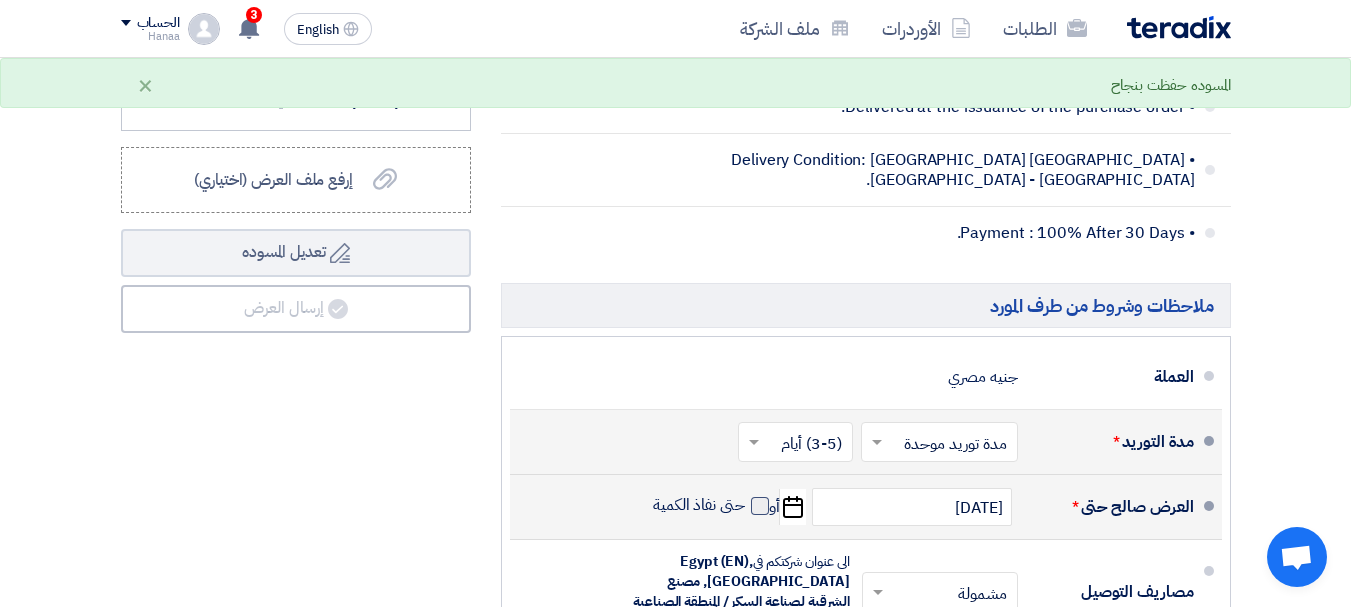 click 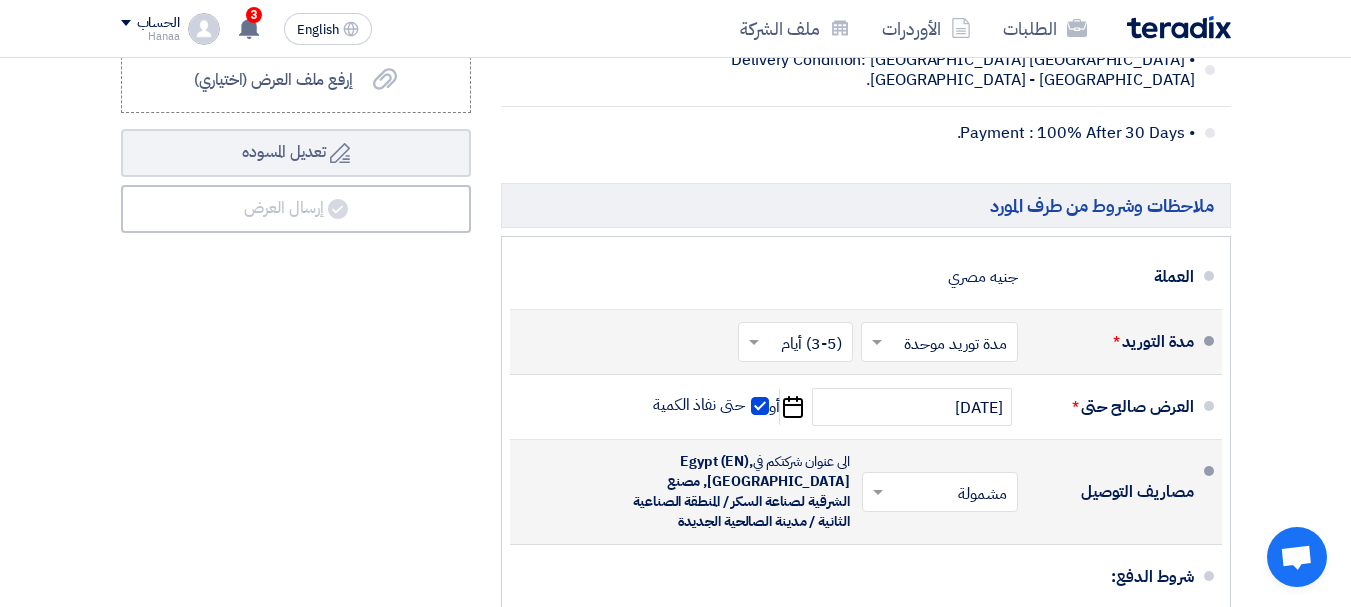 scroll, scrollTop: 8700, scrollLeft: 0, axis: vertical 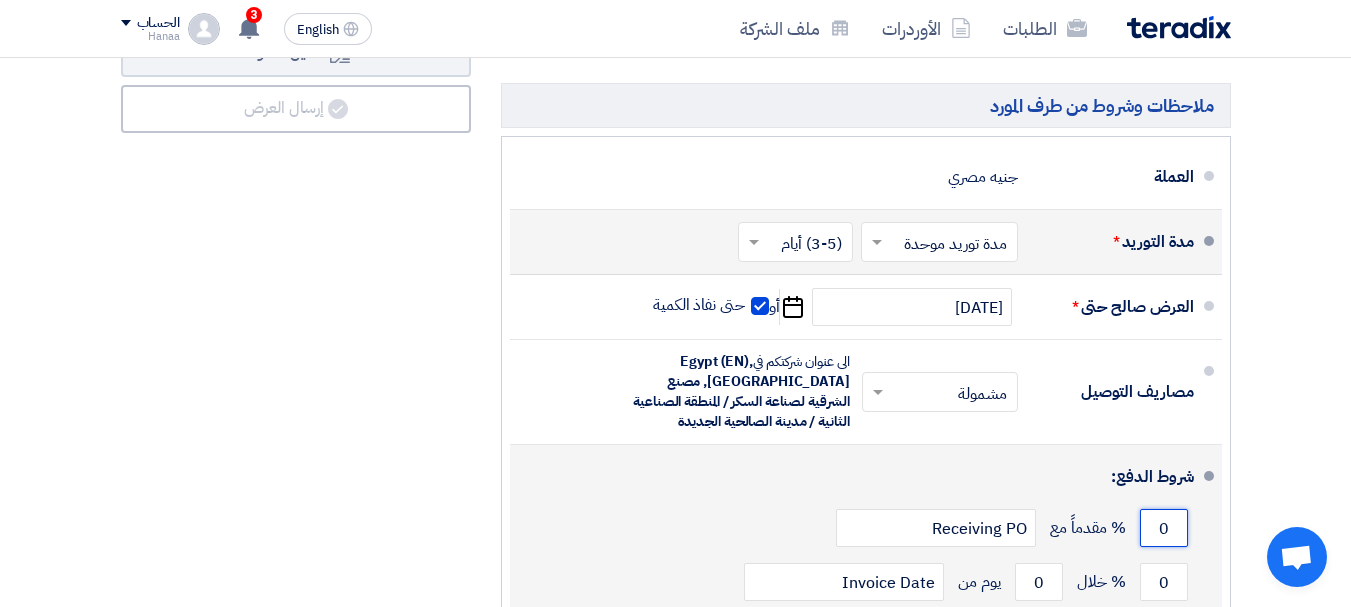 drag, startPoint x: 1158, startPoint y: 272, endPoint x: 1176, endPoint y: 275, distance: 18.248287 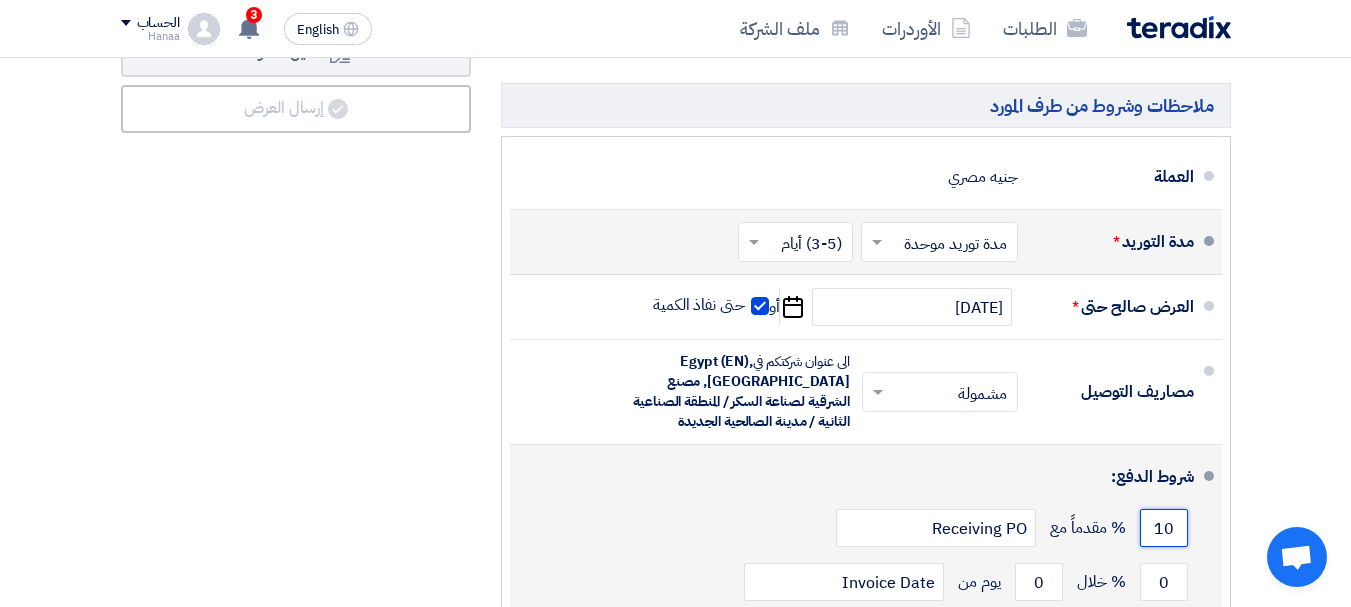 type on "1" 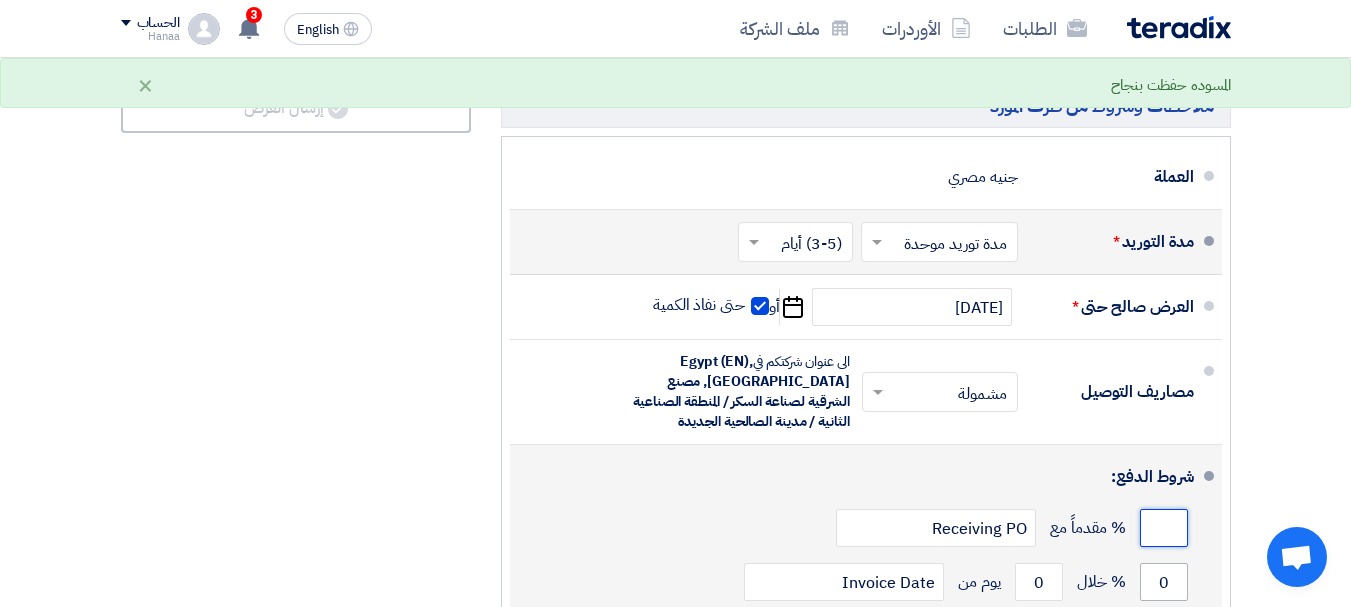 type 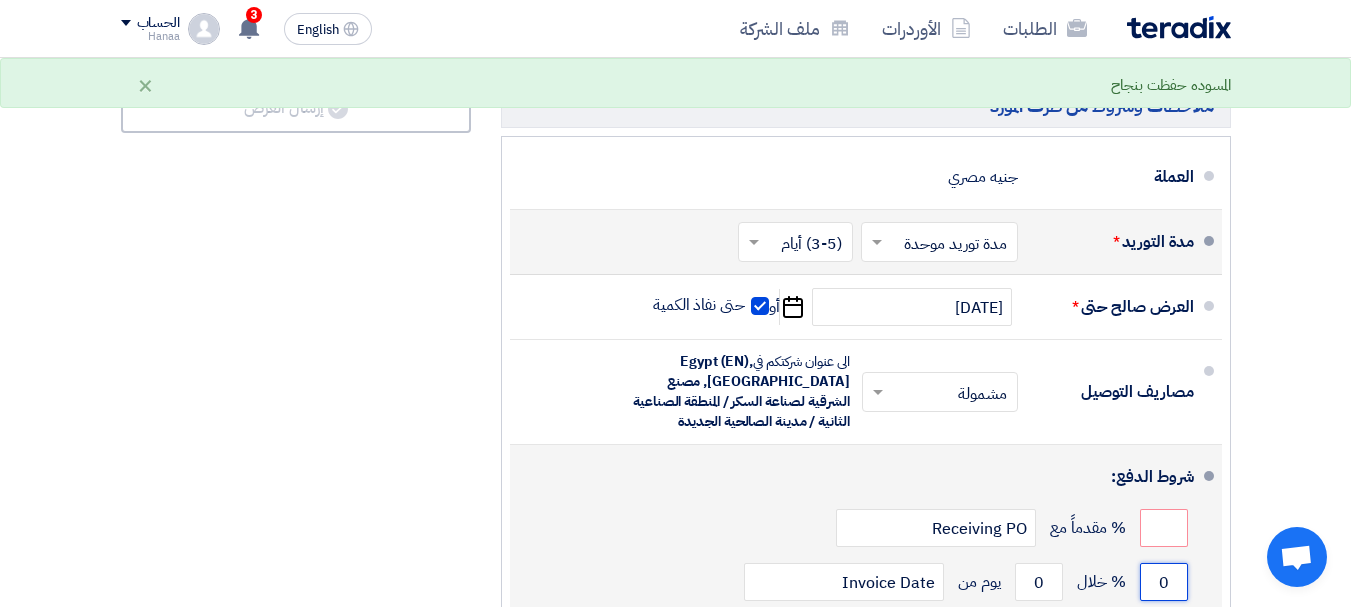 drag, startPoint x: 1154, startPoint y: 324, endPoint x: 1175, endPoint y: 329, distance: 21.587032 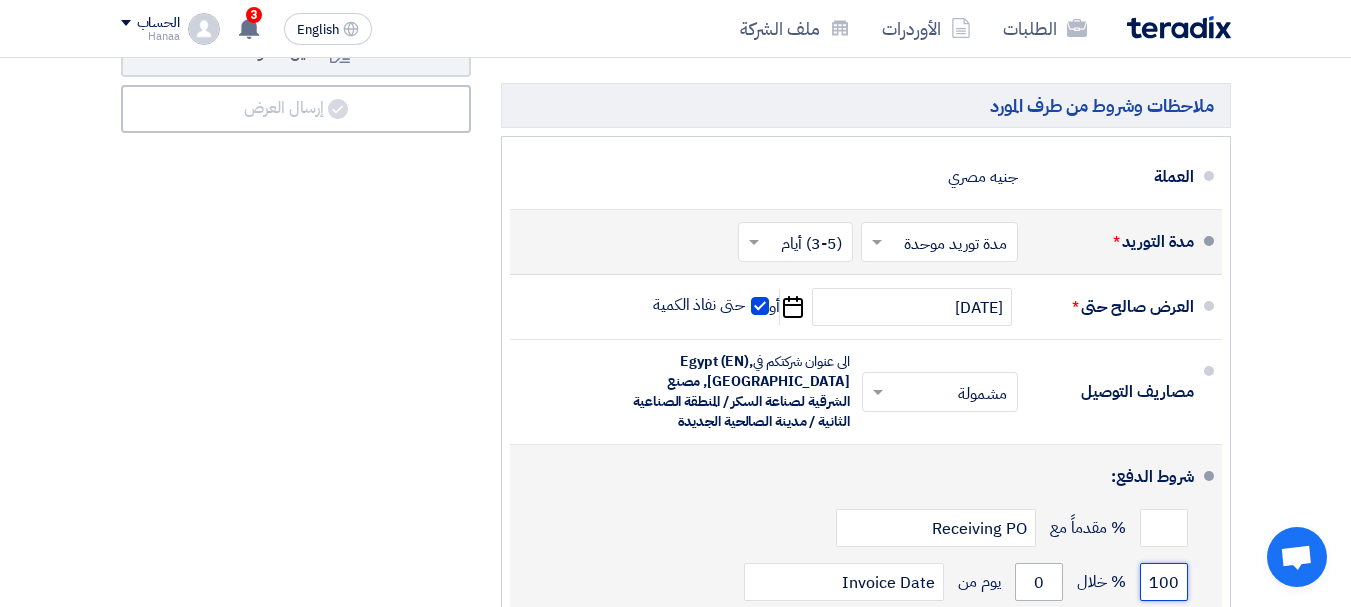 type on "100" 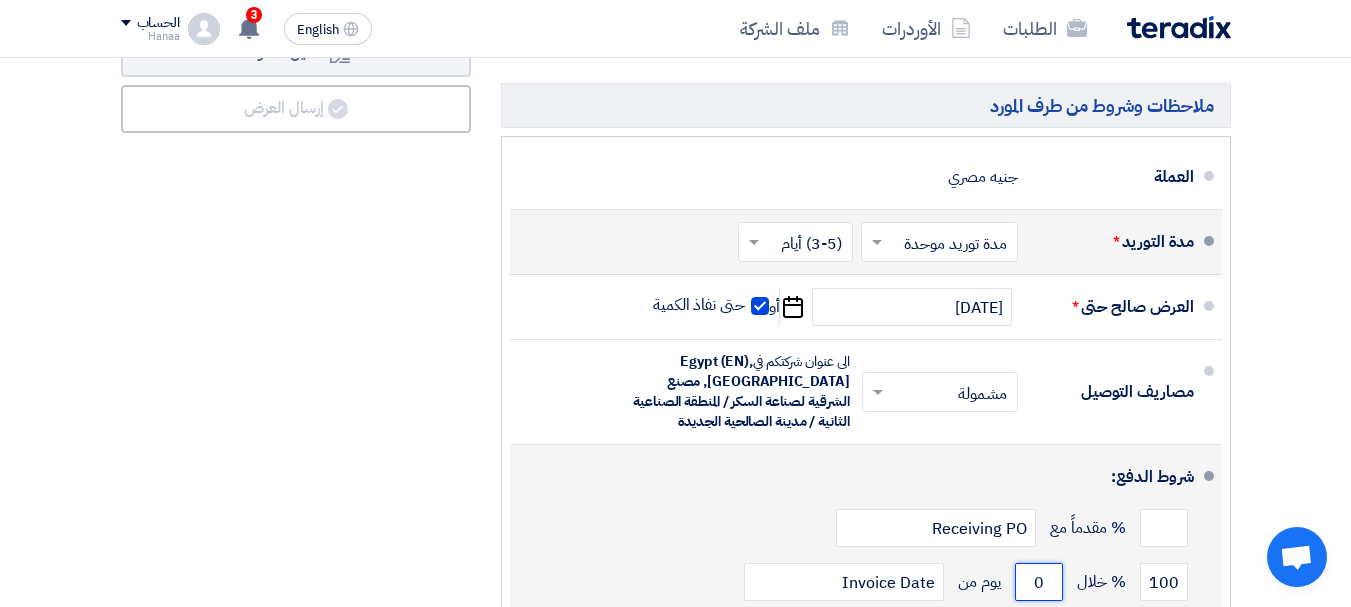 drag, startPoint x: 1030, startPoint y: 324, endPoint x: 1051, endPoint y: 330, distance: 21.84033 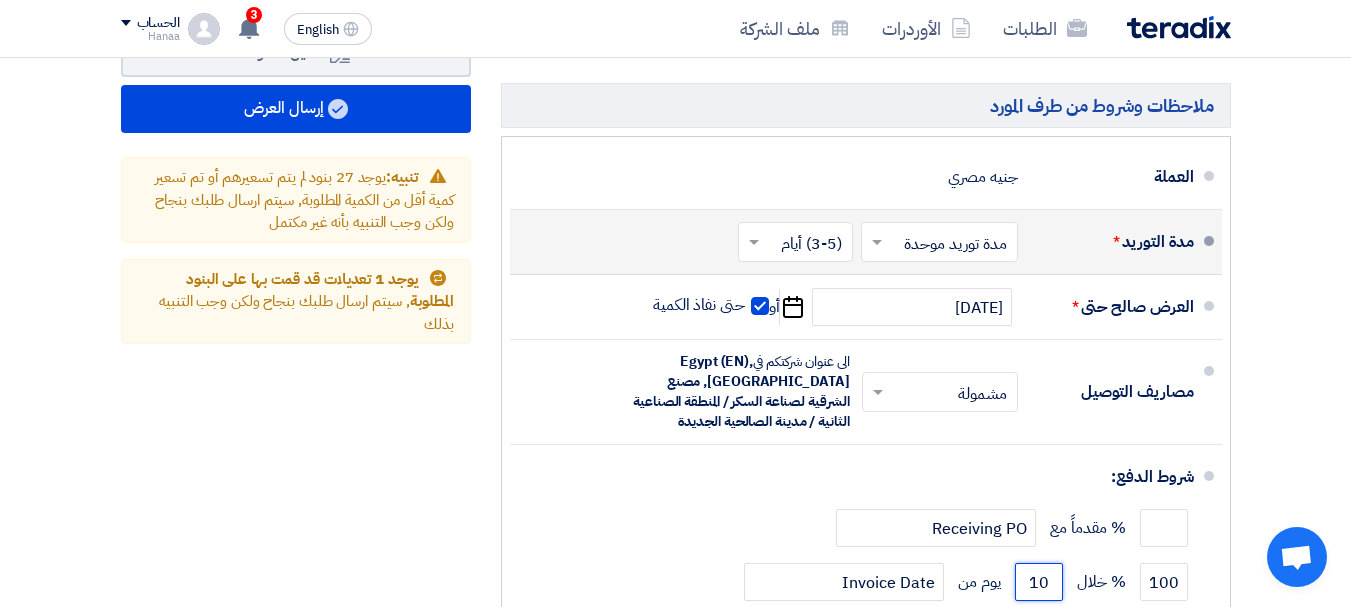 type on "10" 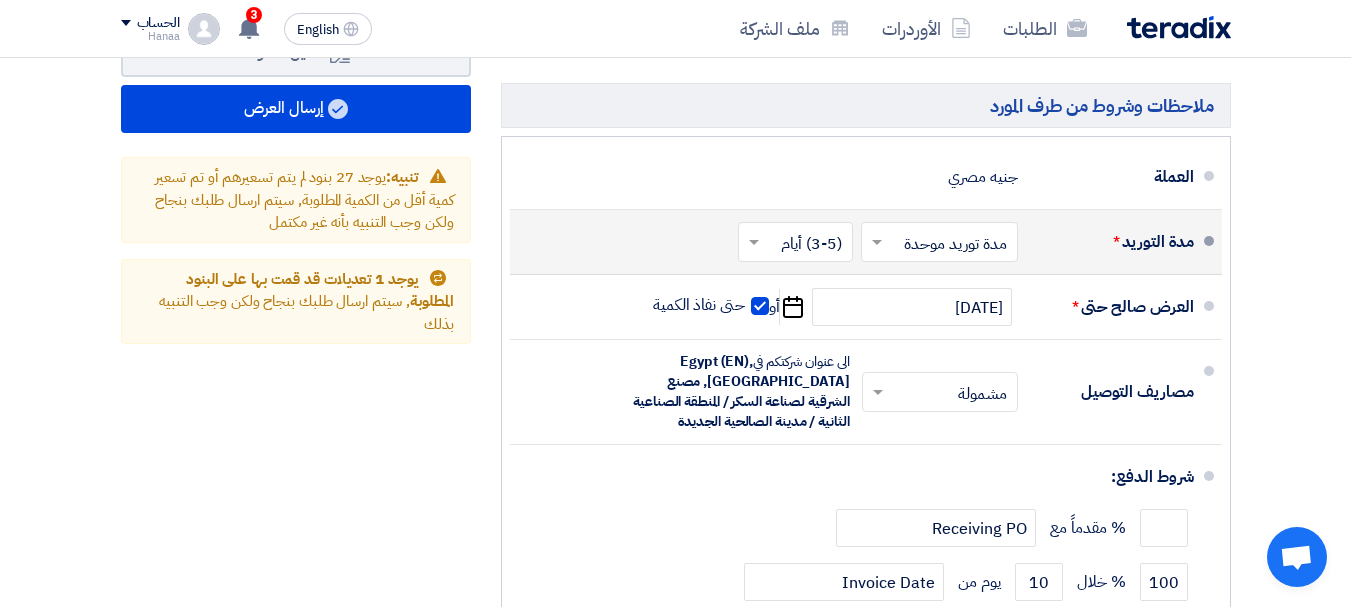 click 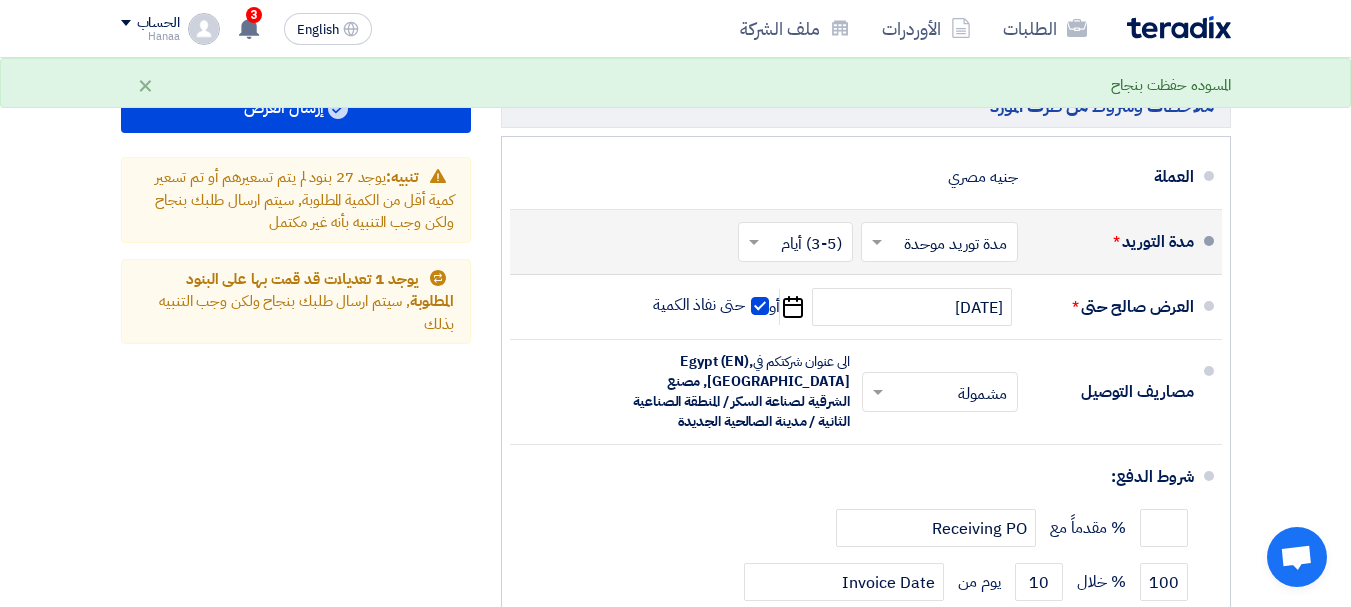 click on "+
أضف شرط جديد" 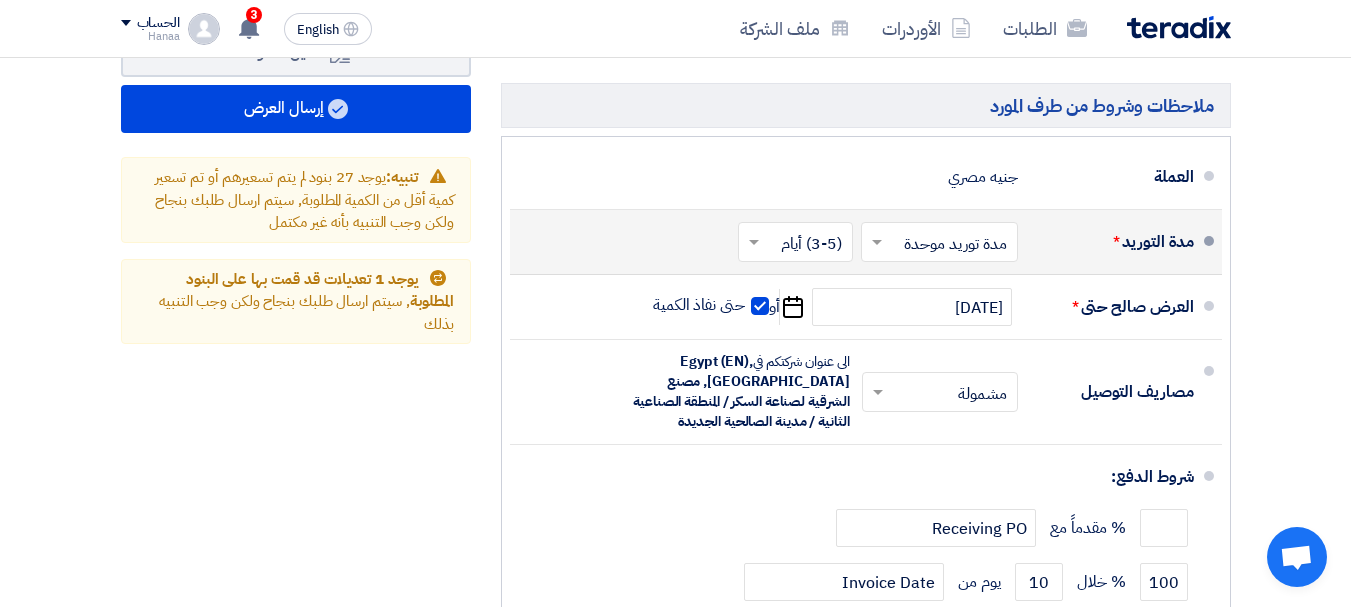 click 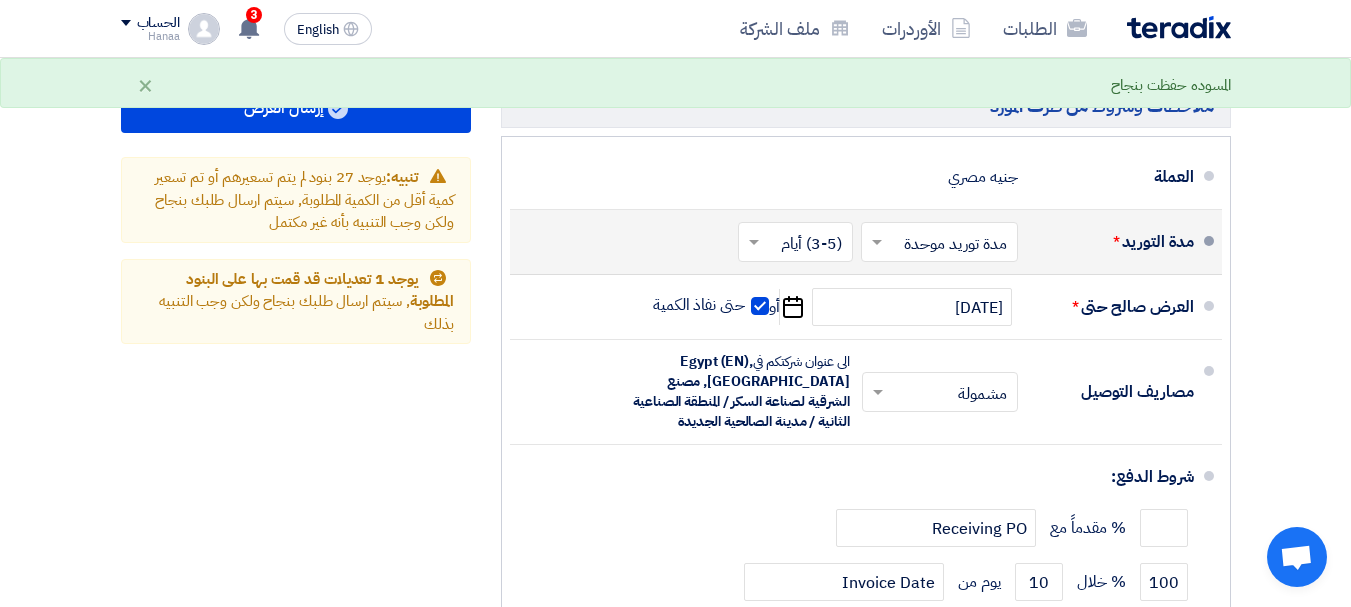 type on "للعلم: ان الشركه تتبع نظام الدفعات المقدمة وبالتالى لا يتم خصم 1% ارباح تجاريه وصناعية من المستحقات المالية" 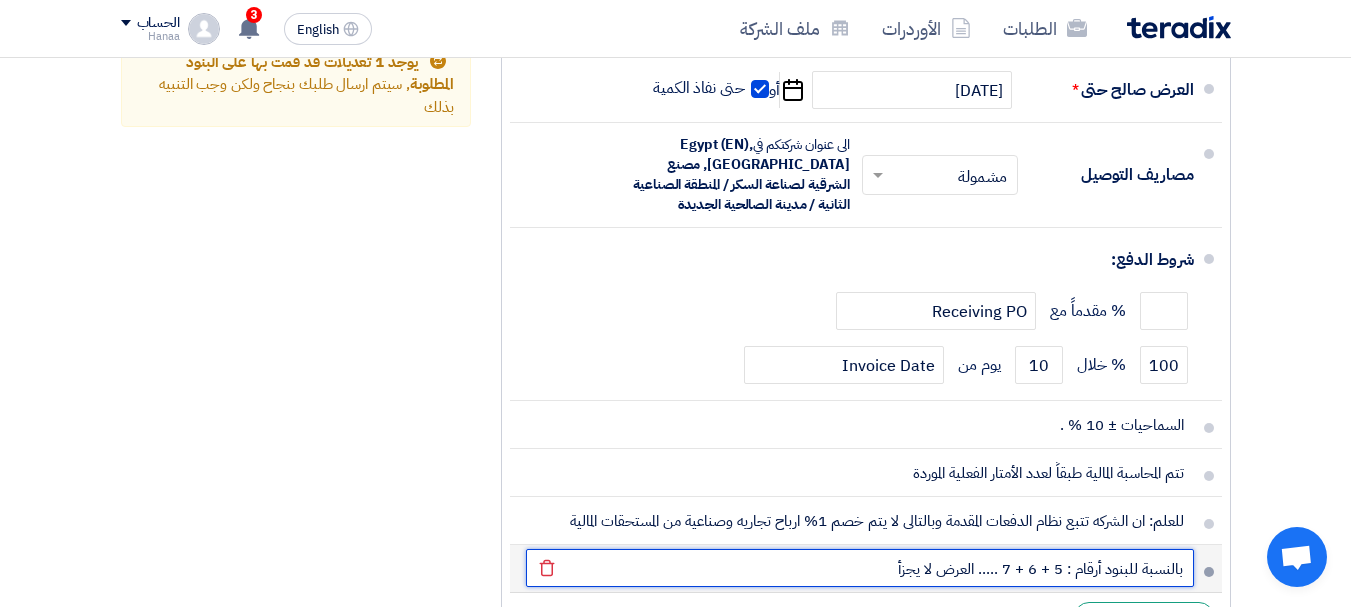 scroll, scrollTop: 9000, scrollLeft: 0, axis: vertical 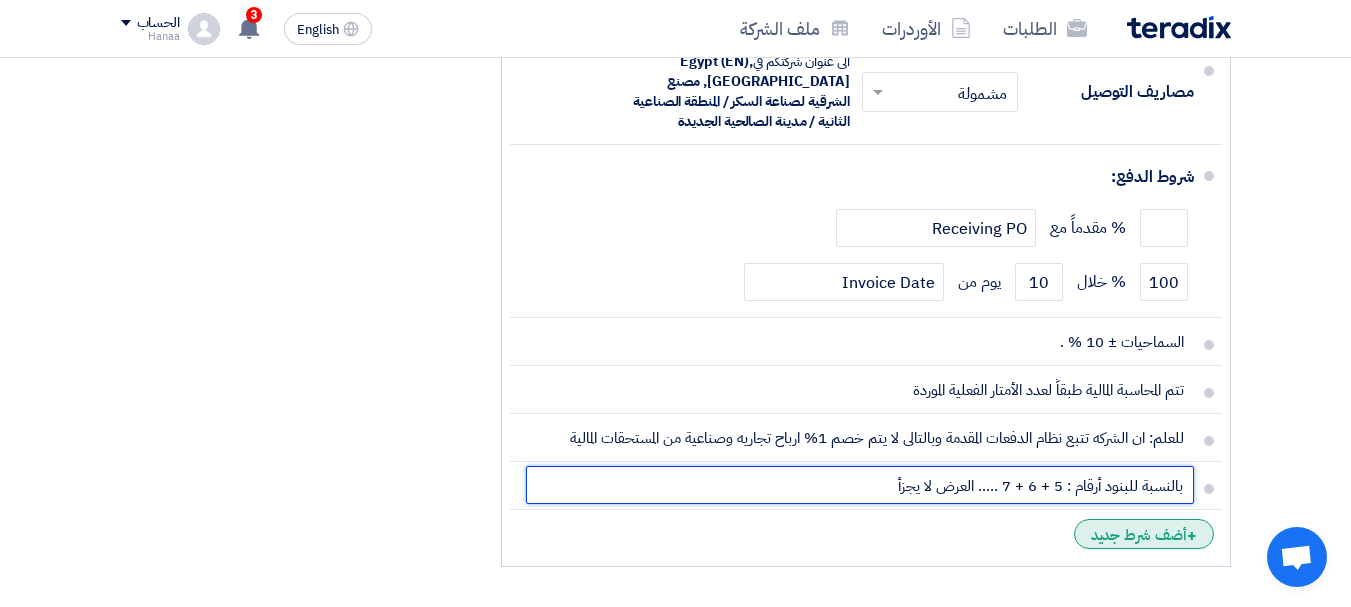 type on "بالنسبة للبنود أرقام : 5 + 6 + 7 ..... العرض لا يجزأ" 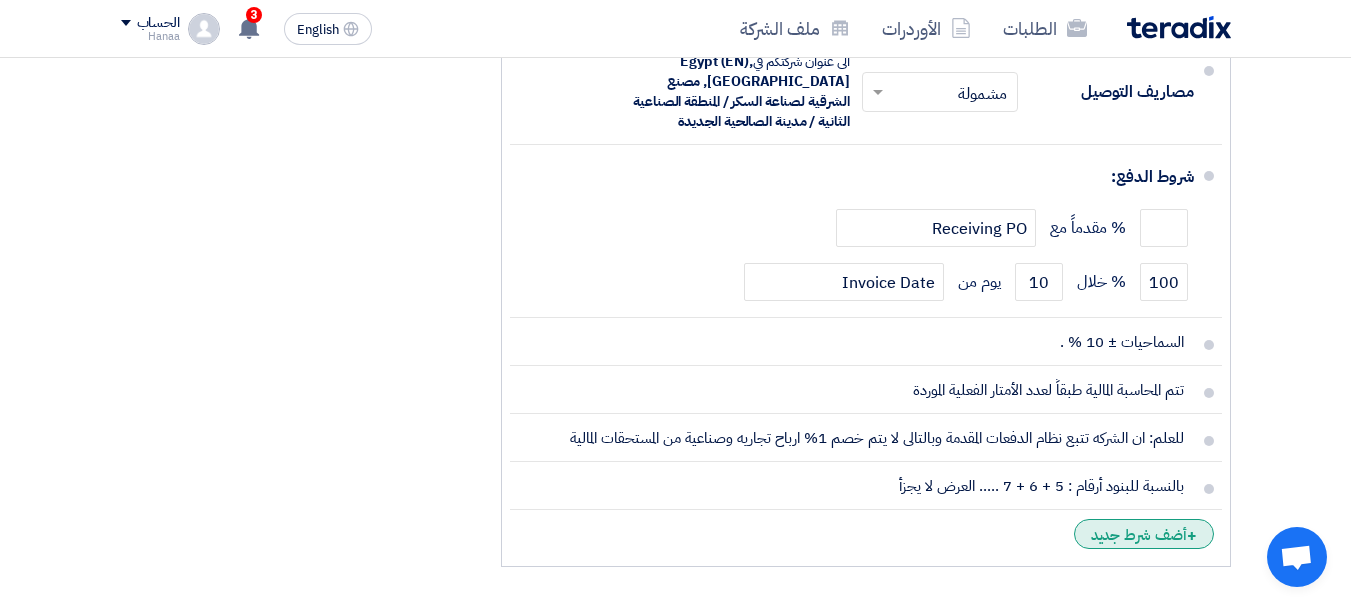 click on "+
أضف شرط جديد" 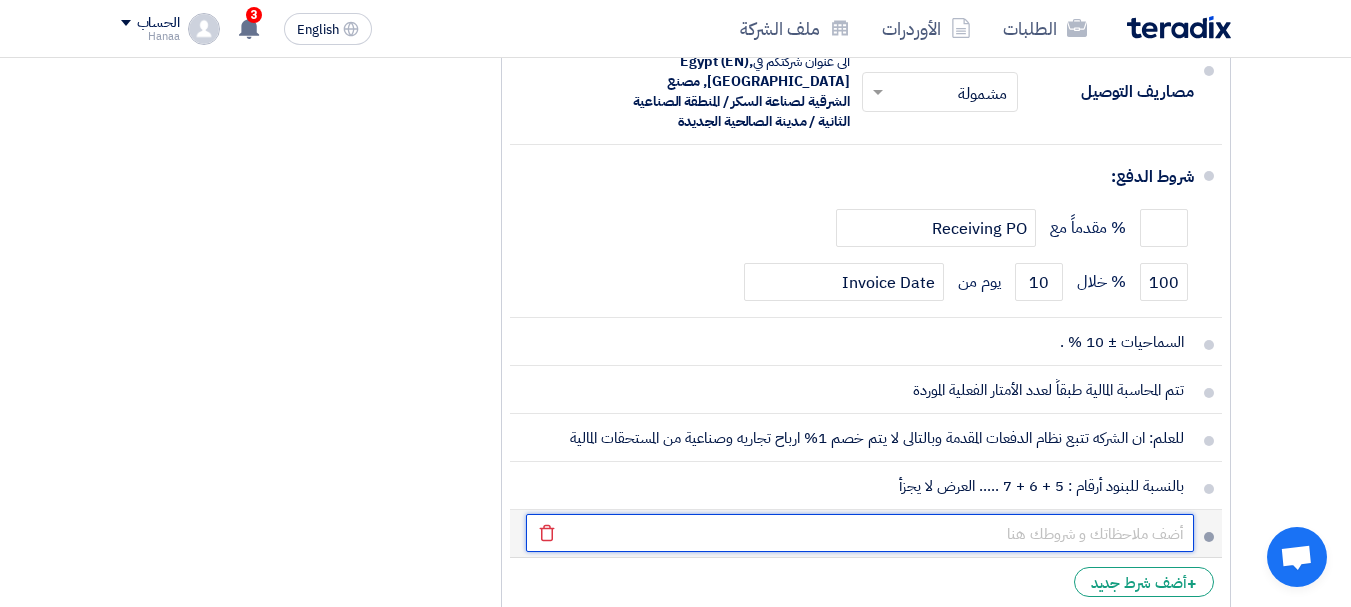 click 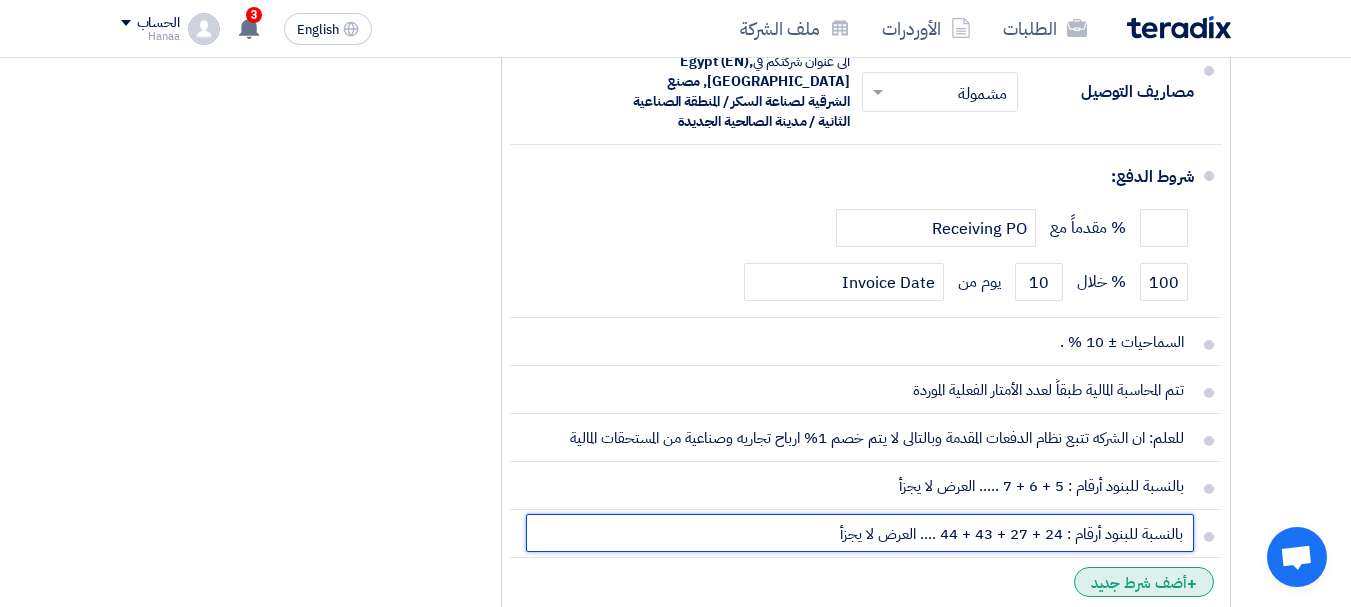 type on "بالنسبة للبنود أرقام : 24 + 27 + 43 + 44 .... العرض لا يجزأ" 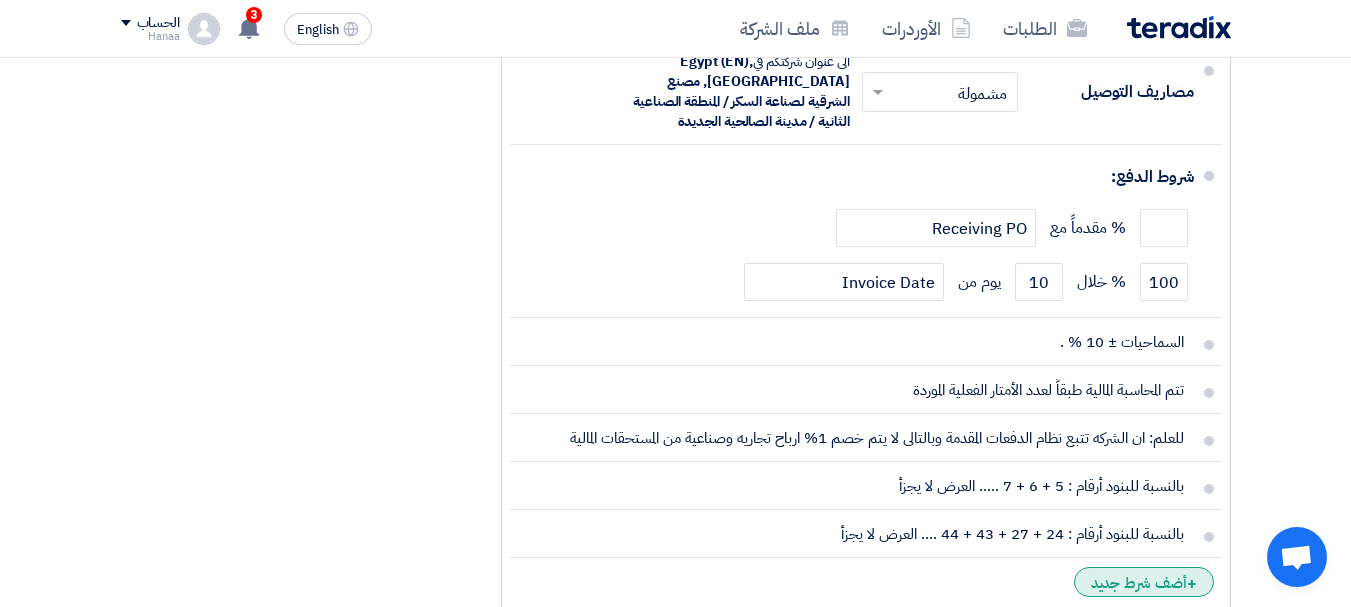 click on "+
أضف شرط جديد" 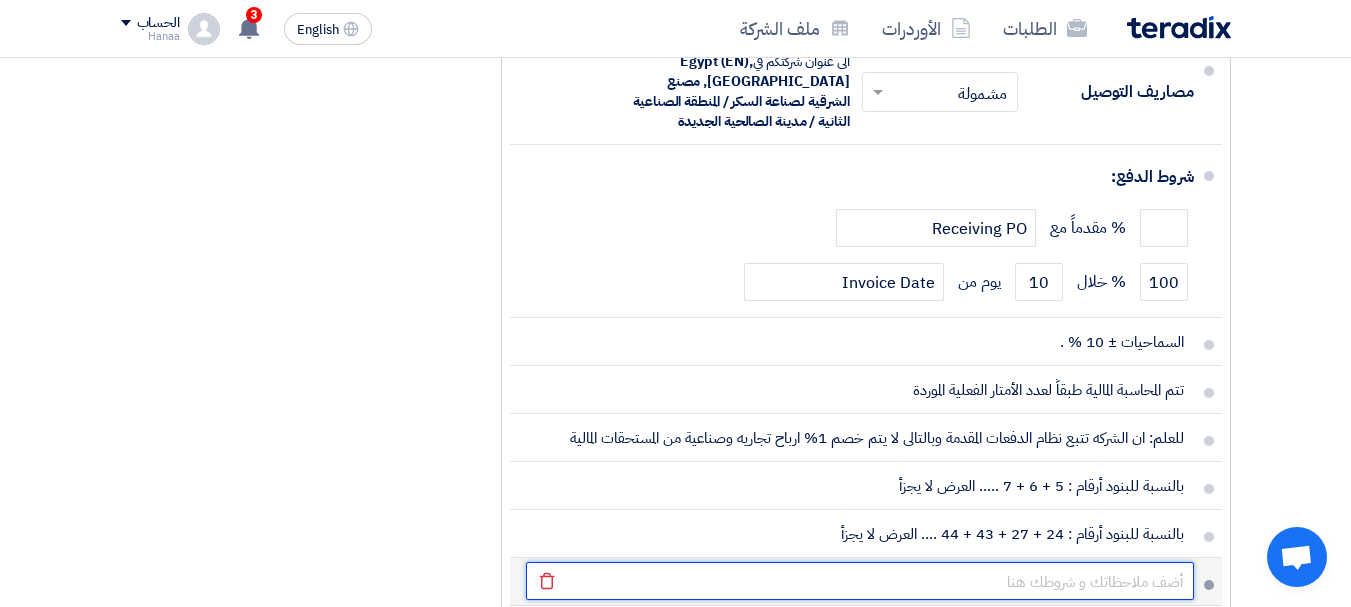click 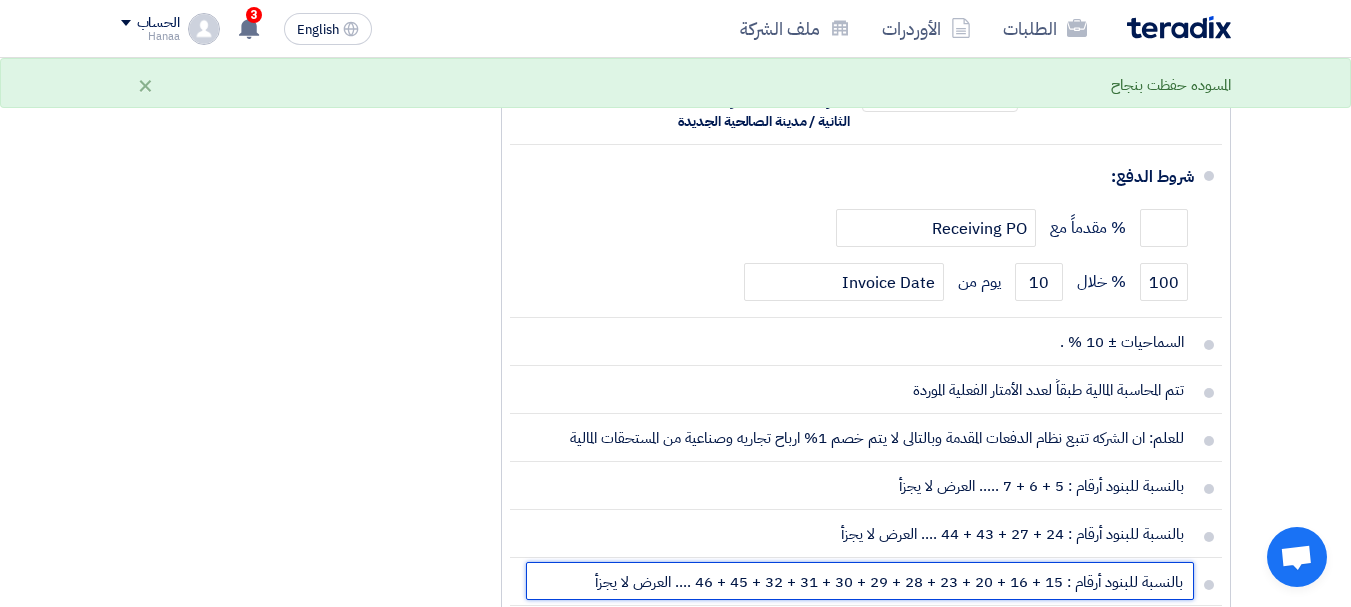 type on "بالنسبة للبنود أرقام : 15 + 16 + 20 + 23 + 28 + 29 + 30 + 31 + 32 + 45 + 46 .... العرض لا يجزأ" 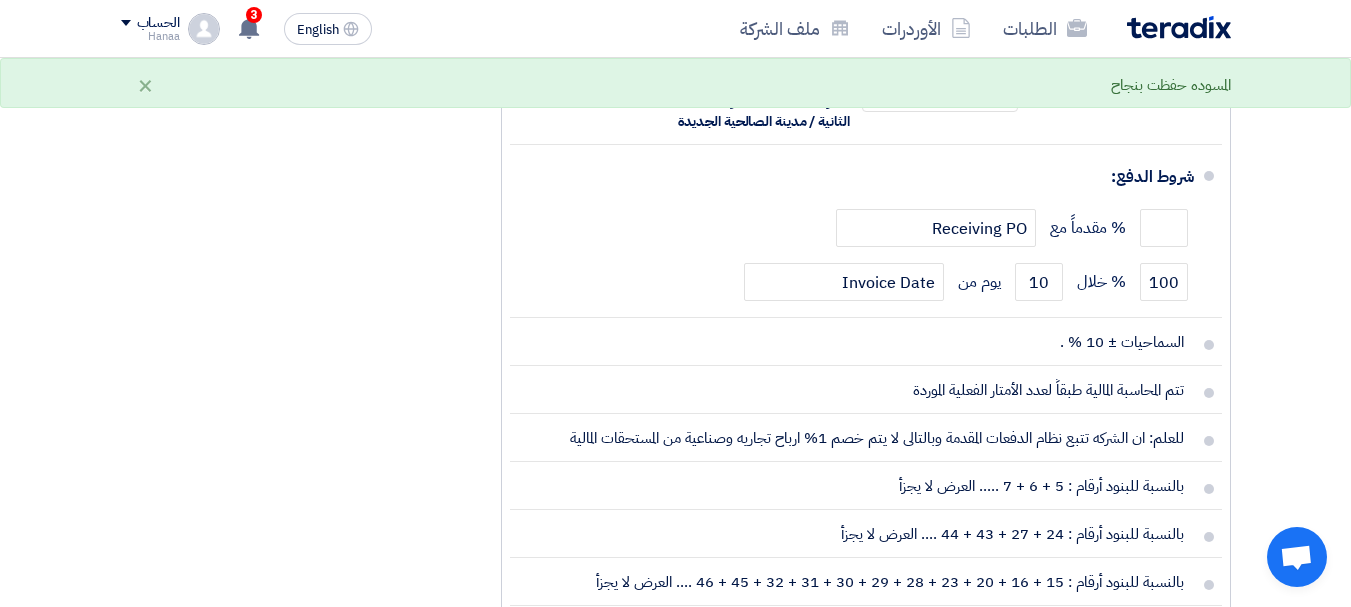 click on "+
أضف شرط جديد" 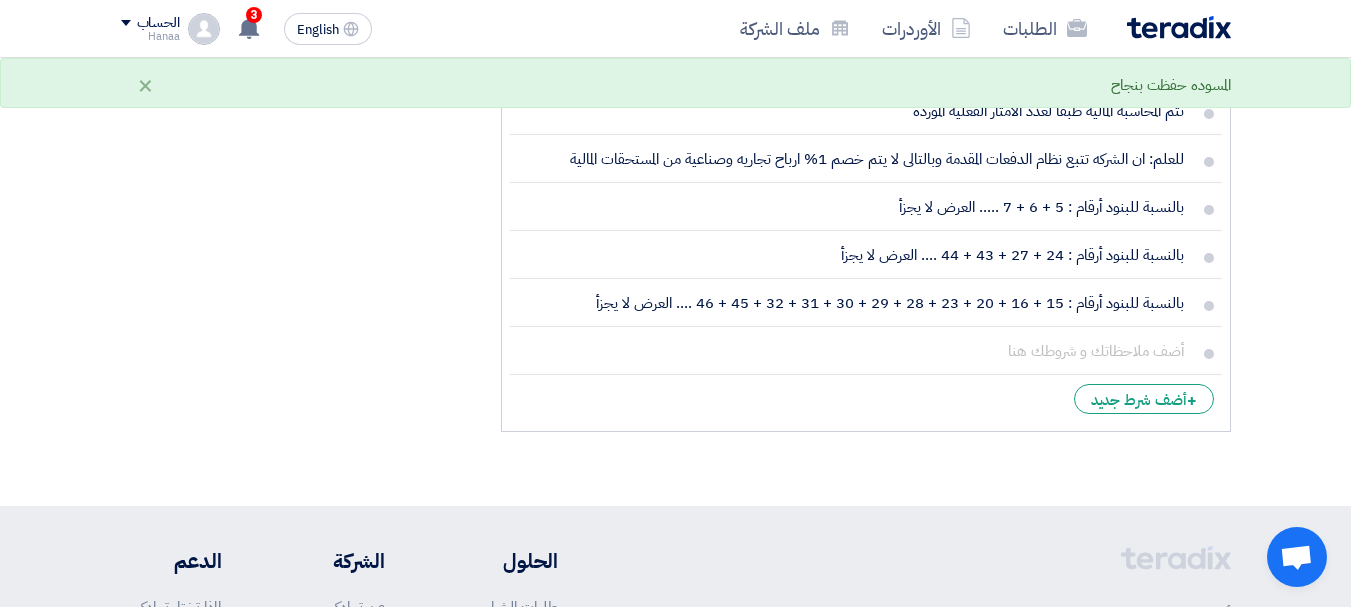 scroll, scrollTop: 9083, scrollLeft: 0, axis: vertical 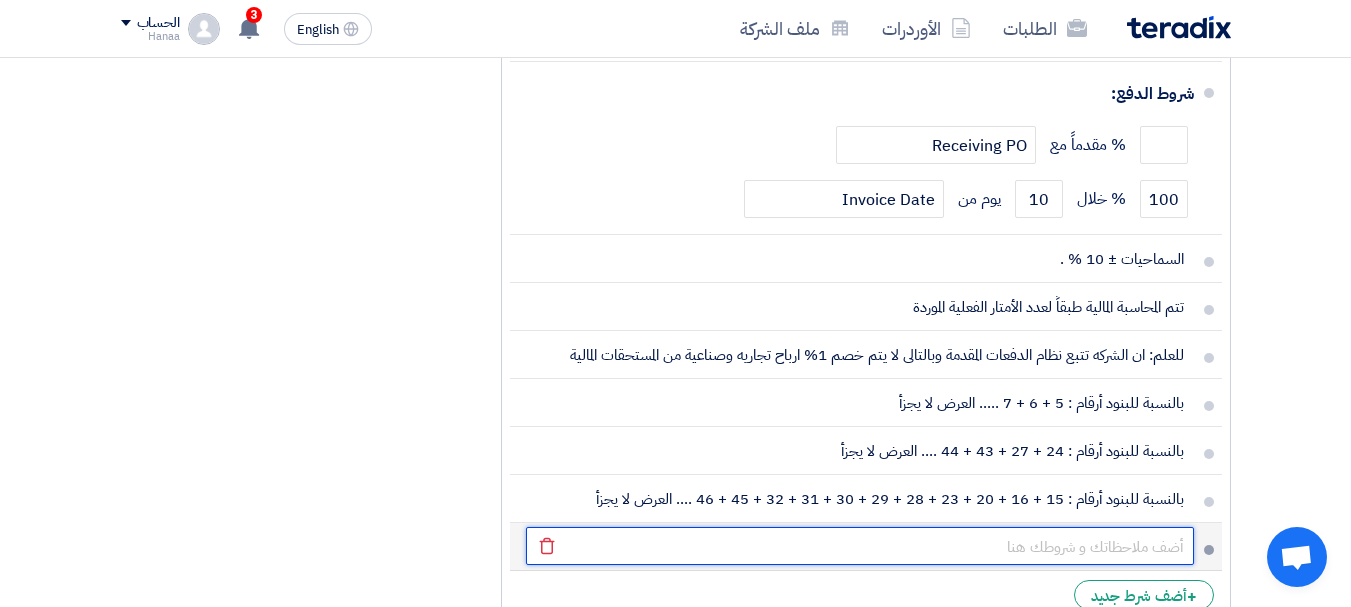 click 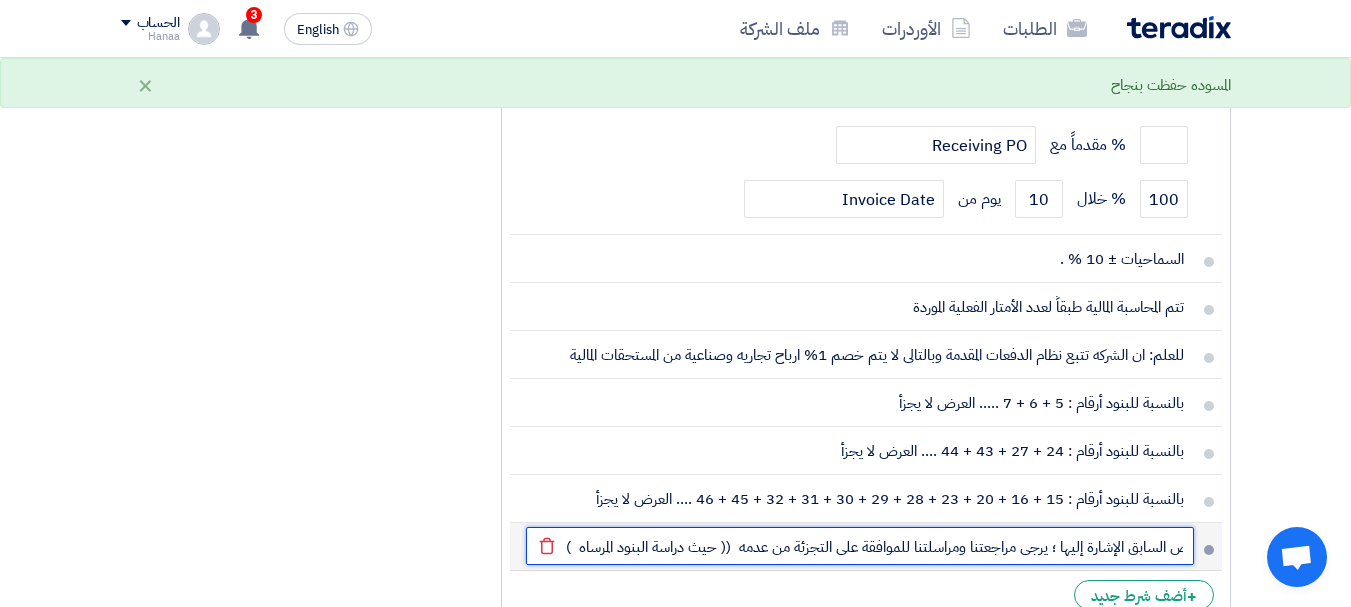 scroll, scrollTop: 0, scrollLeft: -140, axis: horizontal 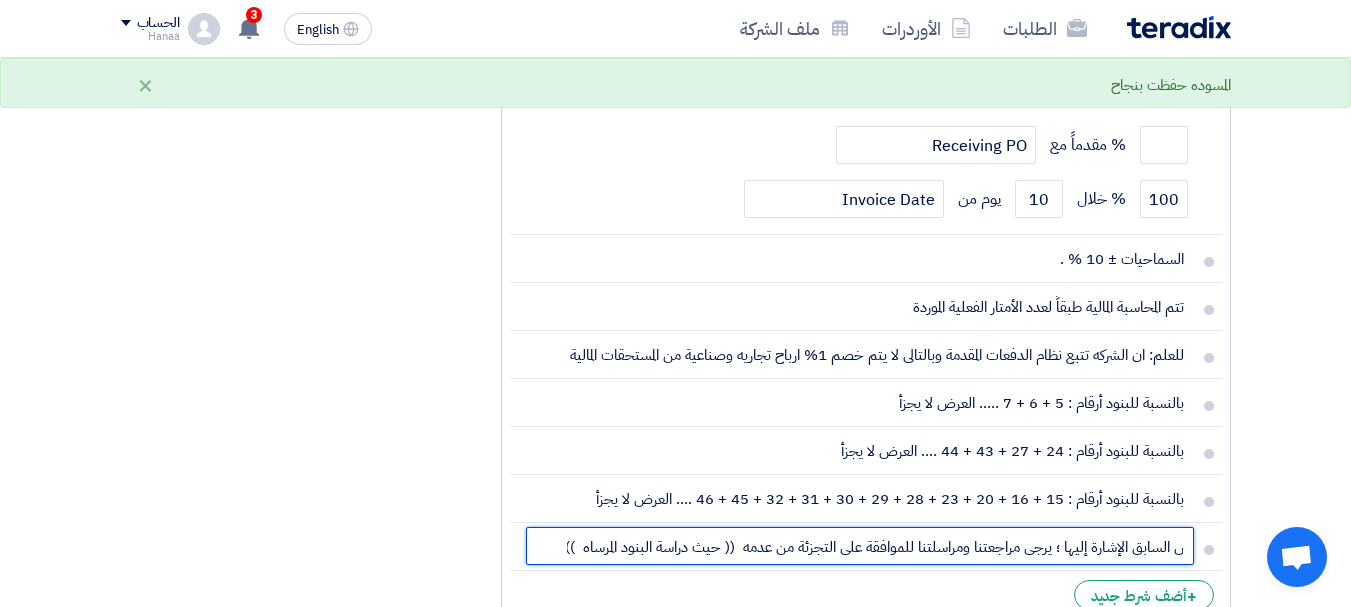 type on "فى حالة طلب تجزئة العرض السابق الإشارة إليها ؛ يرجى مراجعتنا ومراسلتنا للموافقة على التجزئة من عدمه  (( حيث دراسة البنود المرساه  ))" 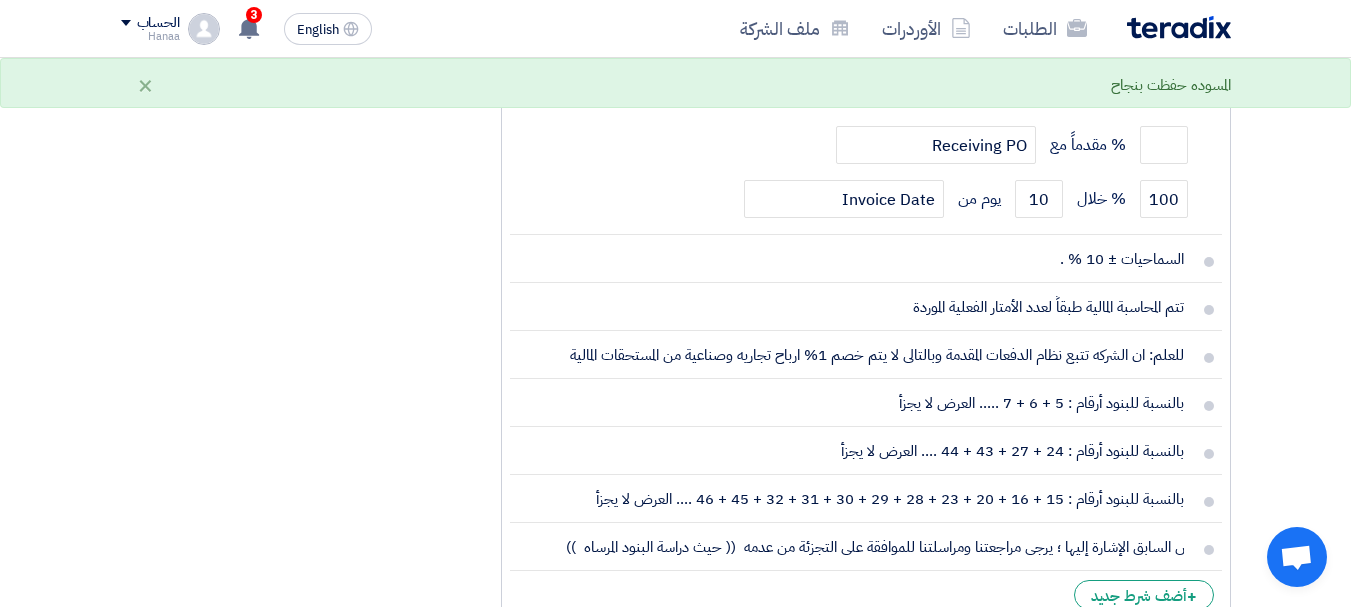 click on "ملخص العرض المالي
المجموع الجزئي
جنيه مصري
1,957,130
تكلفه التوصيل" 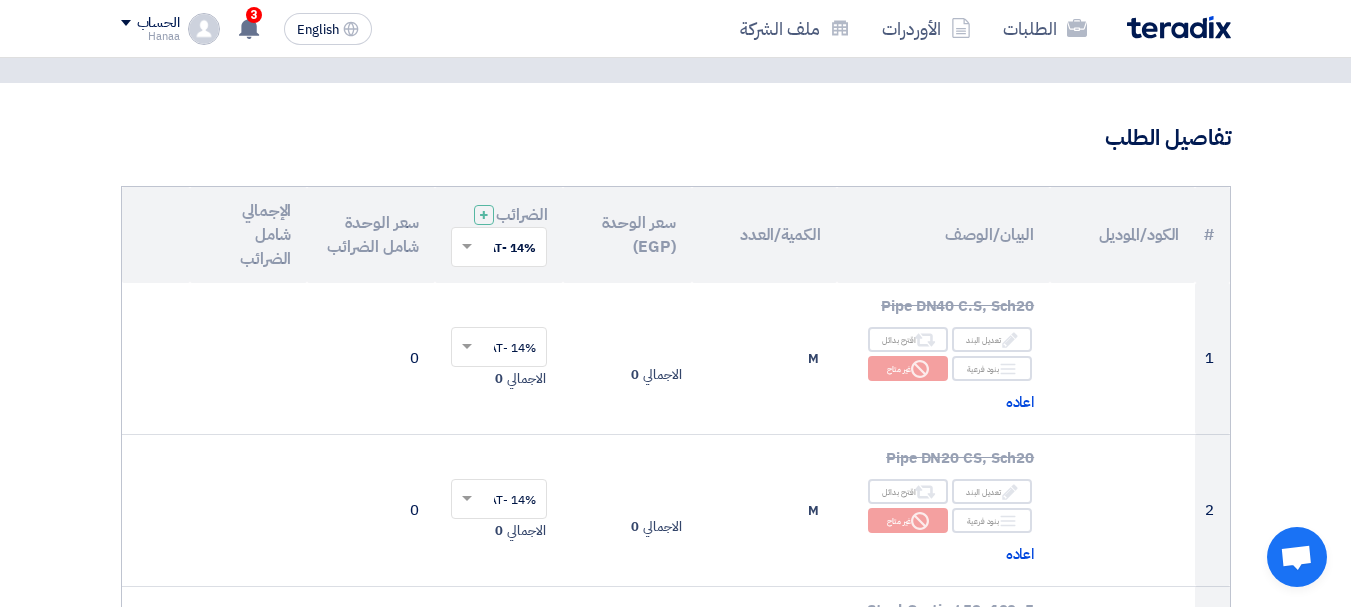 scroll, scrollTop: 0, scrollLeft: 0, axis: both 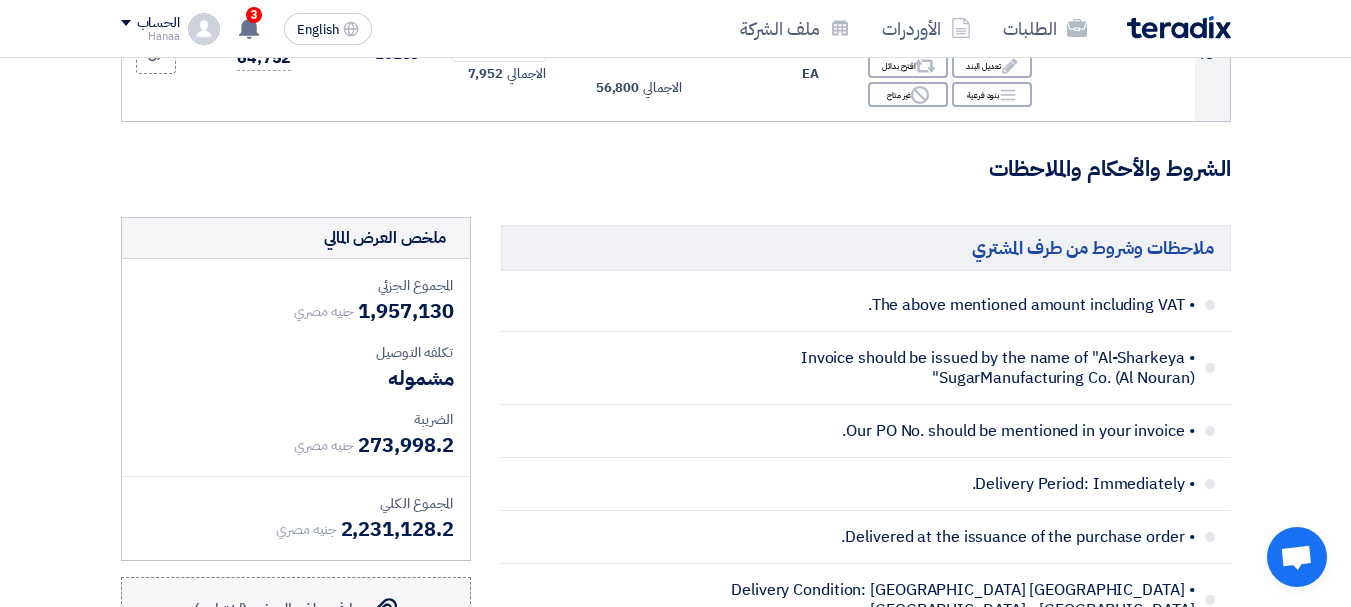 click on "إرفع ملف العرض (اختياري)" 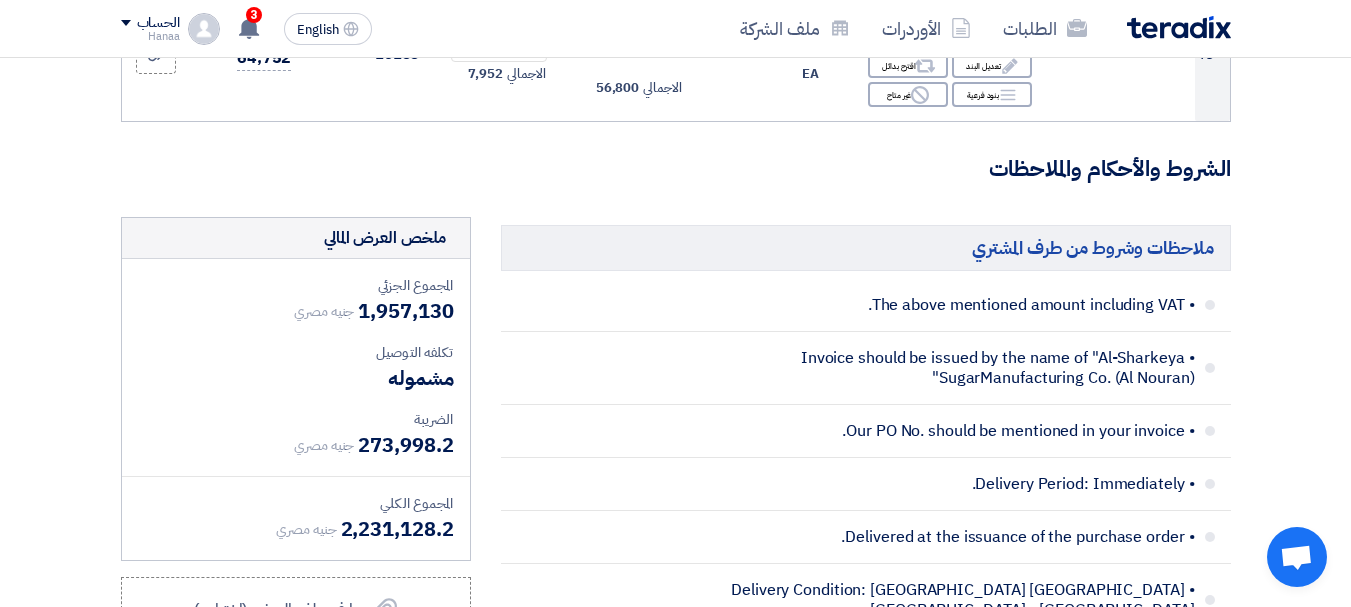 click on "تفاصيل الطلب
#
الكود/الموديل
البيان/الوصف
الكمية/العدد
سعر الوحدة (EGP)
الضرائب
+
'Select taxes...
14% -VAT" 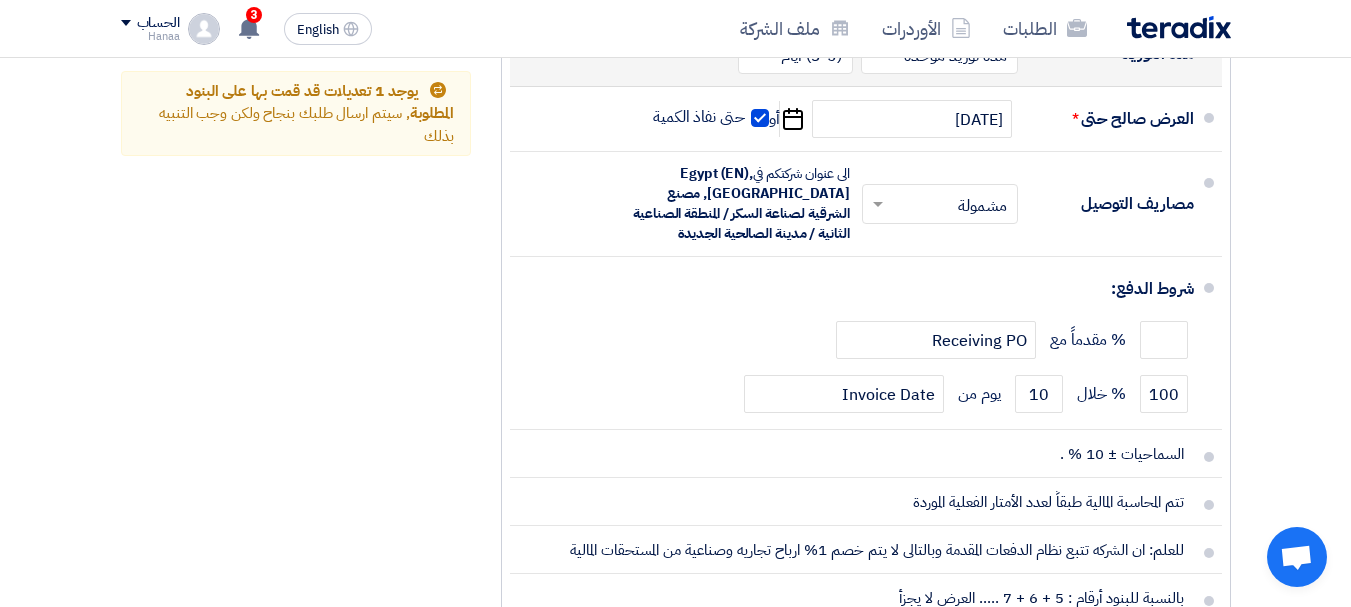 scroll, scrollTop: 8970, scrollLeft: 0, axis: vertical 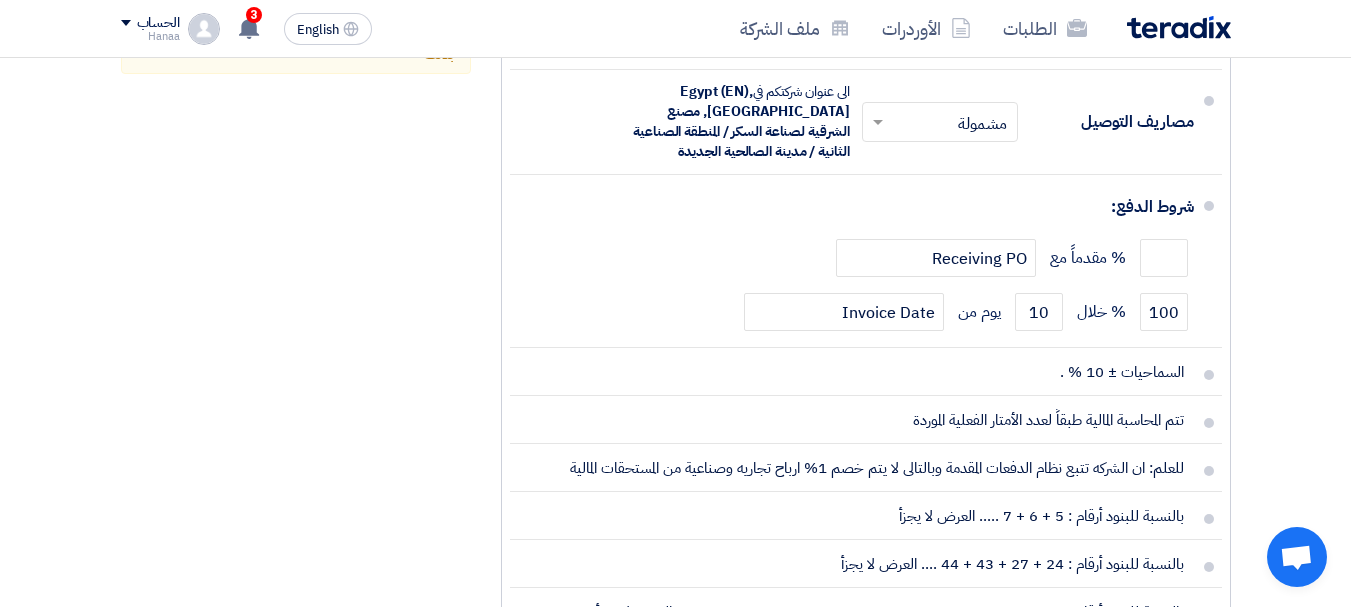 click on "فى حالة طلب تجزئة العرض السابق الإشارة إليها ؛ يرجى مراجعتنا ومراسلتنا للموافقة على التجزئة من عدمه  (( حيث دراسة البنود المرساه  ))" 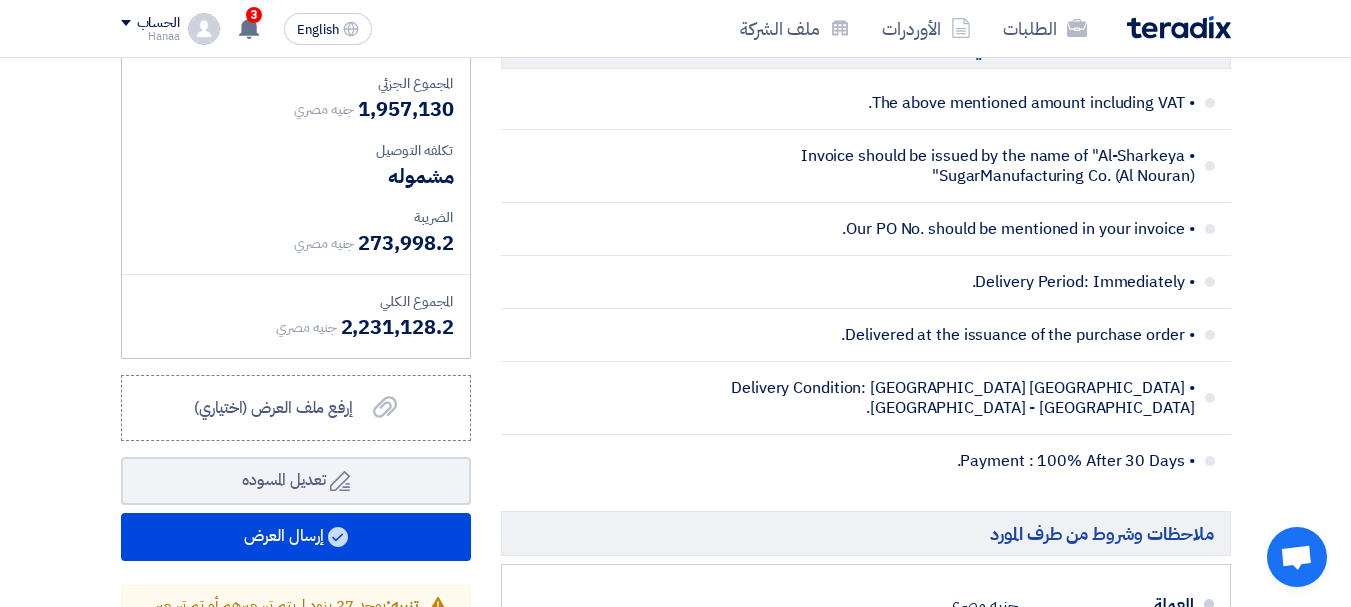 scroll, scrollTop: 8270, scrollLeft: 0, axis: vertical 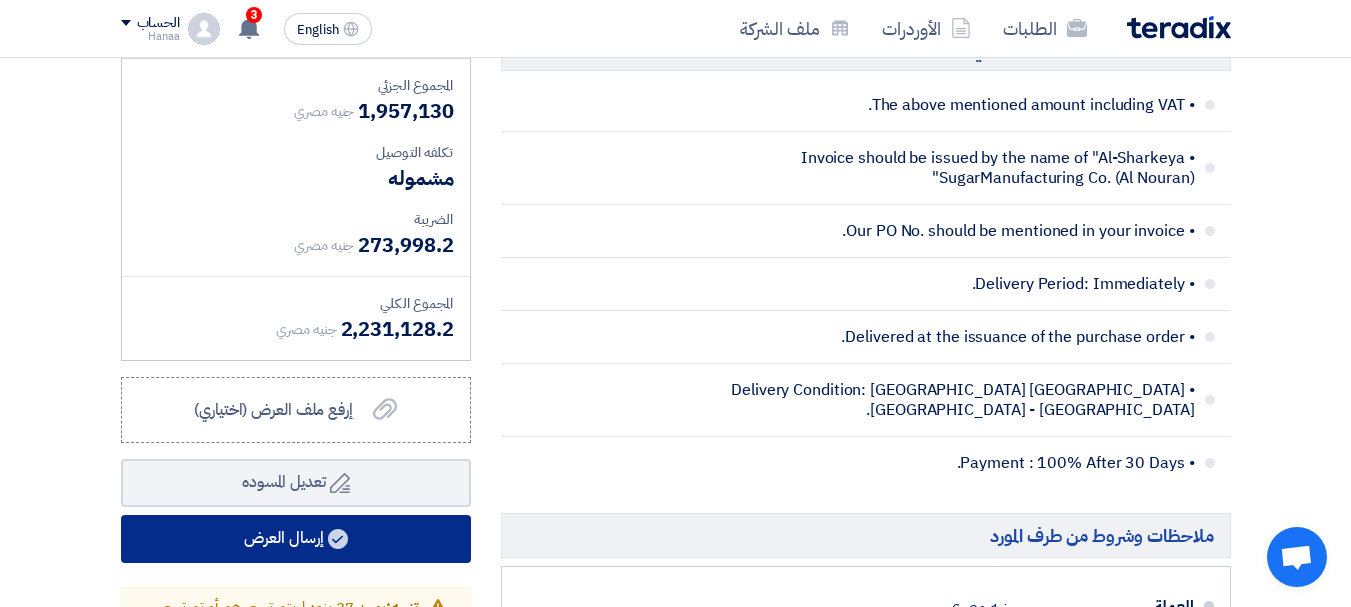 click 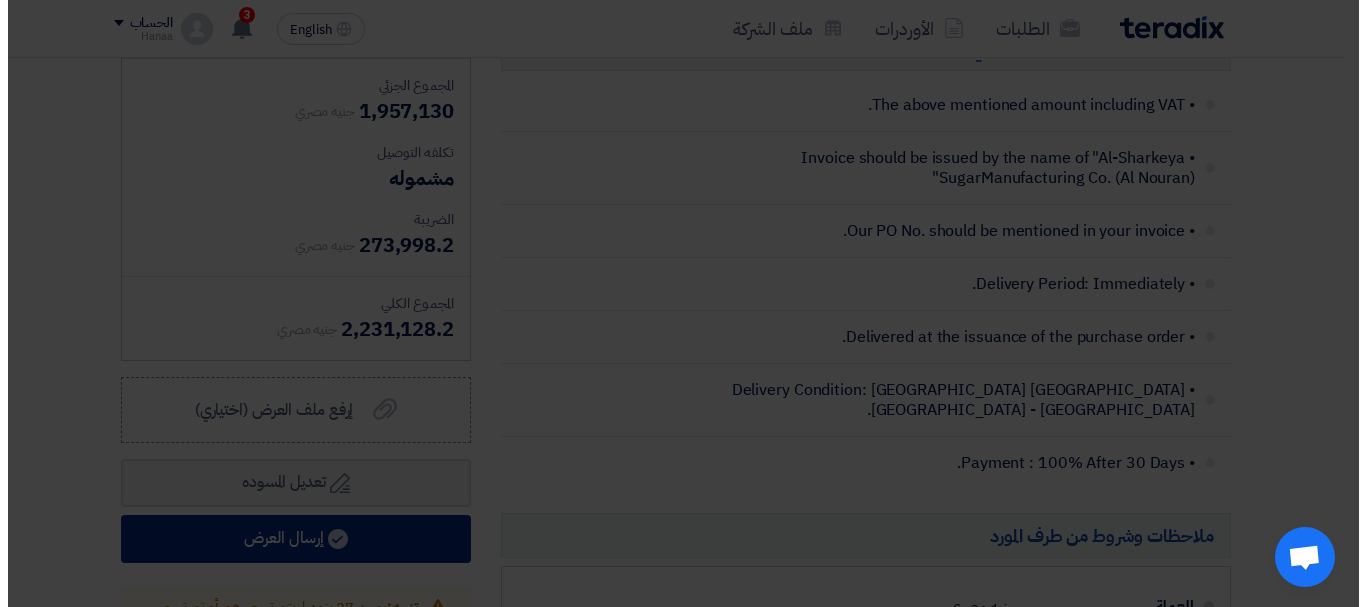 scroll, scrollTop: 0, scrollLeft: 0, axis: both 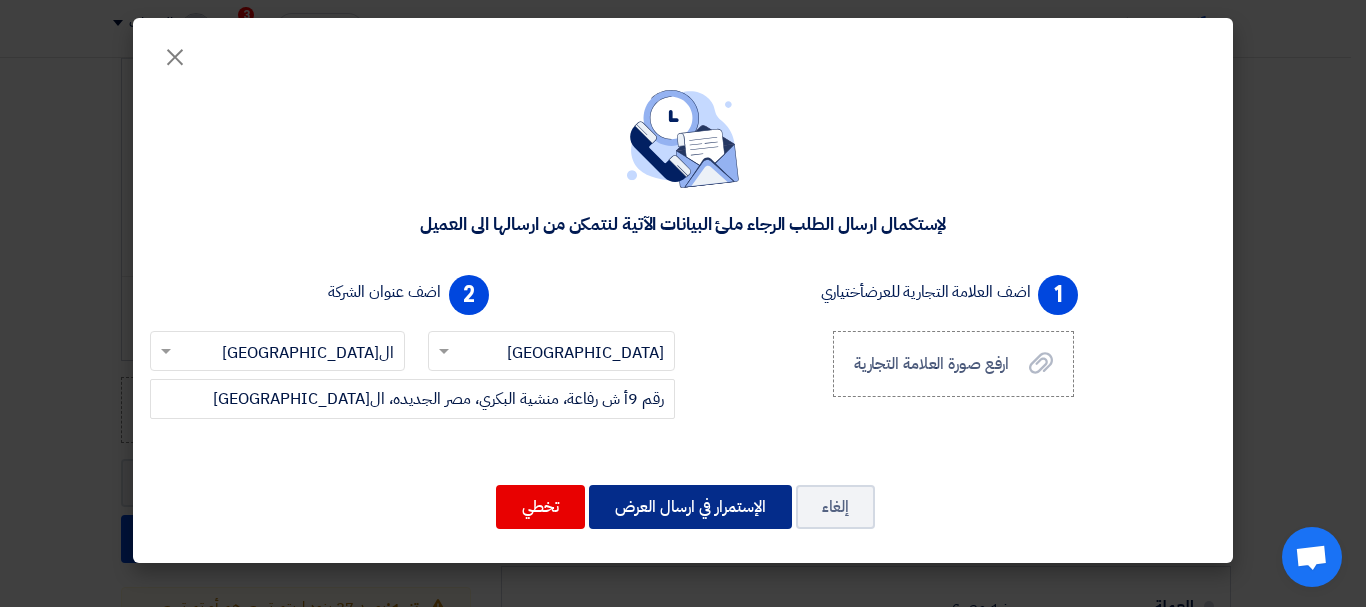 click on "الإستمرار في ارسال العرض" 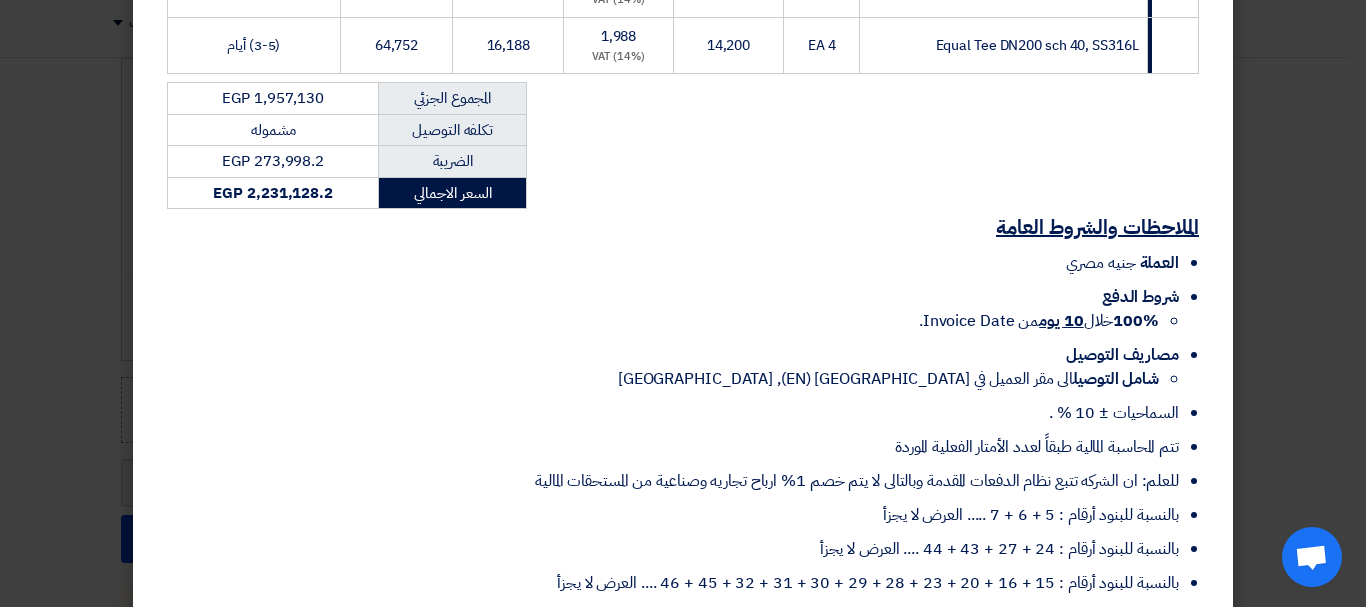 scroll, scrollTop: 3164, scrollLeft: 0, axis: vertical 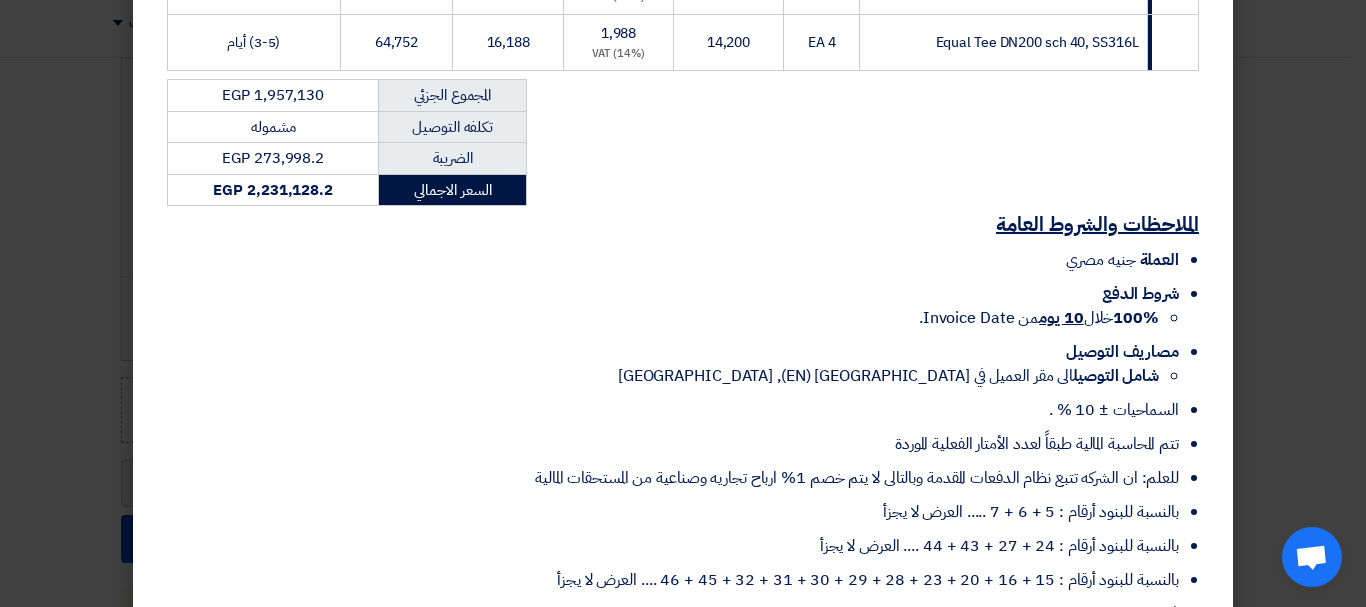 click on "إرسال العرض" 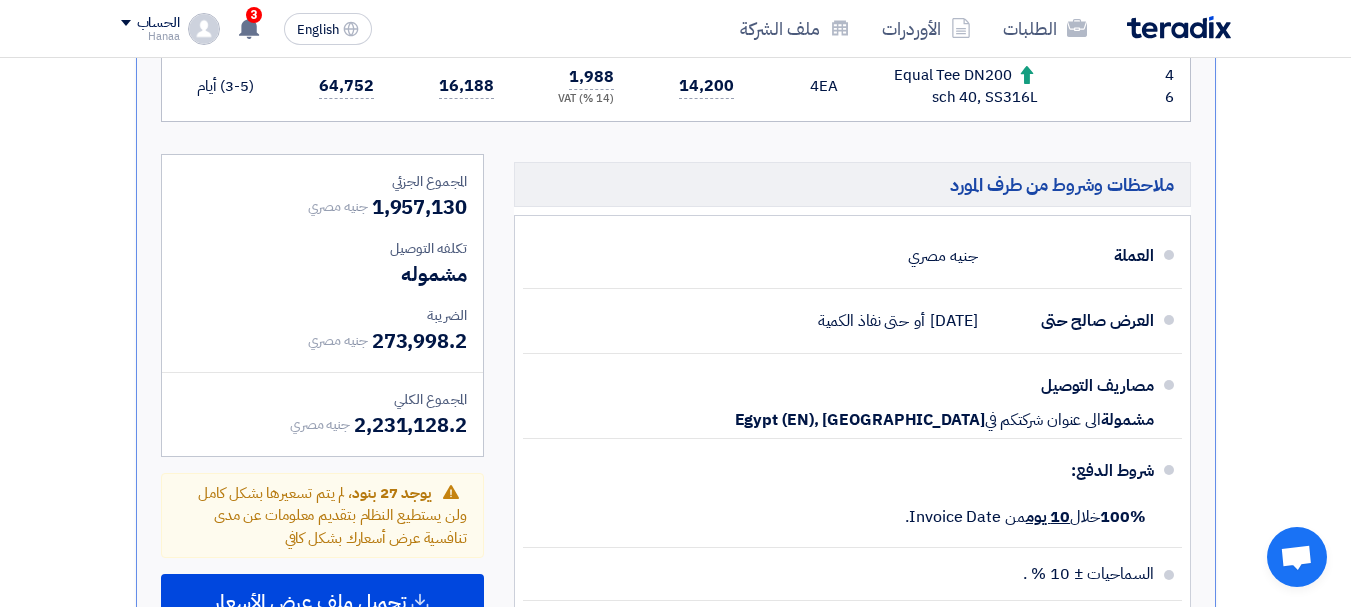 scroll, scrollTop: 5419, scrollLeft: 0, axis: vertical 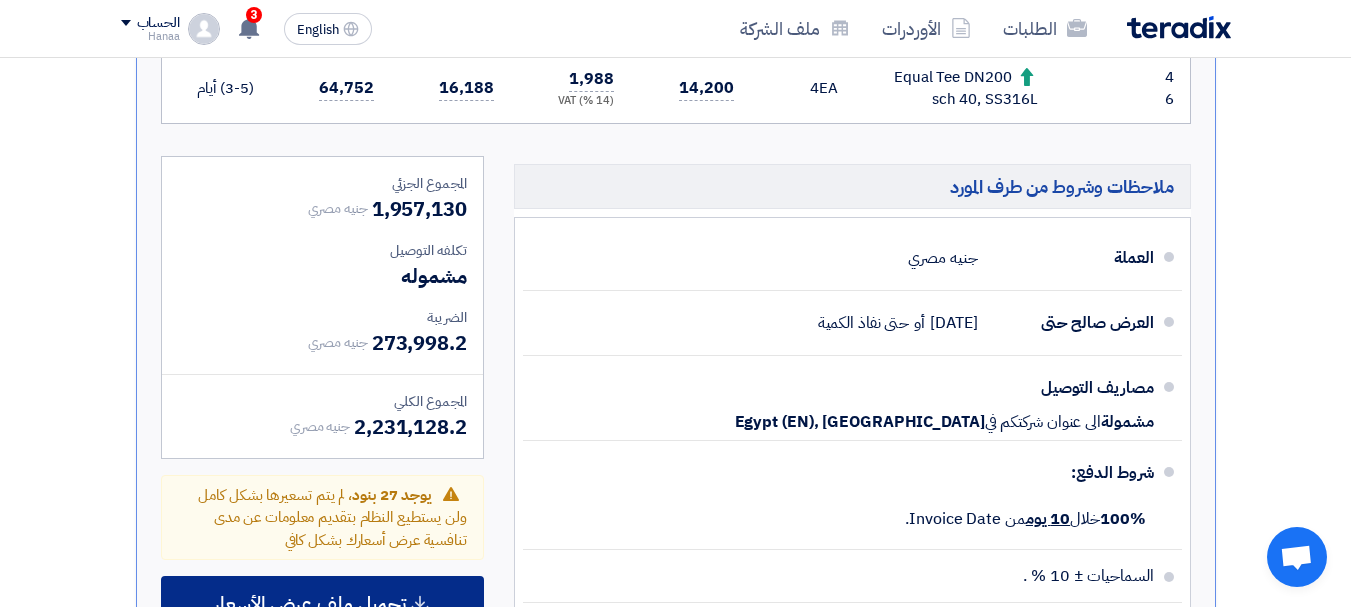 click on "تحميل ملف عرض الأسعار" at bounding box center (310, 604) 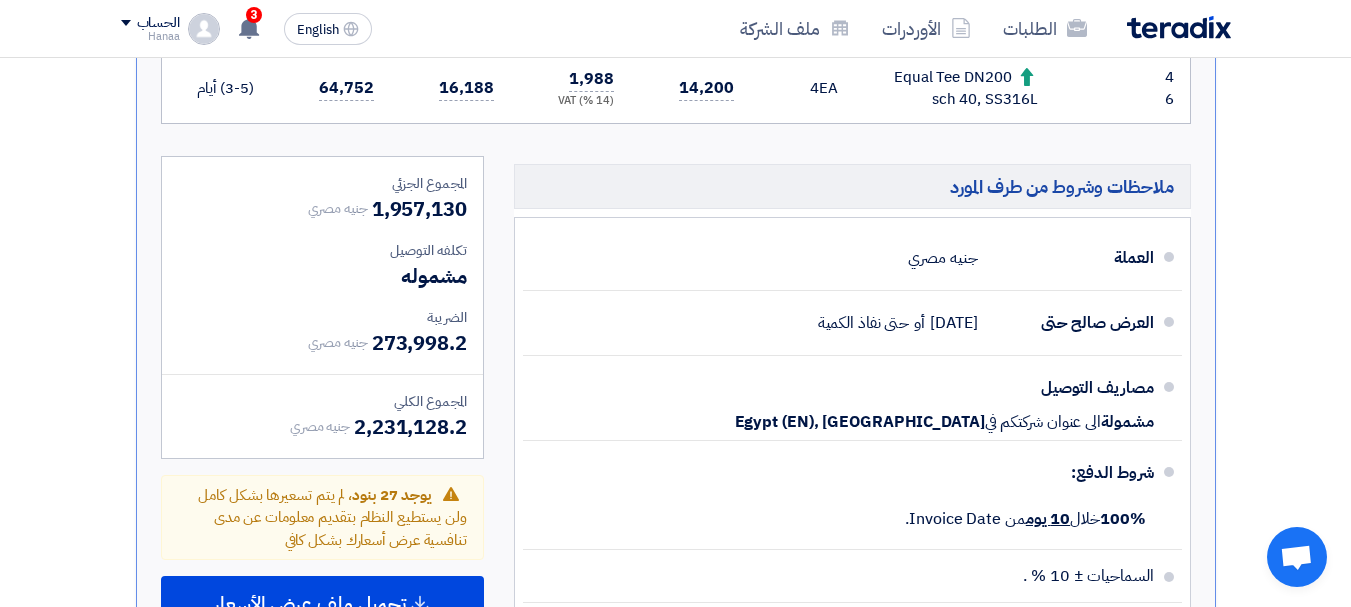click on "عربي" at bounding box center [322, 661] 